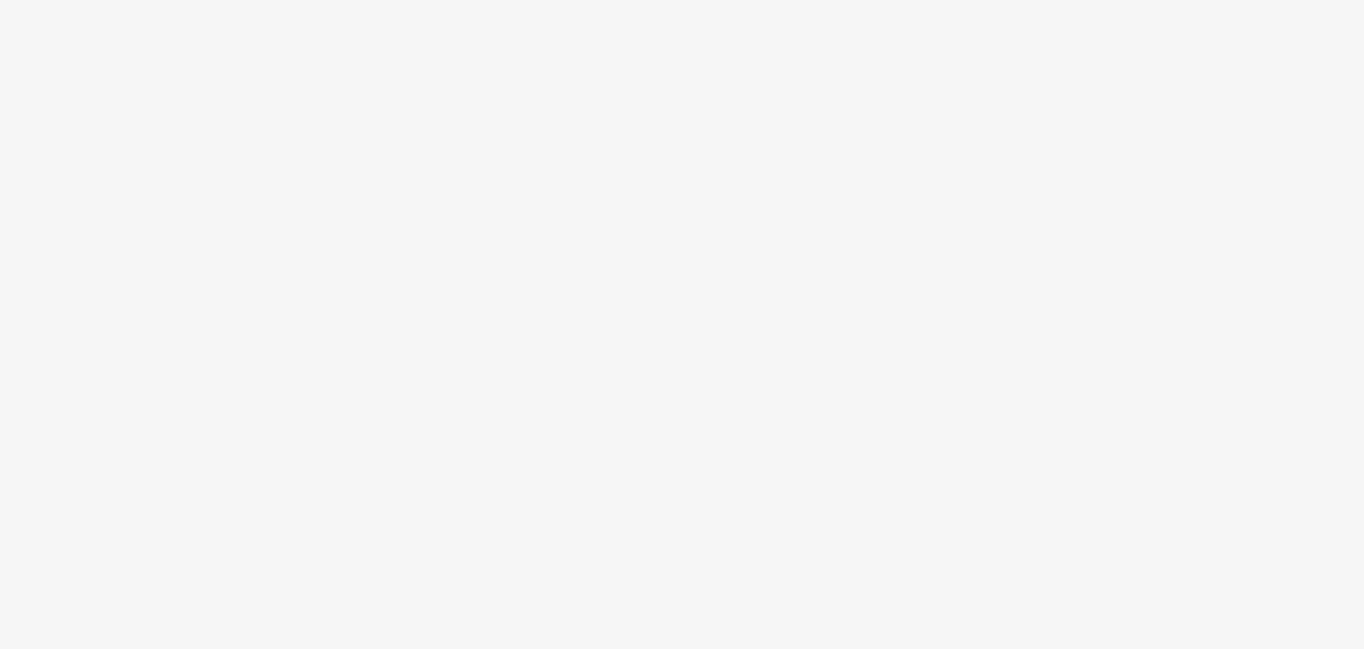 scroll, scrollTop: 0, scrollLeft: 0, axis: both 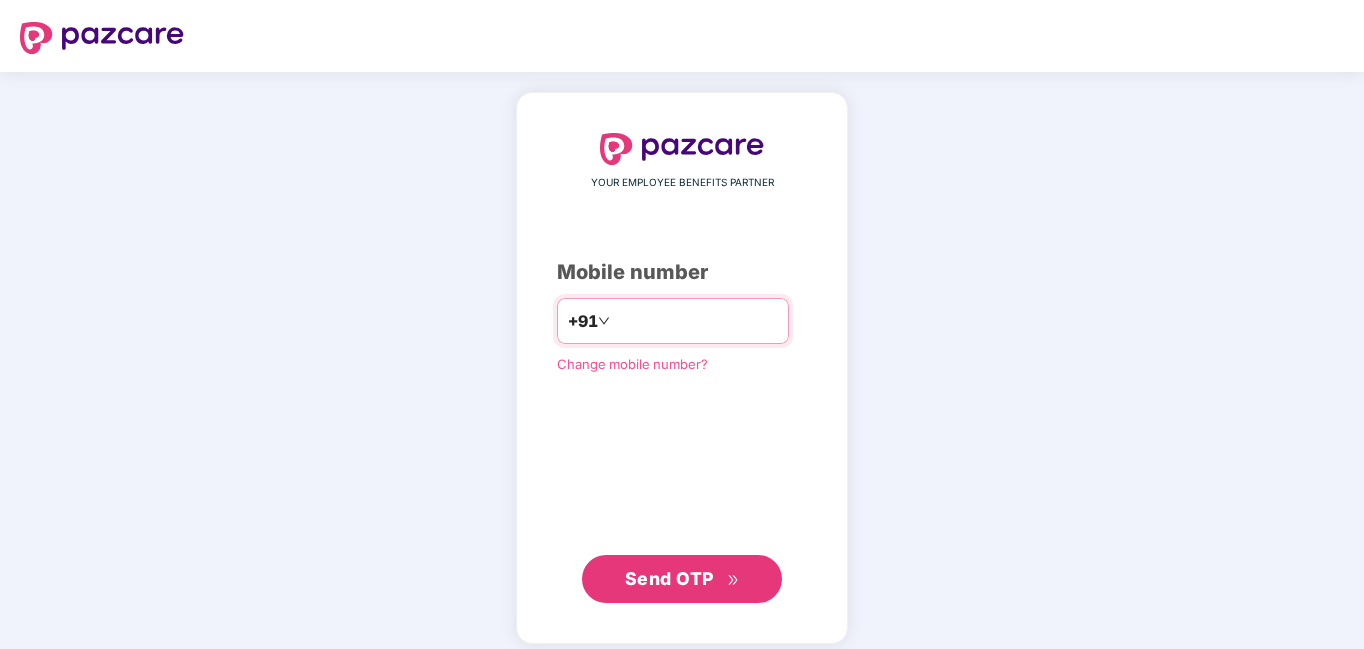 click at bounding box center [696, 321] 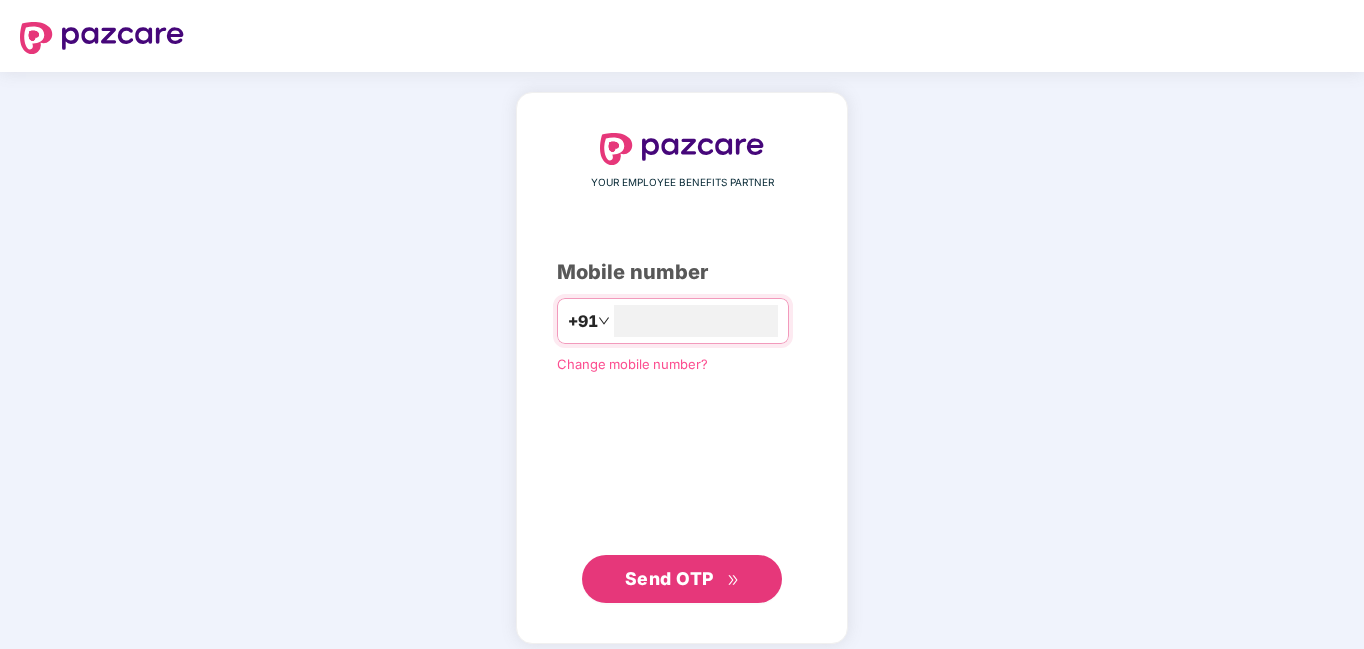 type on "**********" 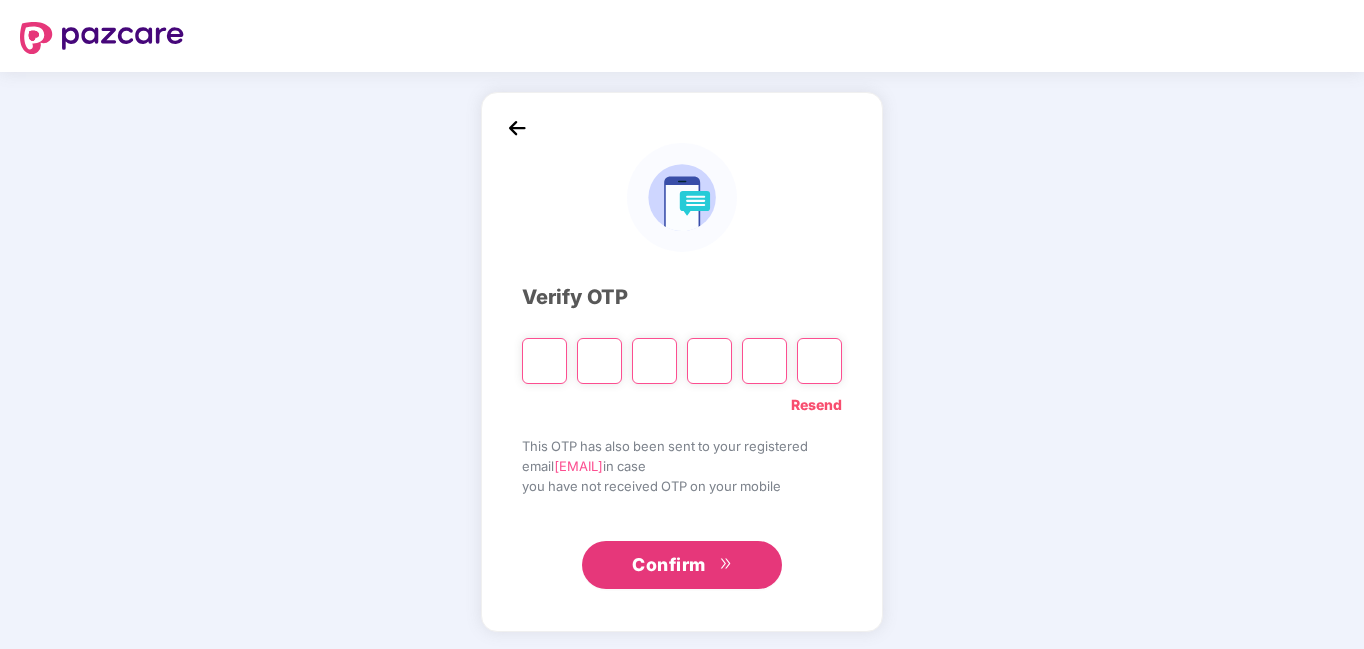type on "*" 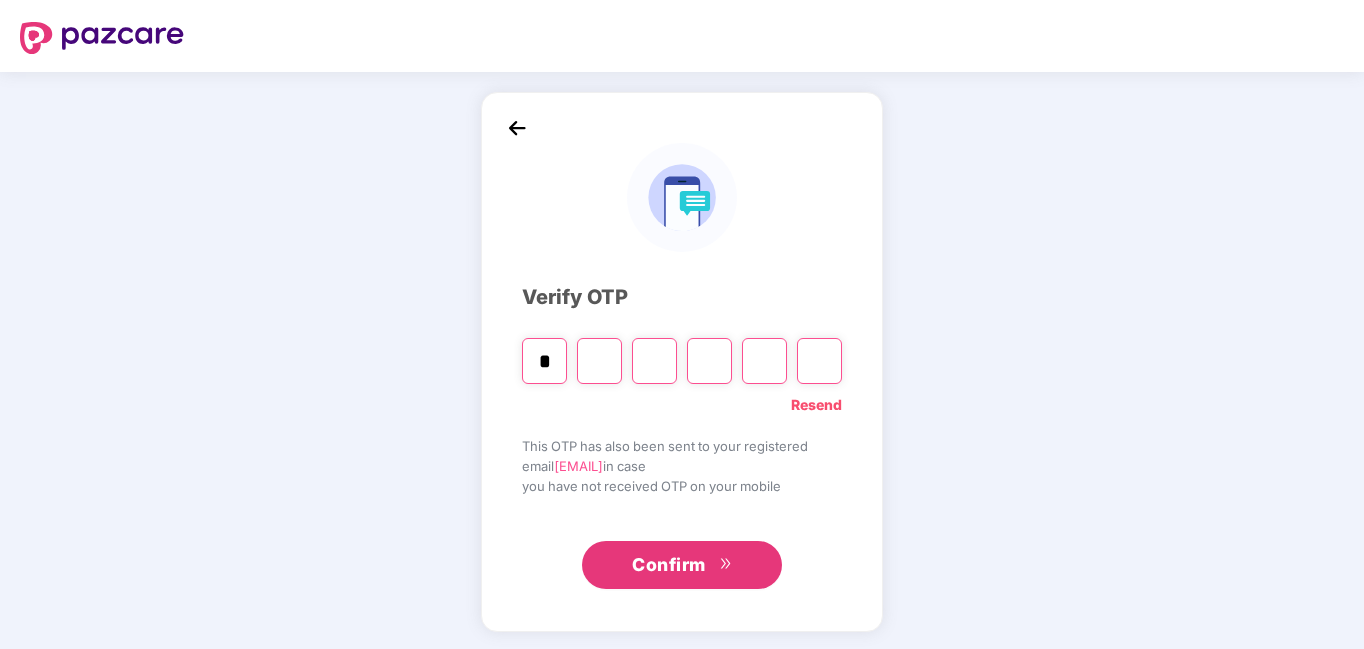 type on "*" 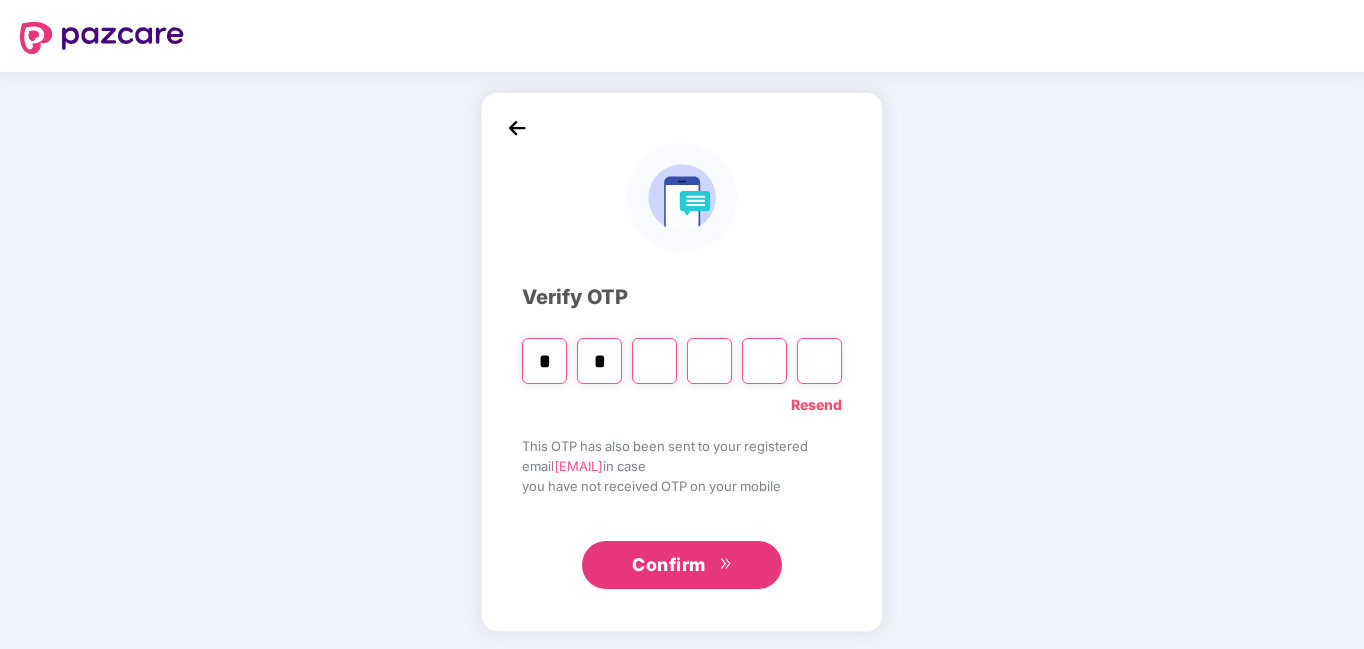 type on "*" 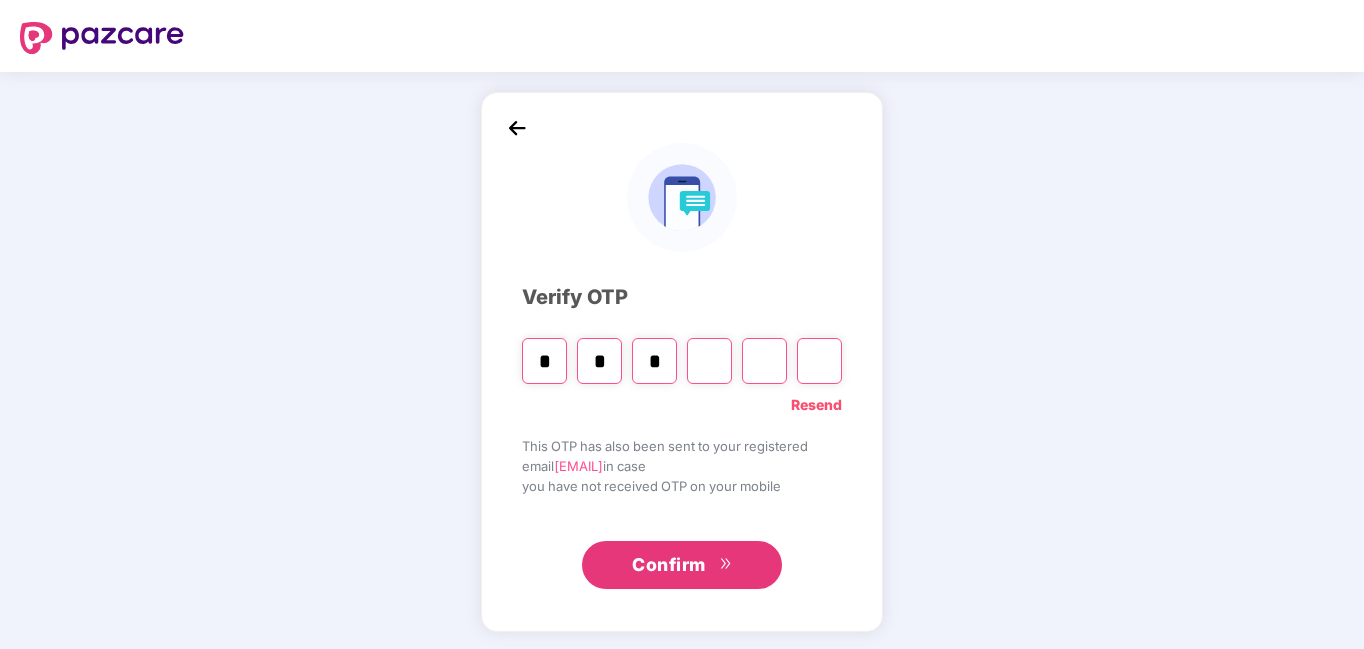 type on "*" 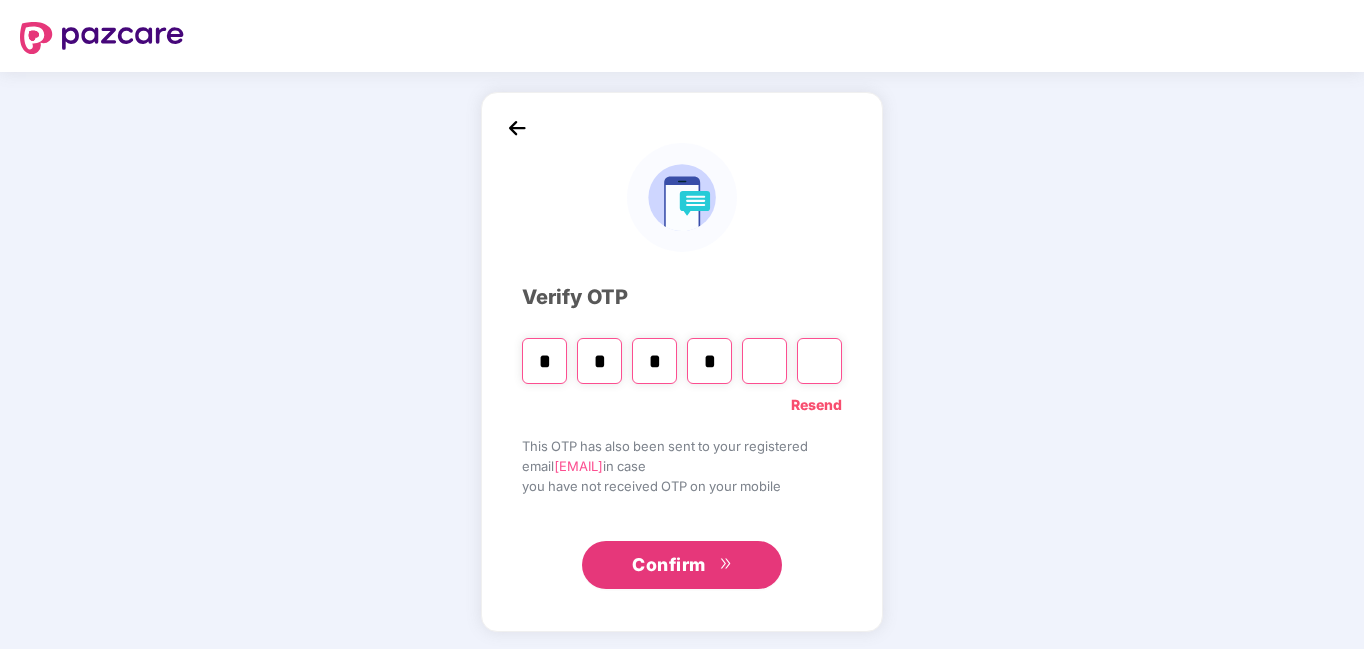 type on "*" 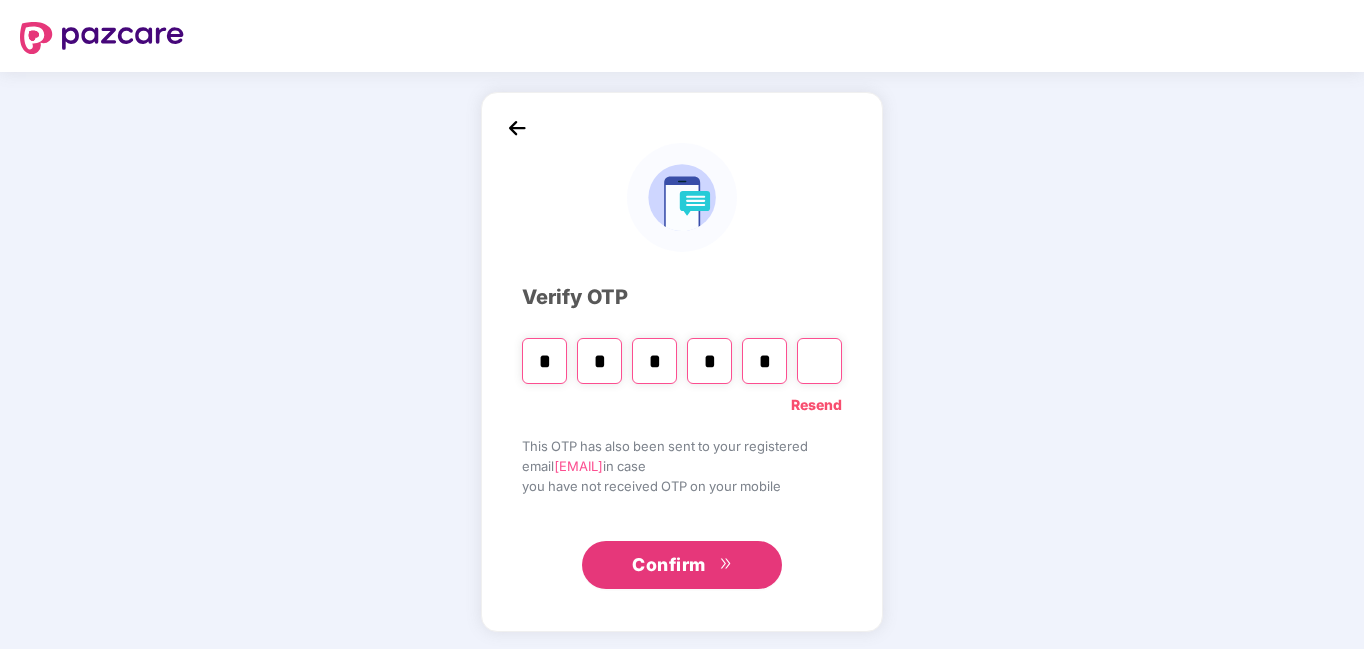 type on "*" 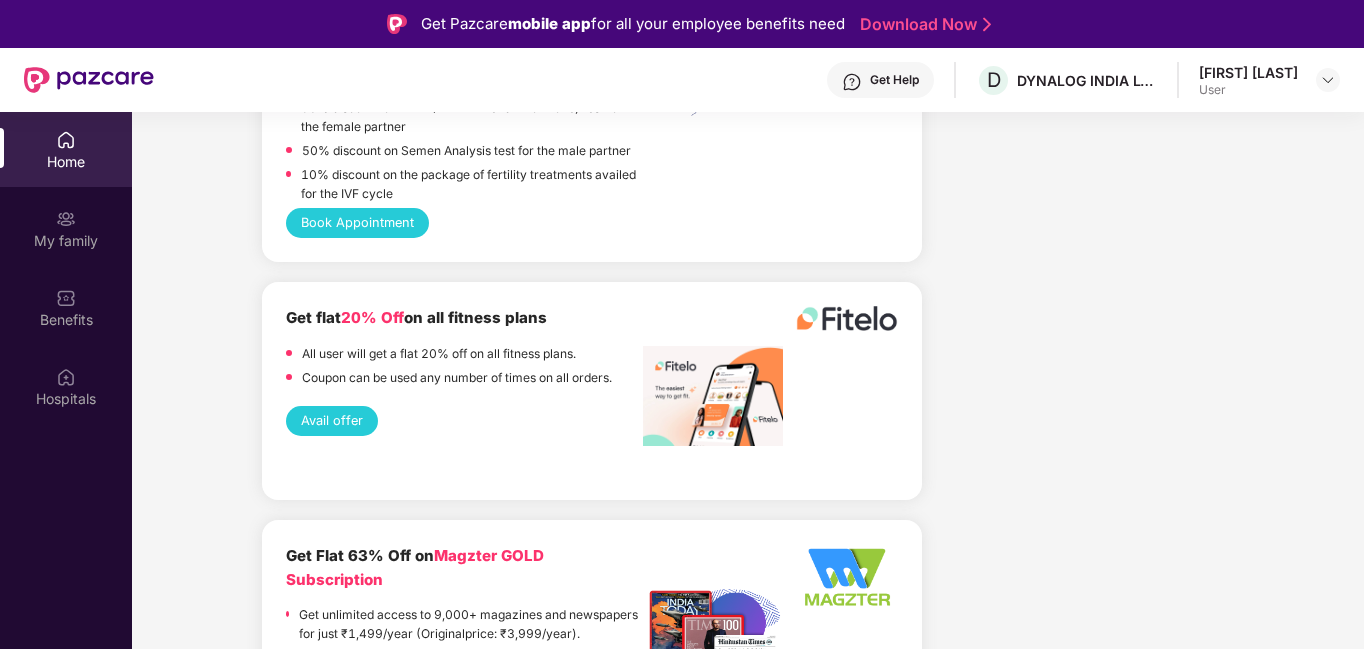 scroll, scrollTop: 5353, scrollLeft: 0, axis: vertical 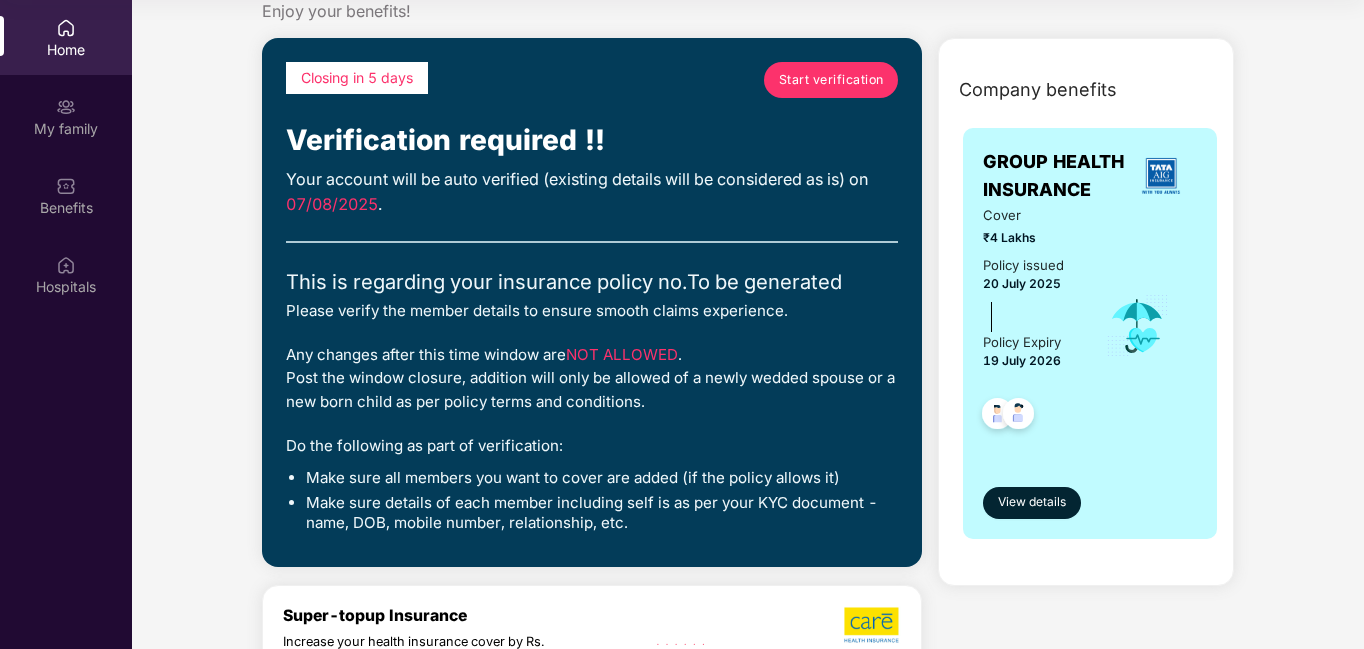 click on "Start verification" at bounding box center [831, 79] 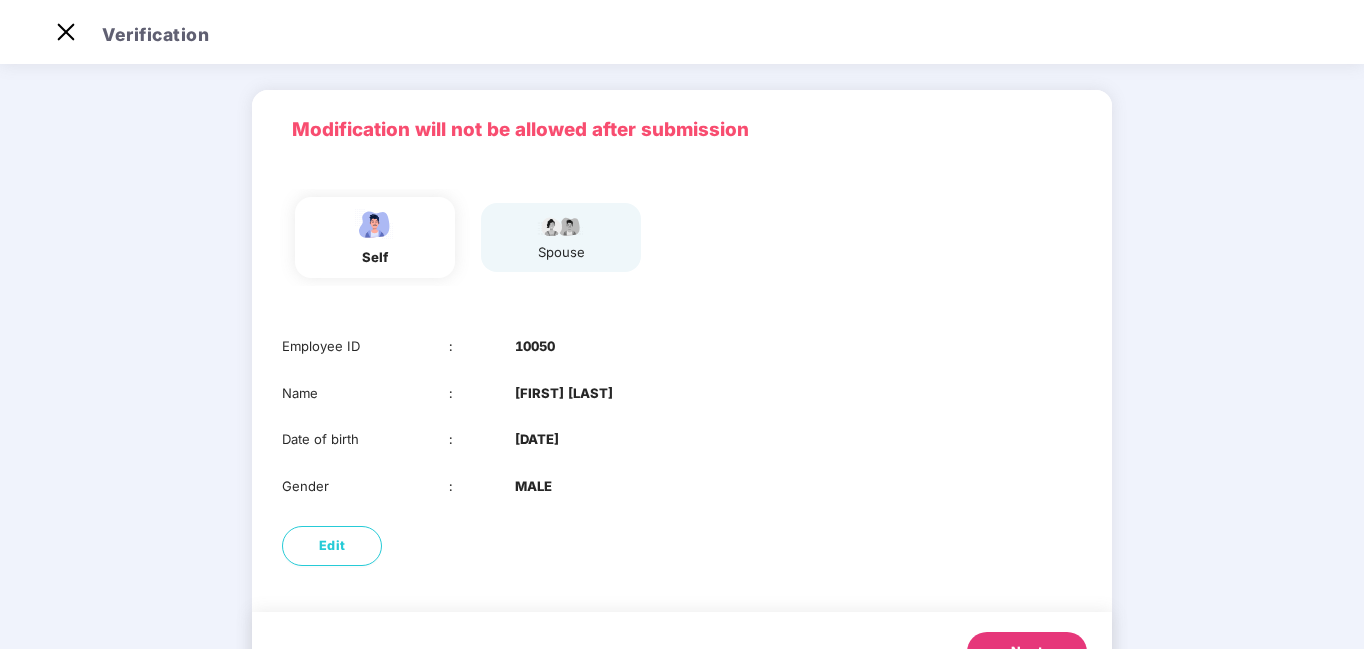 scroll, scrollTop: 48, scrollLeft: 0, axis: vertical 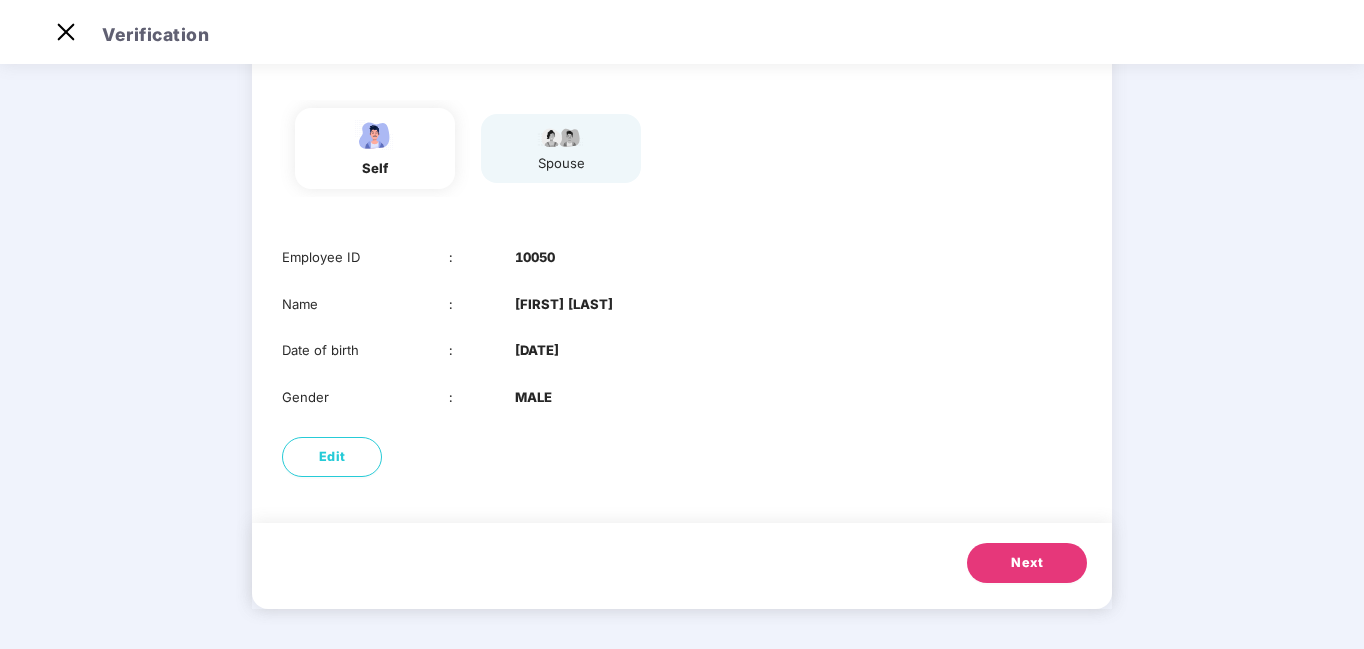 click on "Next" at bounding box center [1027, 563] 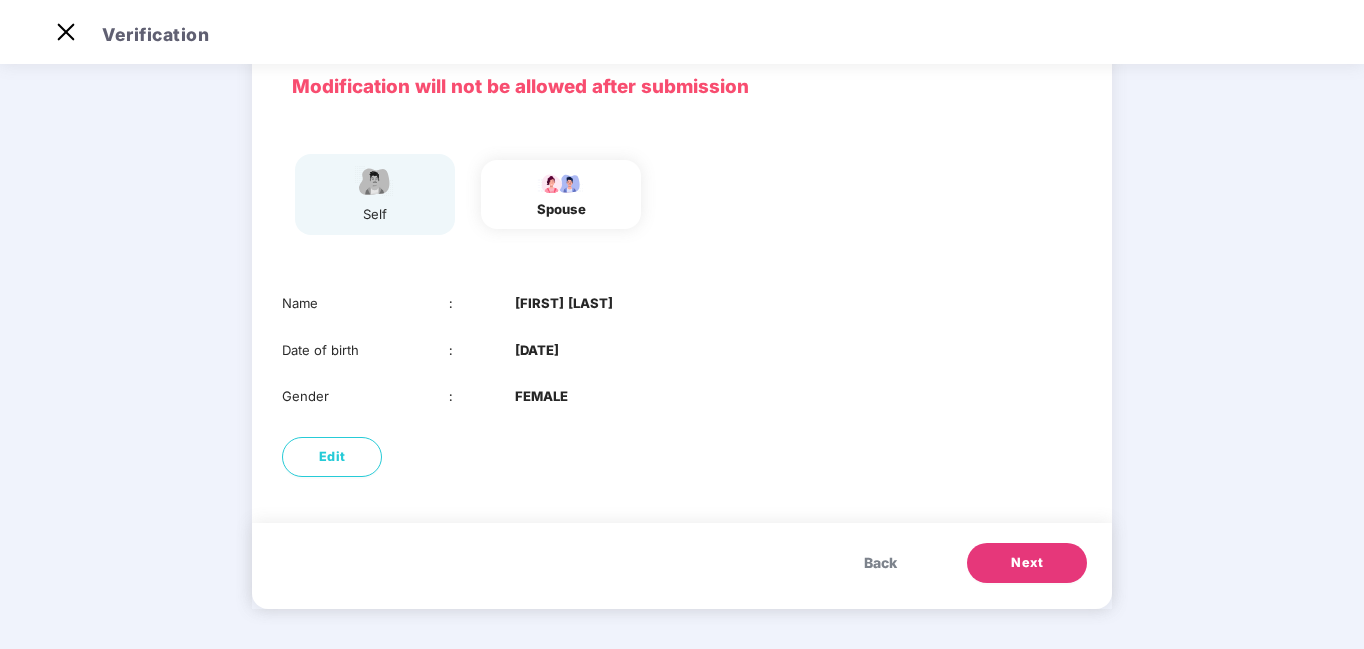scroll, scrollTop: 96, scrollLeft: 0, axis: vertical 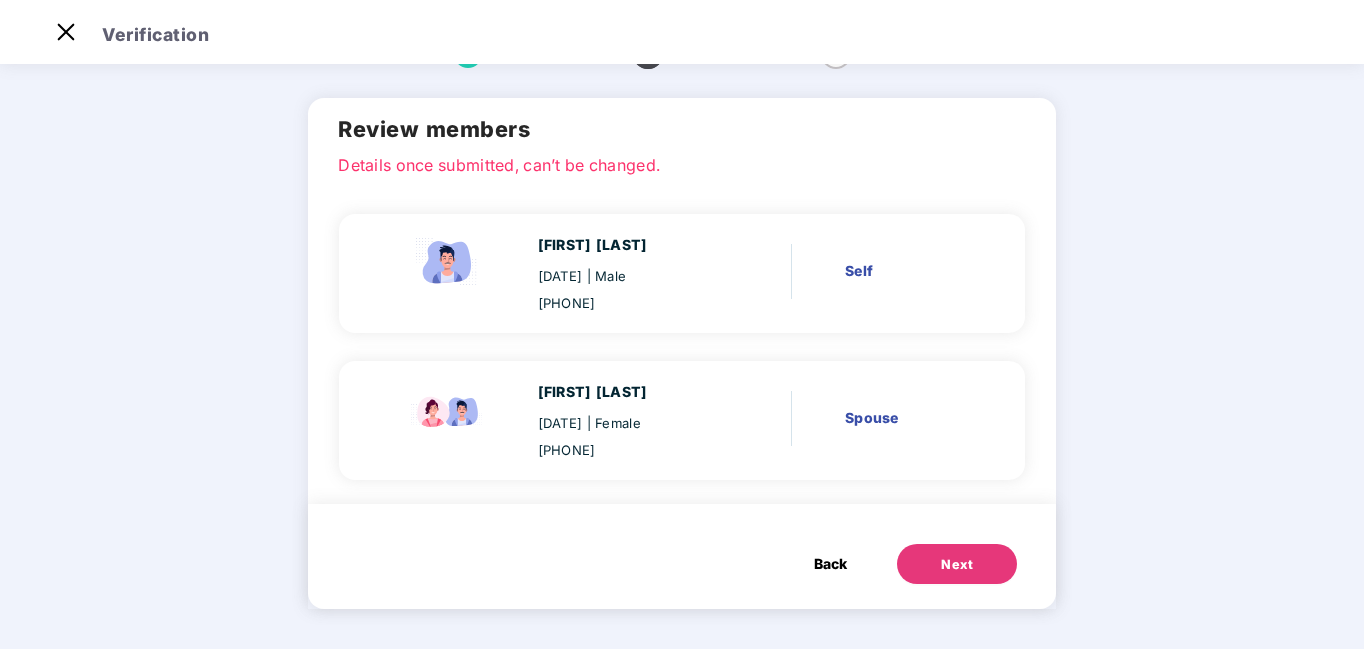 click on "Next" at bounding box center (957, 564) 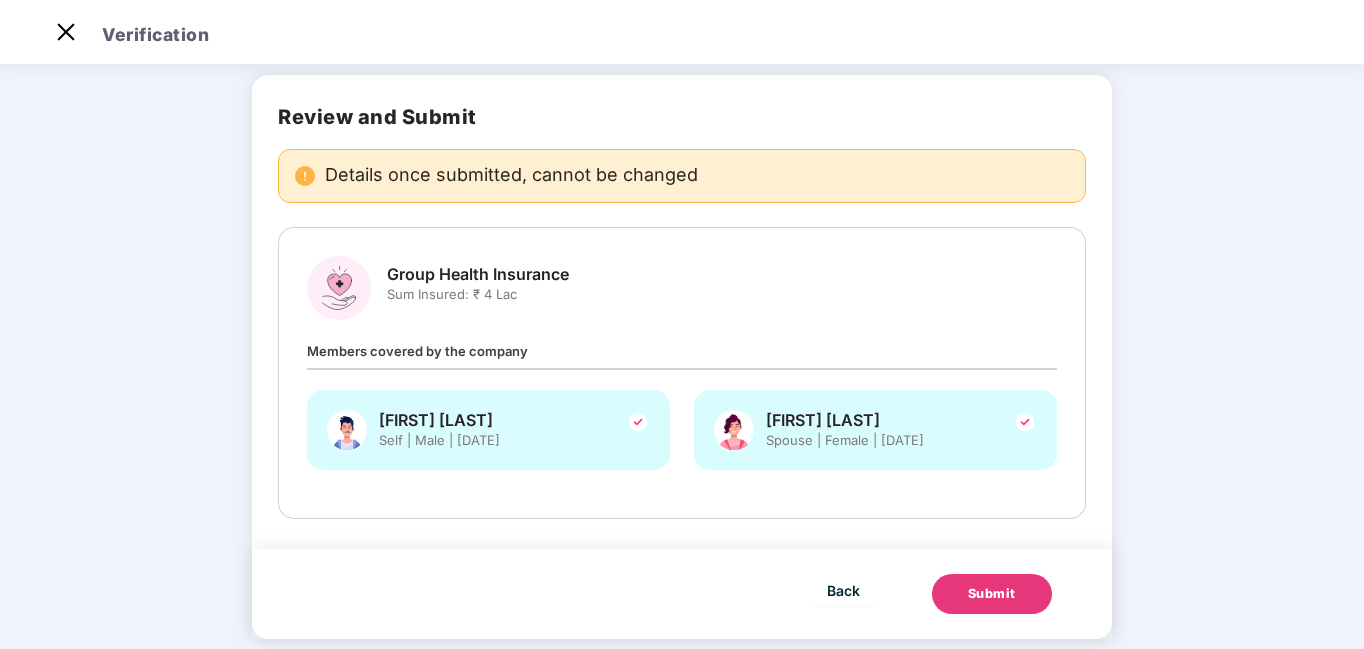 scroll, scrollTop: 0, scrollLeft: 0, axis: both 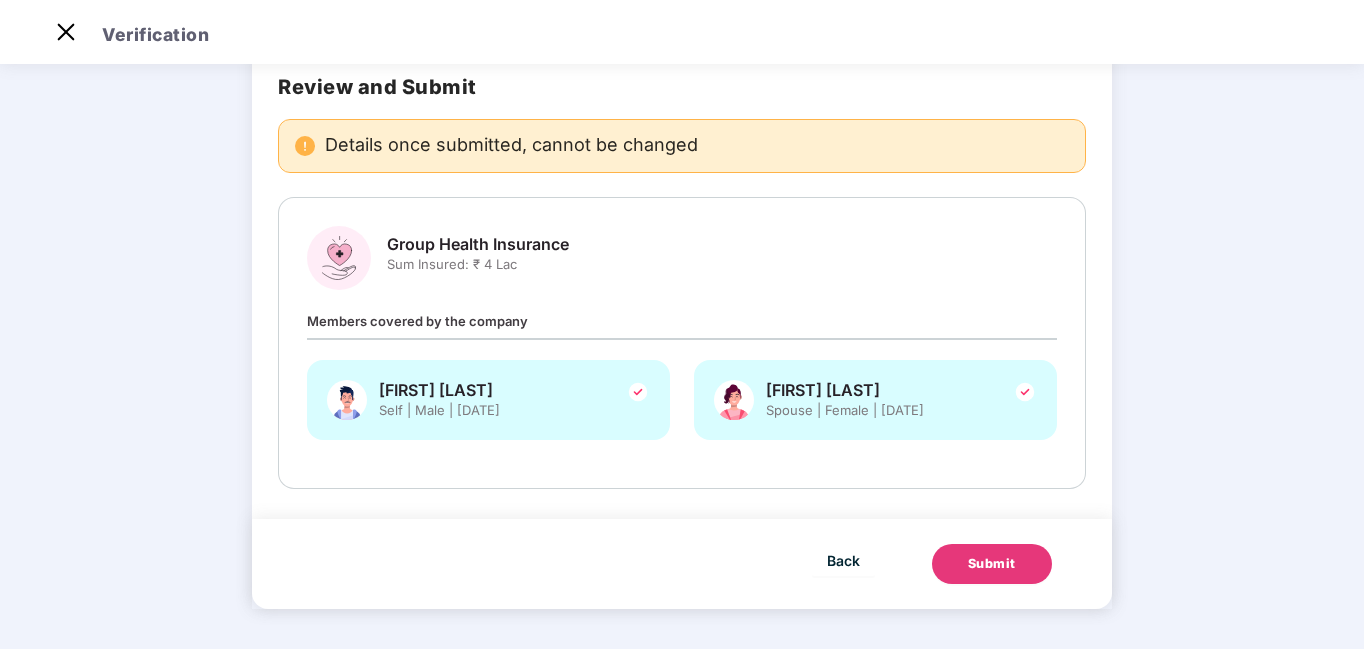 click on "Submit" at bounding box center [992, 564] 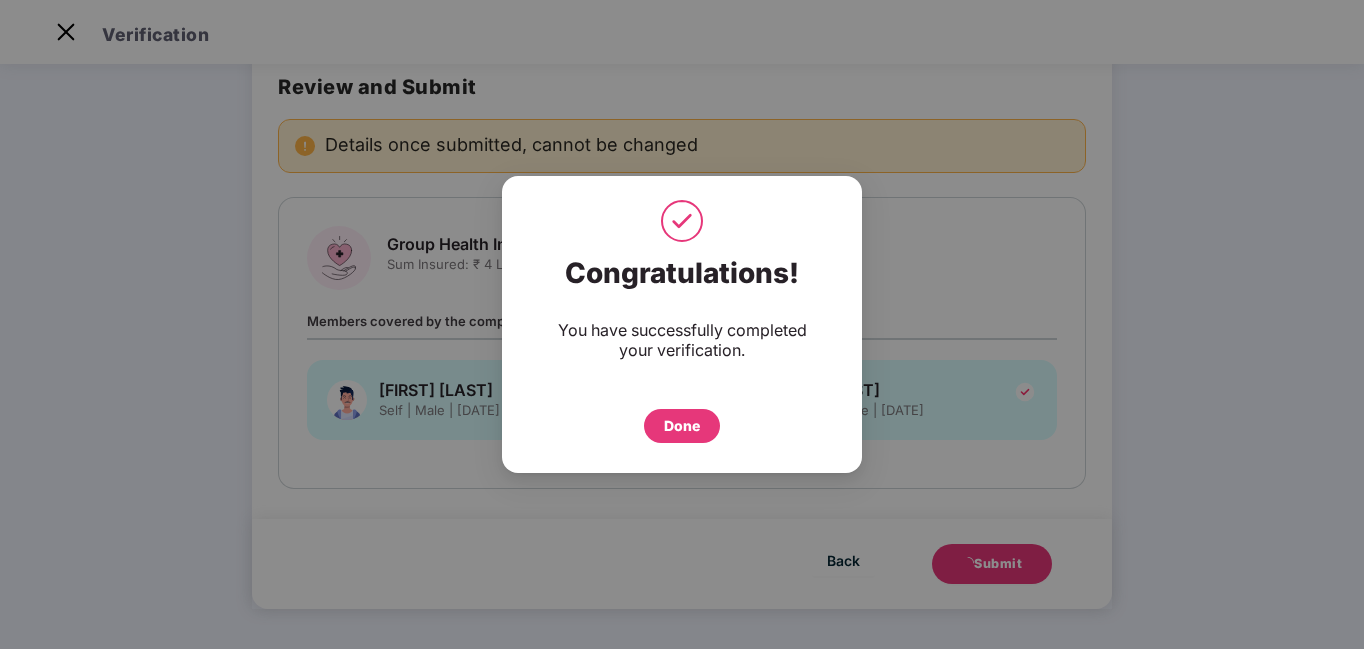 click on "Done" at bounding box center [682, 426] 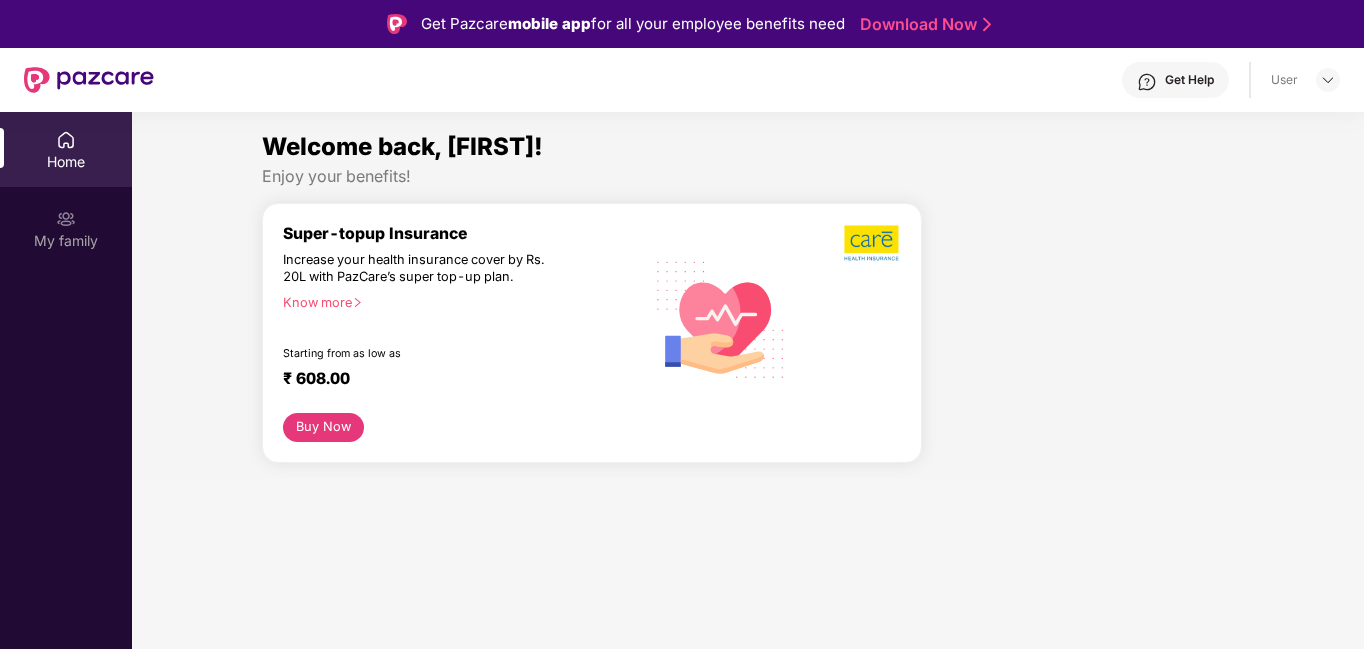 scroll, scrollTop: 0, scrollLeft: 0, axis: both 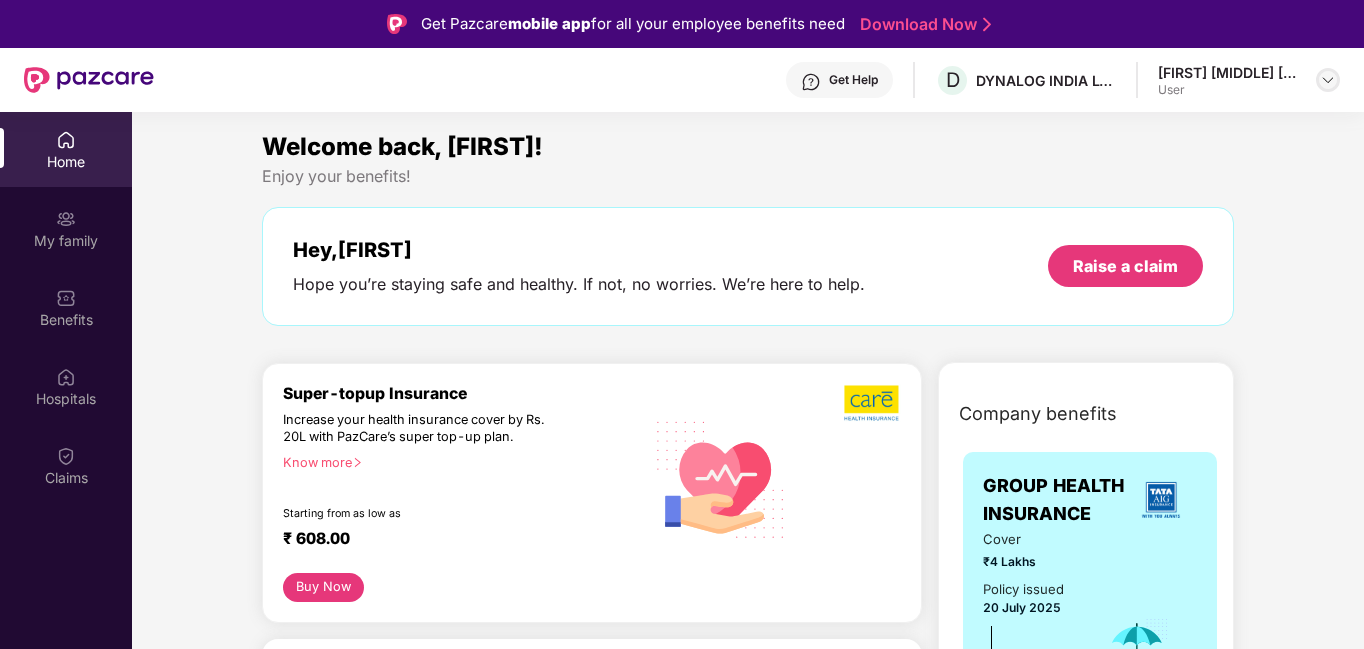 click at bounding box center [1328, 80] 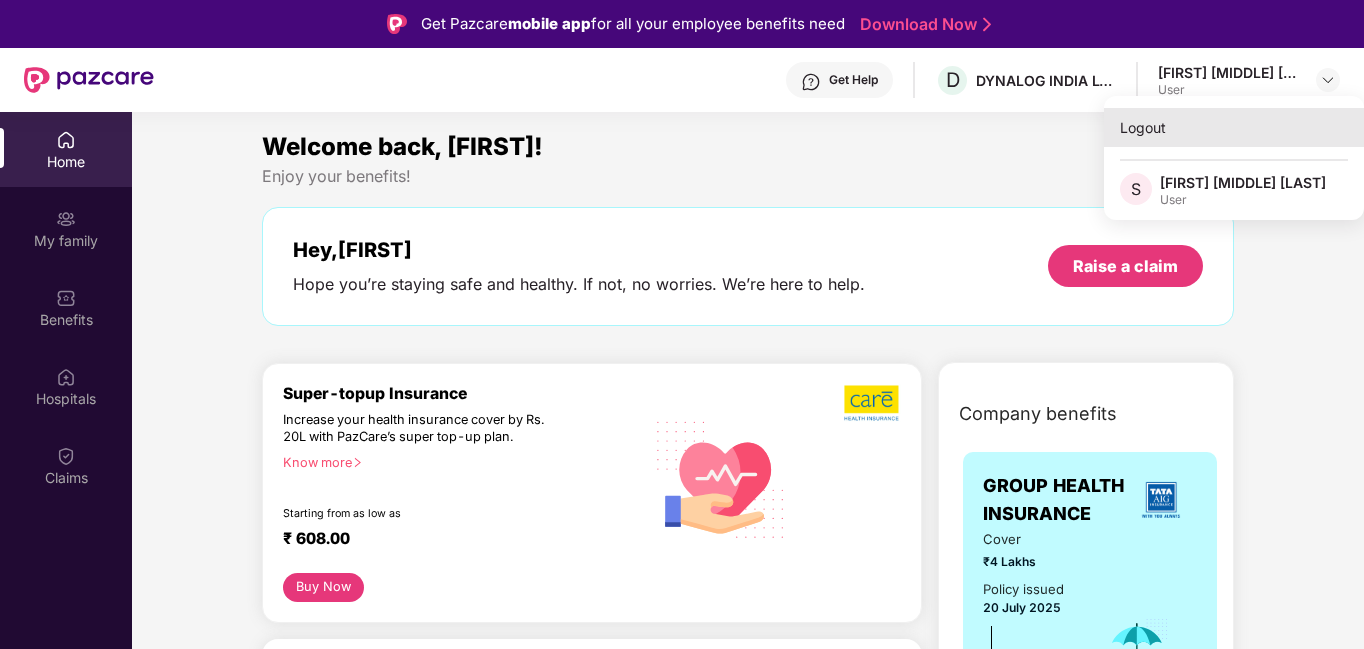 click on "Logout" at bounding box center (1234, 127) 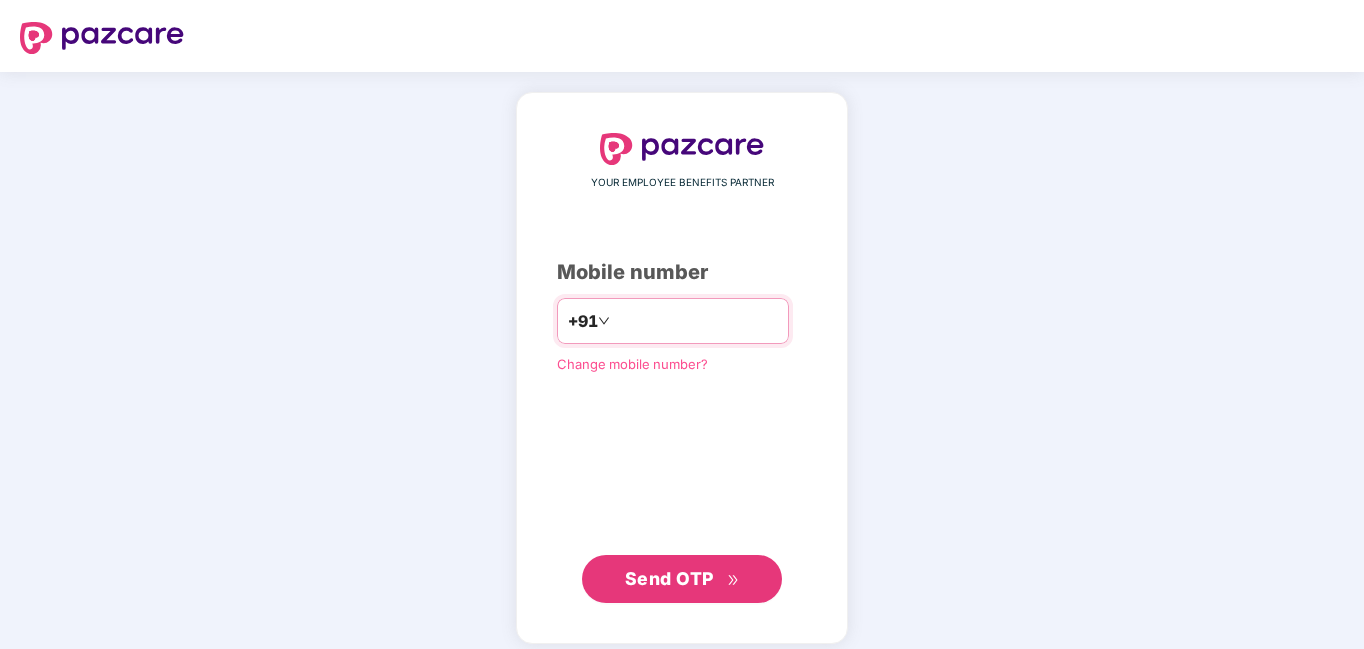 click at bounding box center (696, 321) 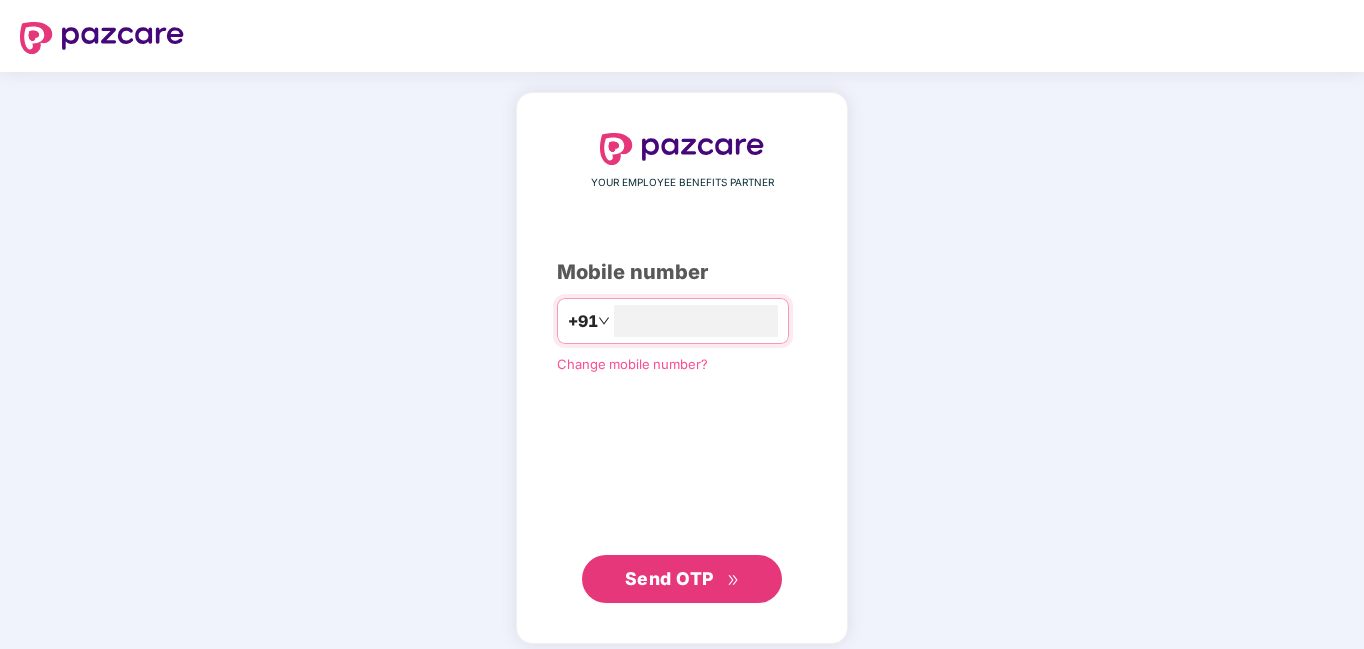 type on "**********" 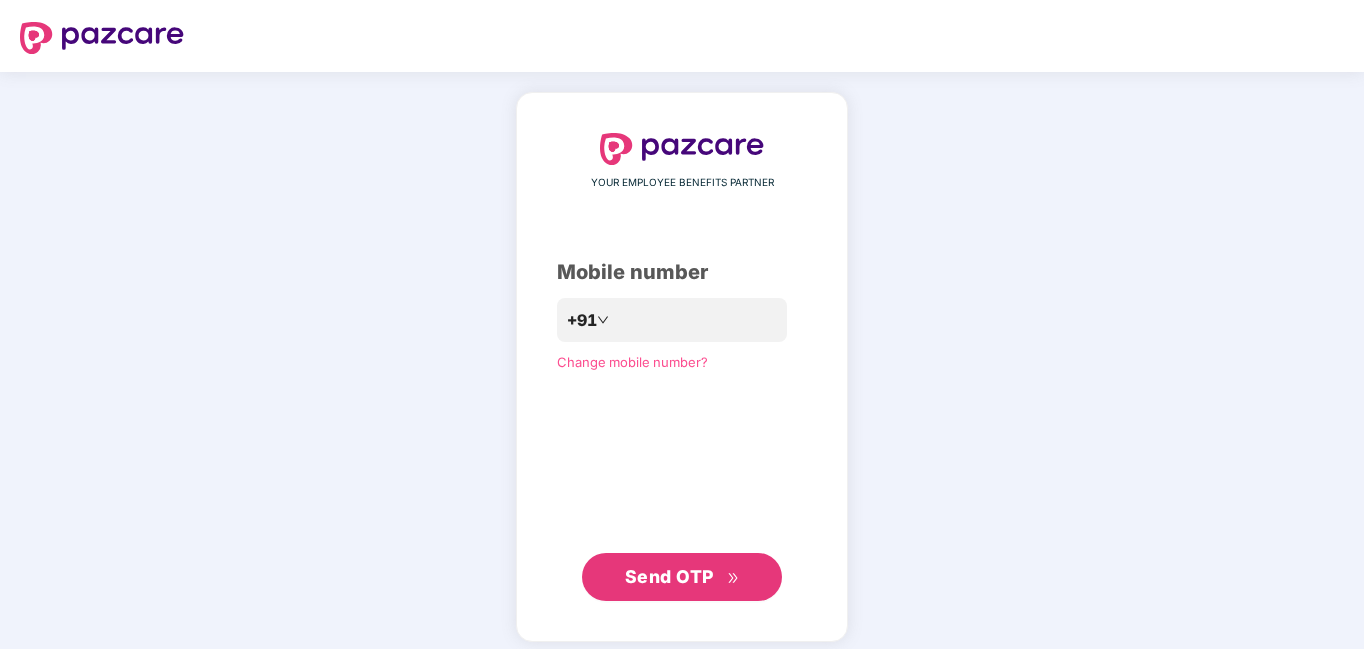 click on "Send OTP" at bounding box center (669, 576) 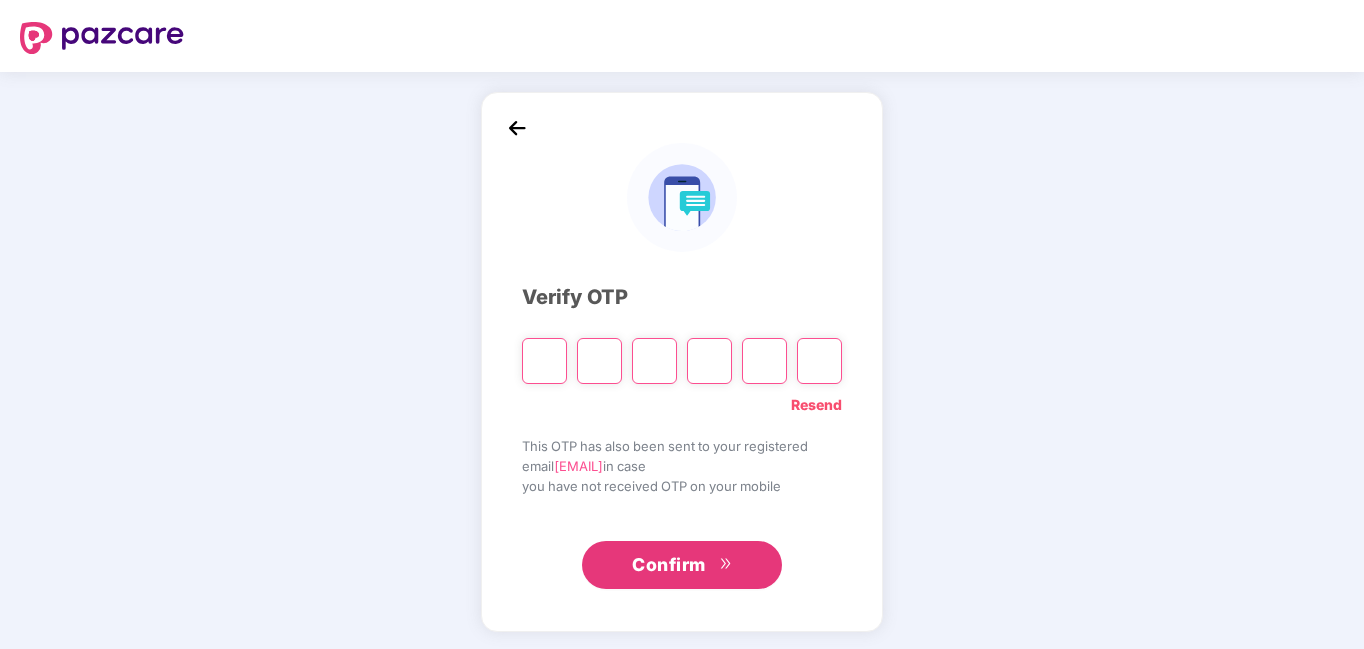 type on "*" 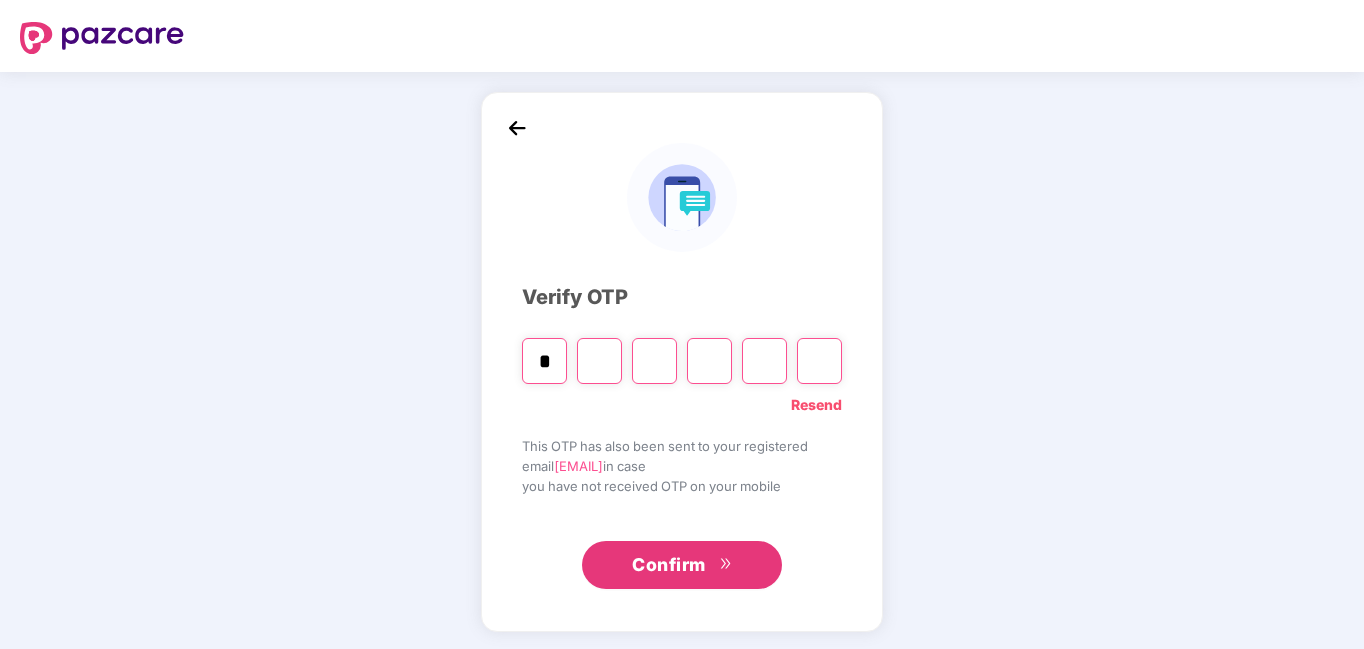 type on "*" 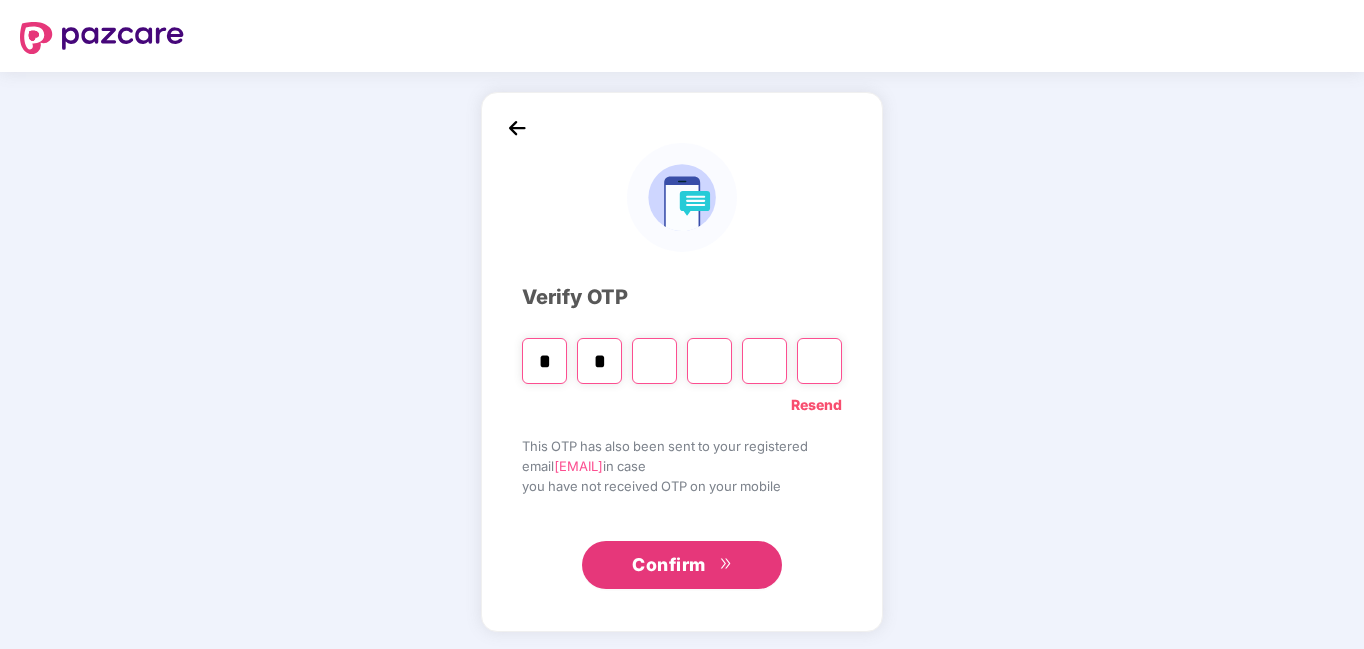 type on "*" 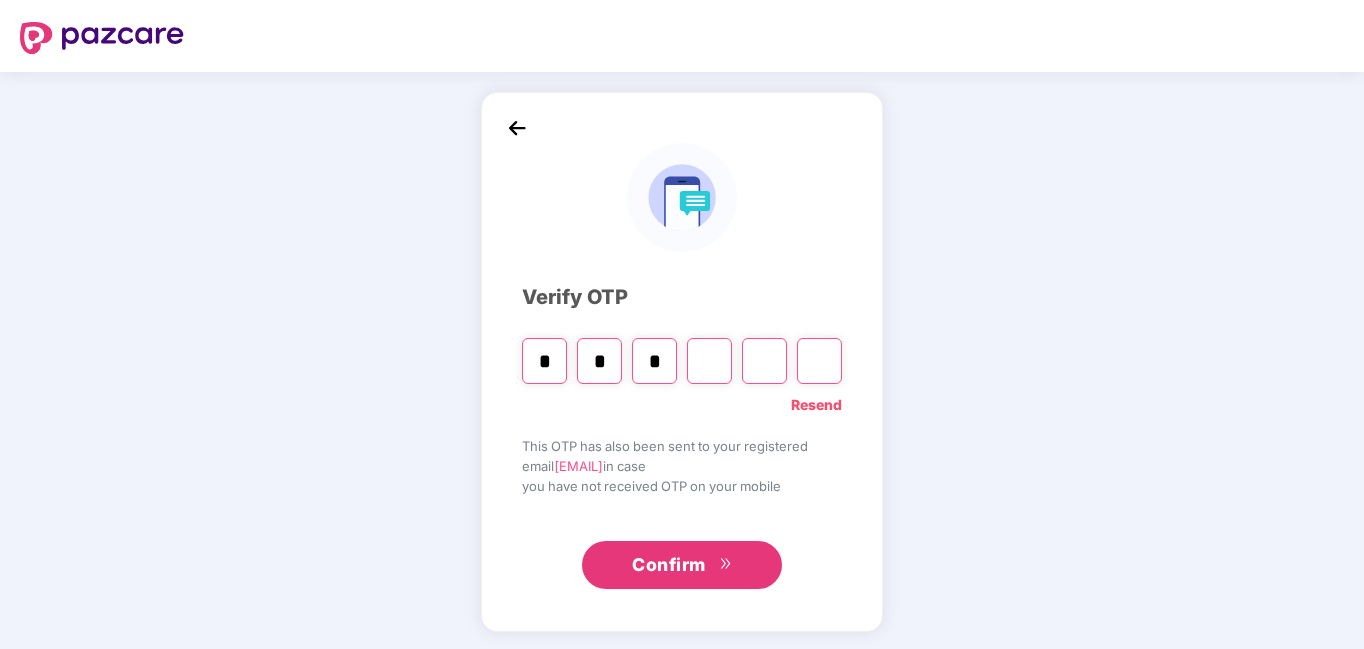 type on "*" 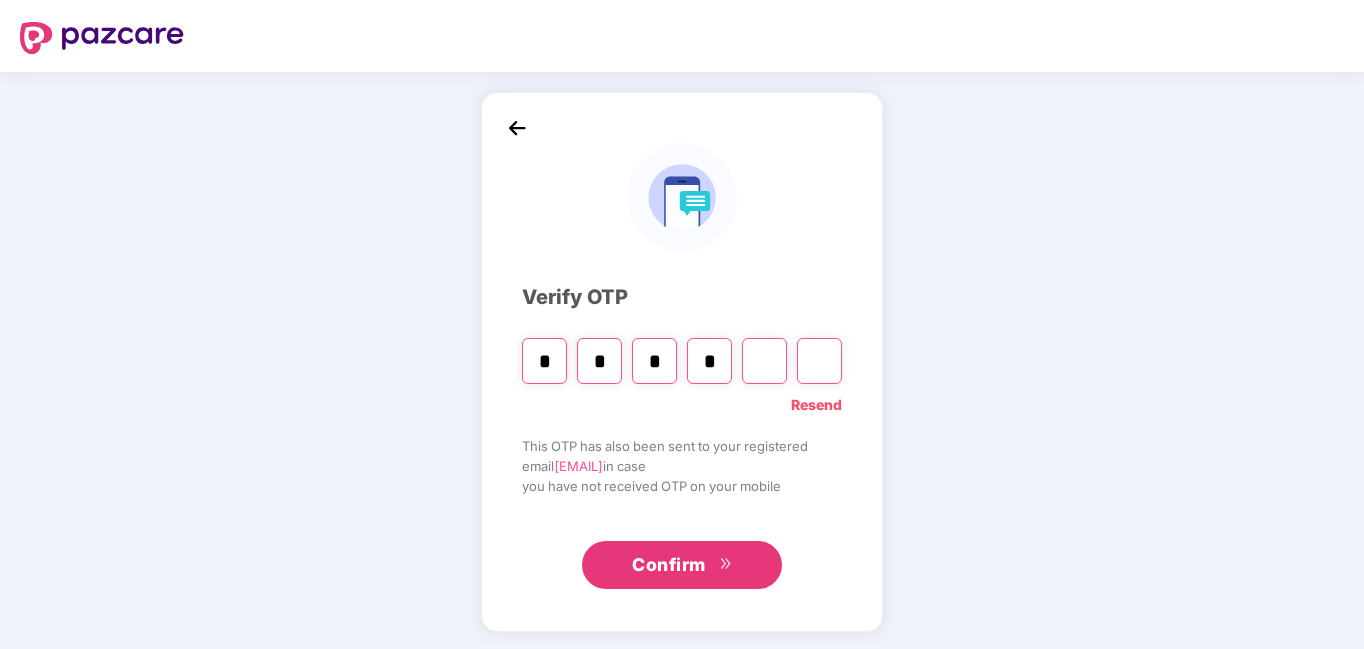 type on "*" 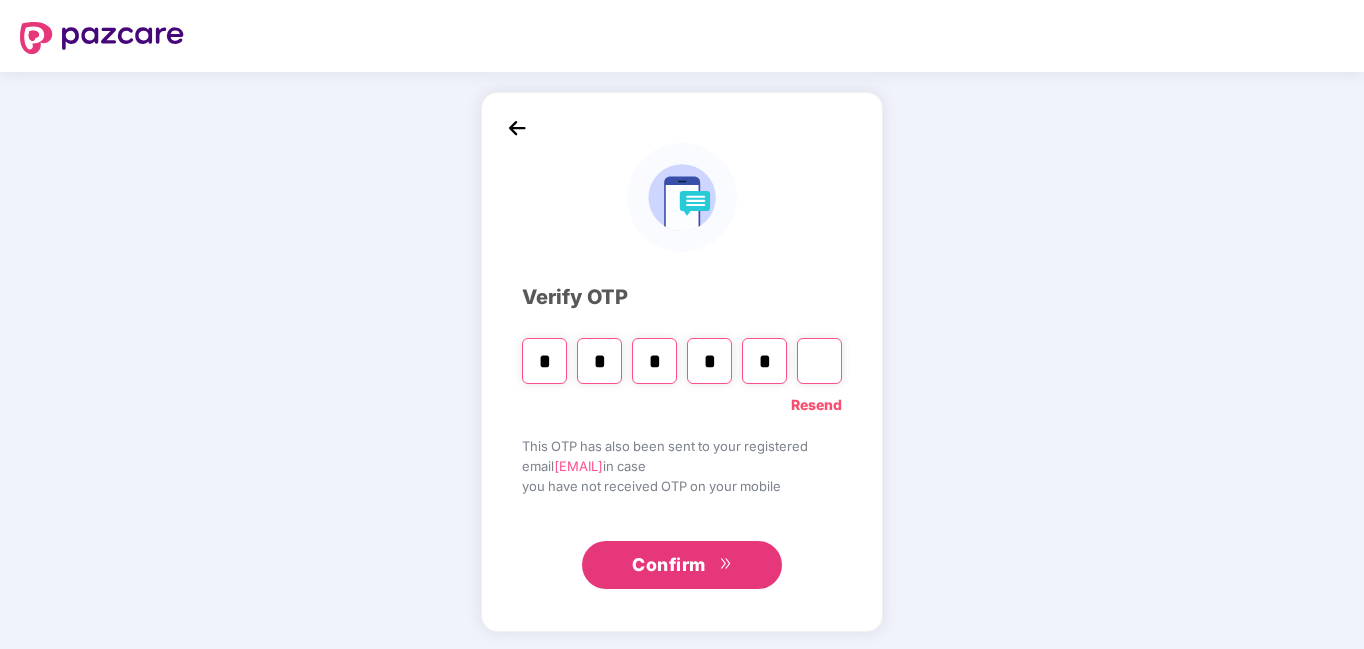 type on "*" 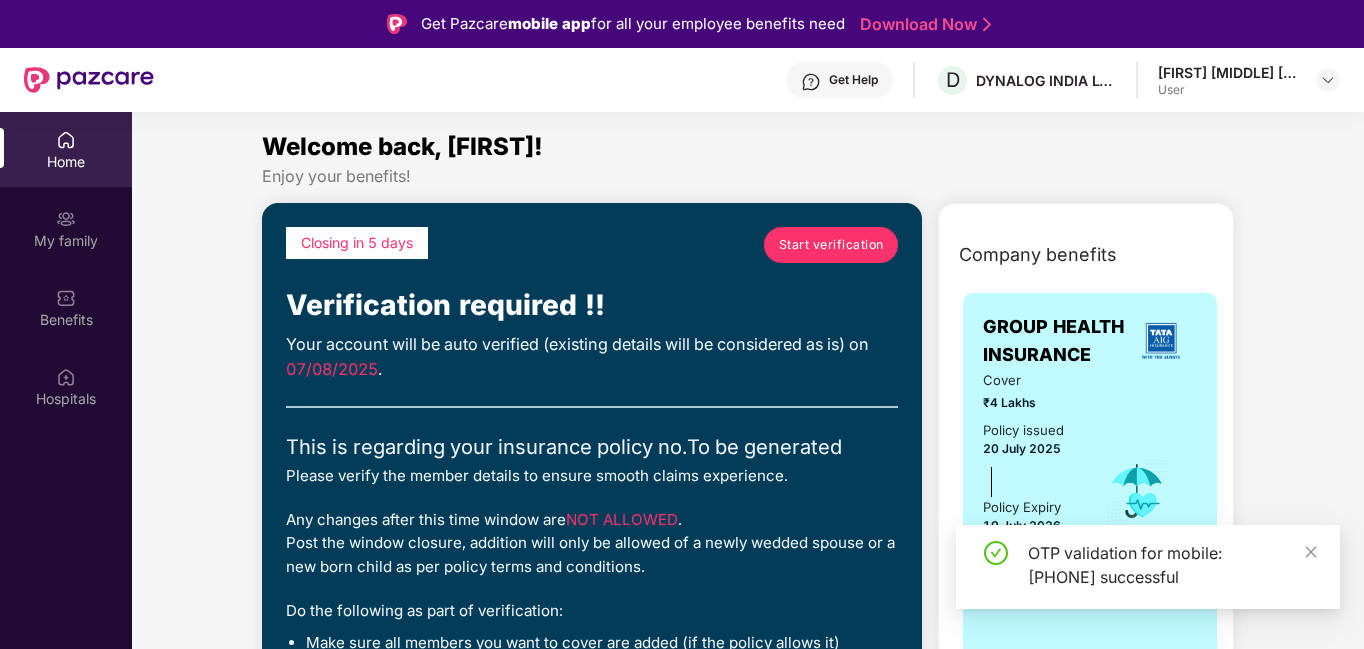 click on "Start verification" at bounding box center [831, 244] 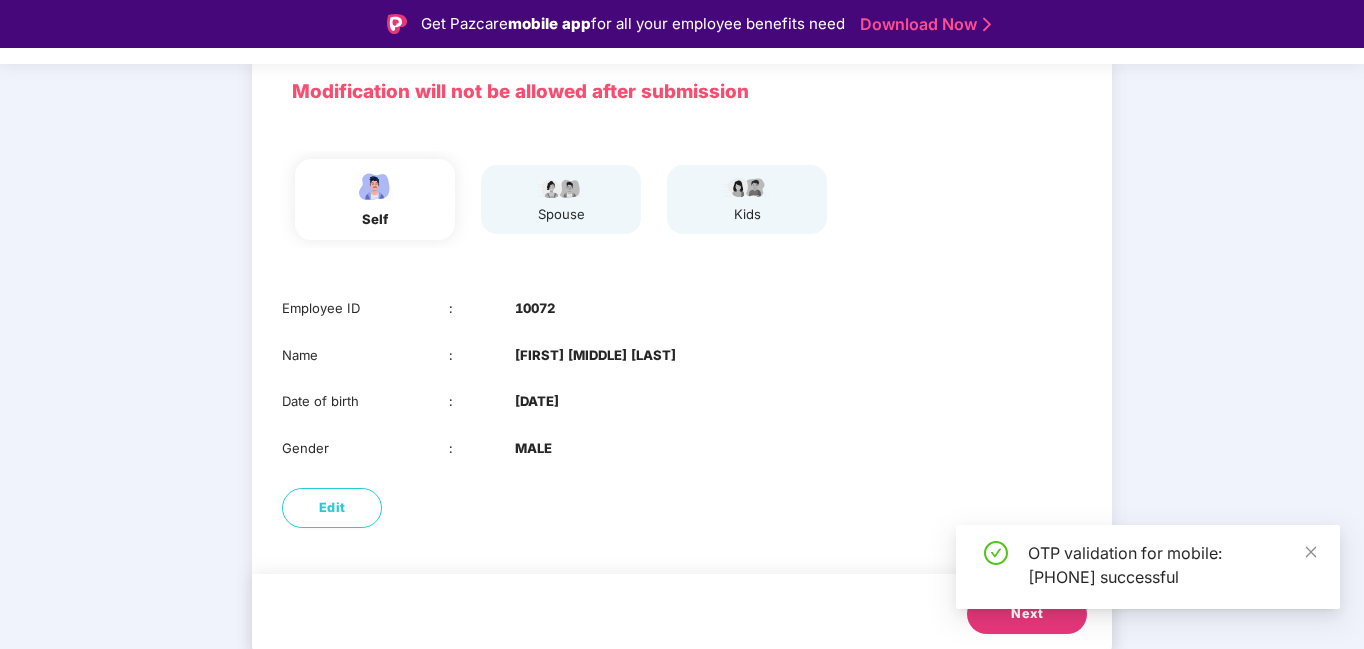scroll, scrollTop: 142, scrollLeft: 0, axis: vertical 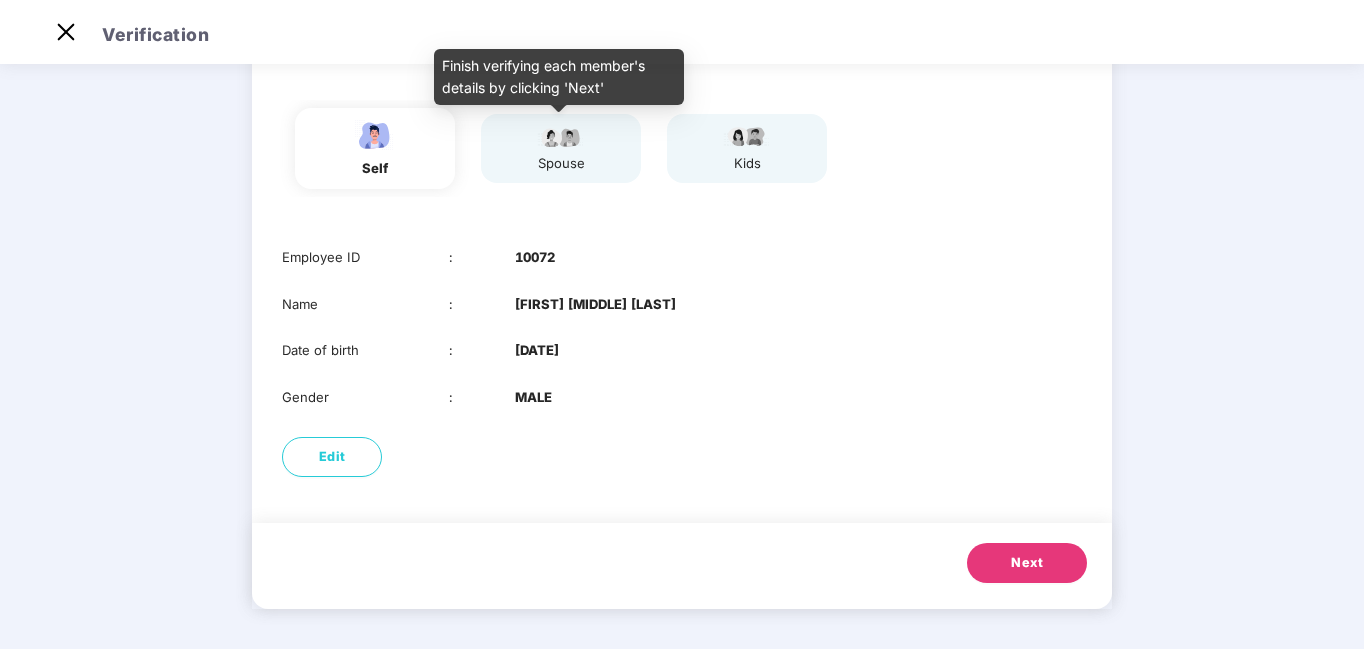 click on "spouse" at bounding box center (561, 163) 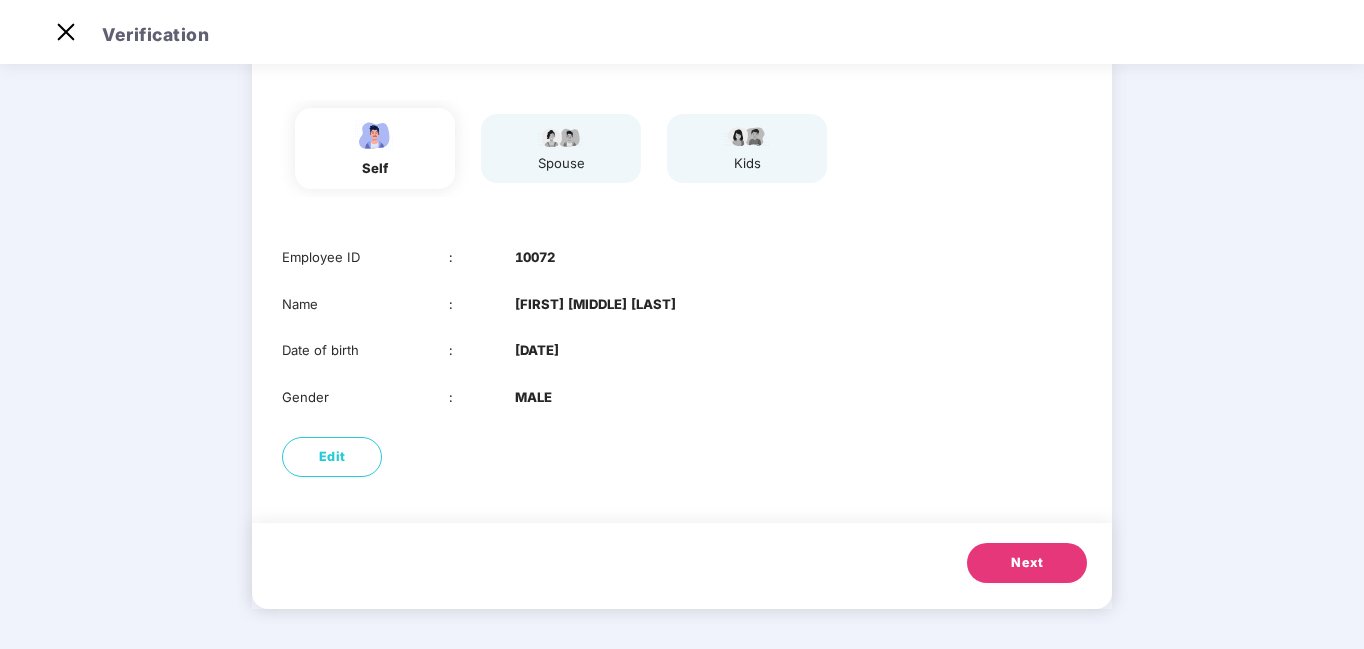 click on "spouse" at bounding box center [561, 163] 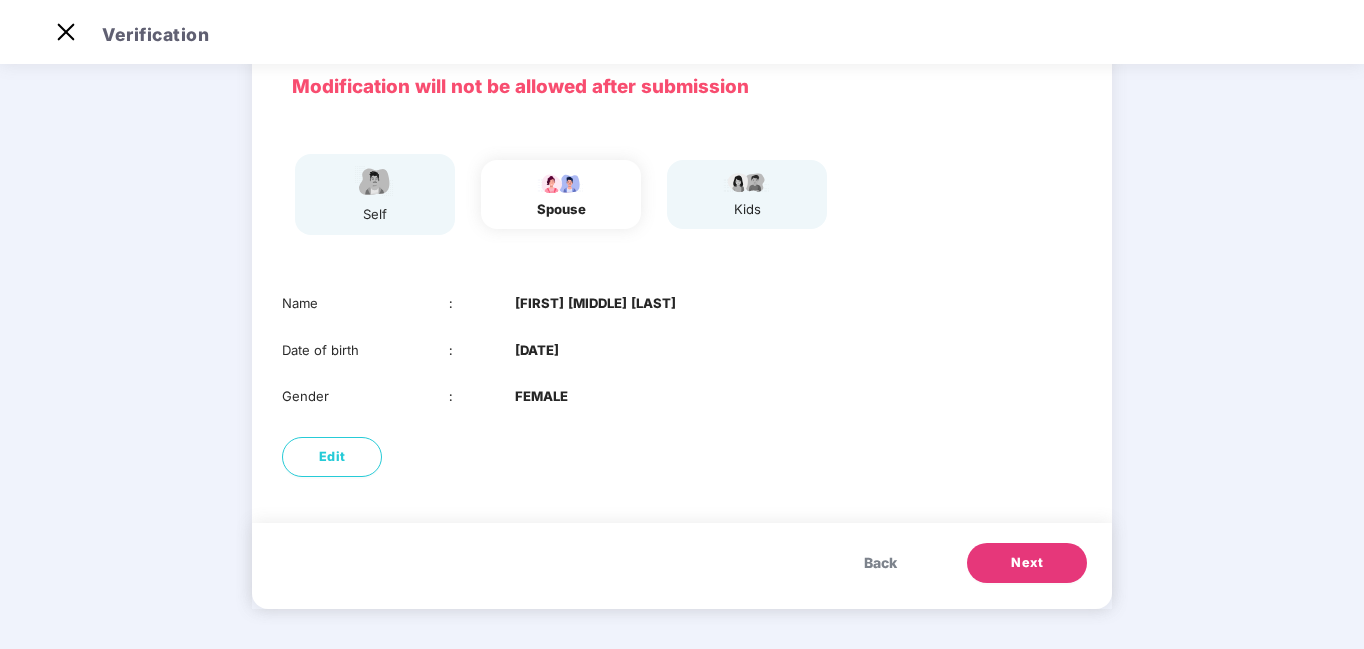 click on "Next" at bounding box center [1027, 563] 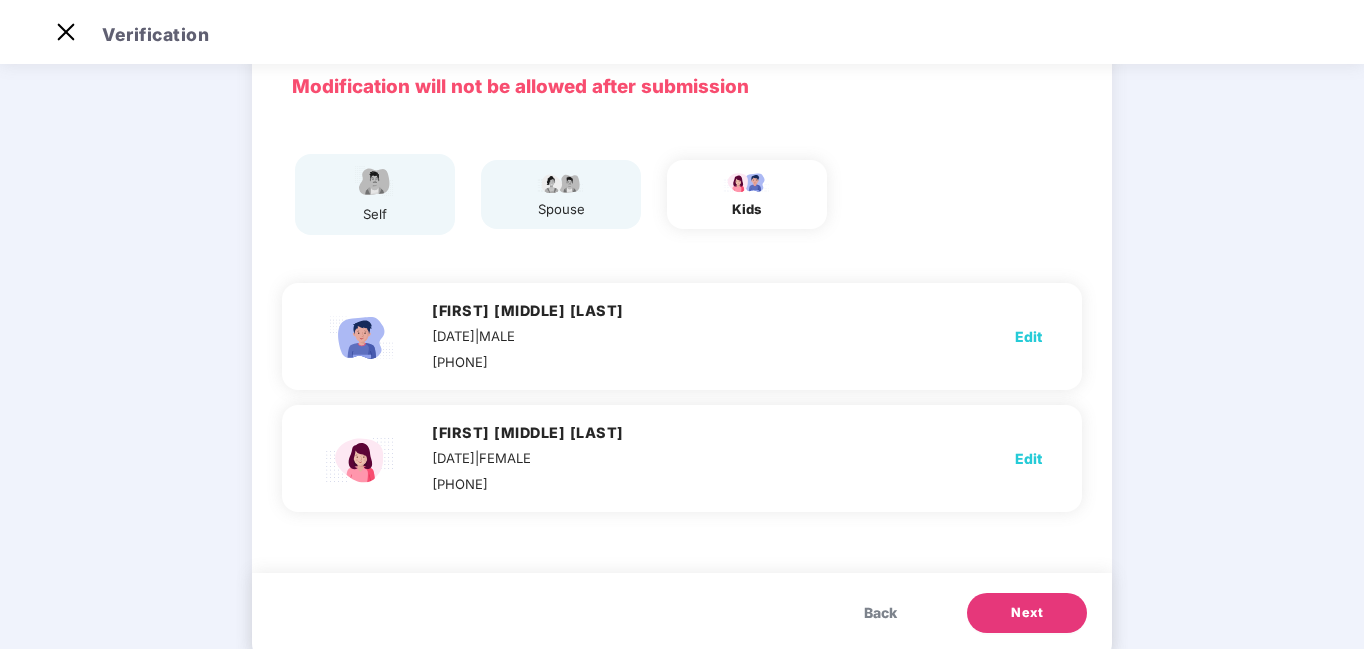 scroll, scrollTop: 142, scrollLeft: 0, axis: vertical 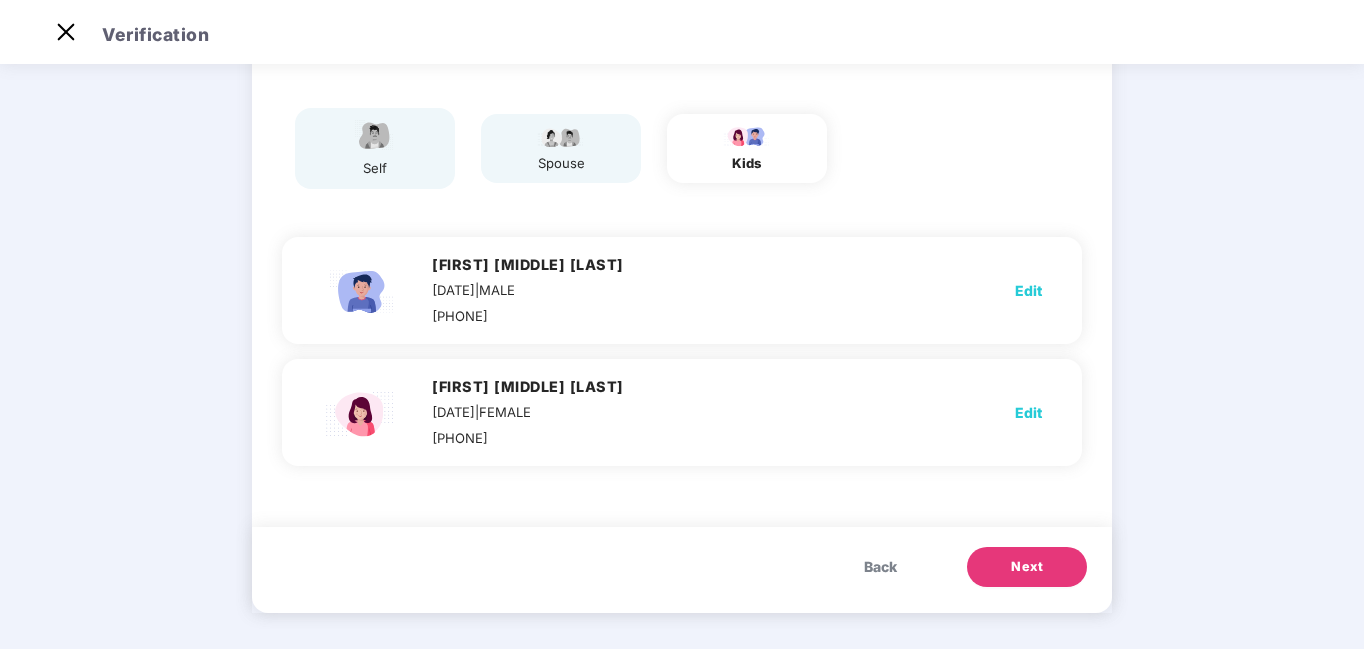 click on "Next" at bounding box center [1027, 567] 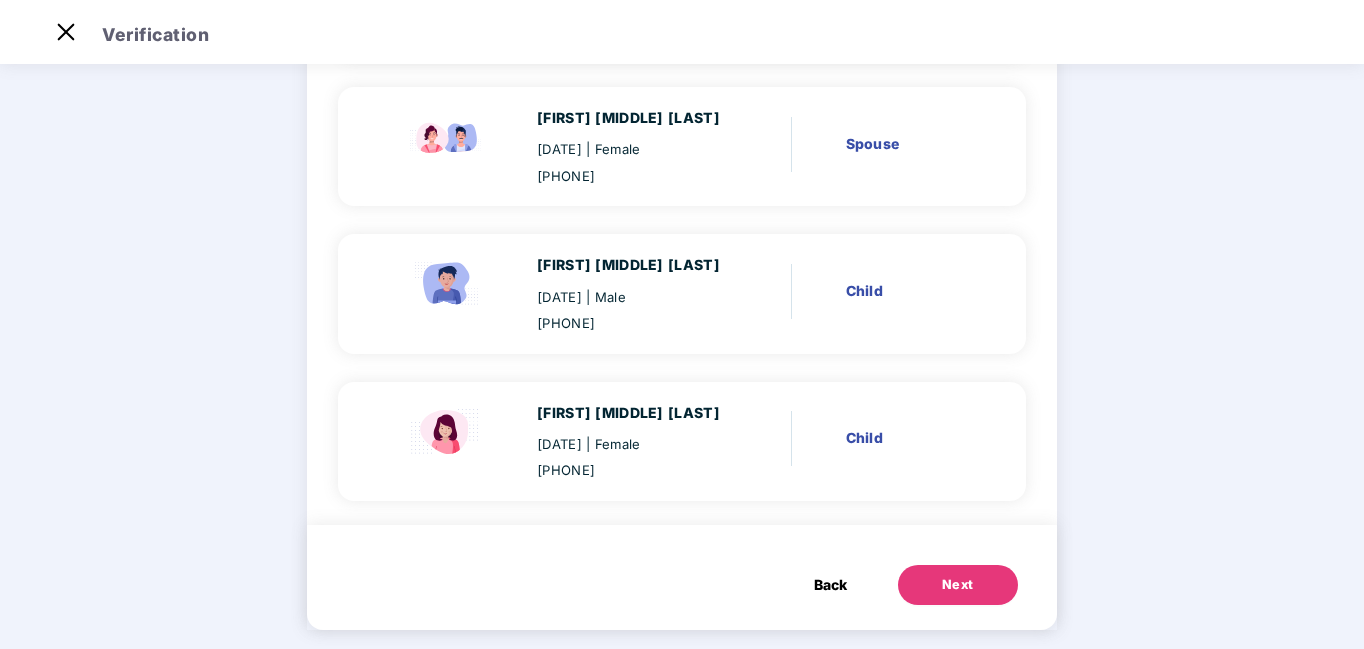 scroll, scrollTop: 345, scrollLeft: 0, axis: vertical 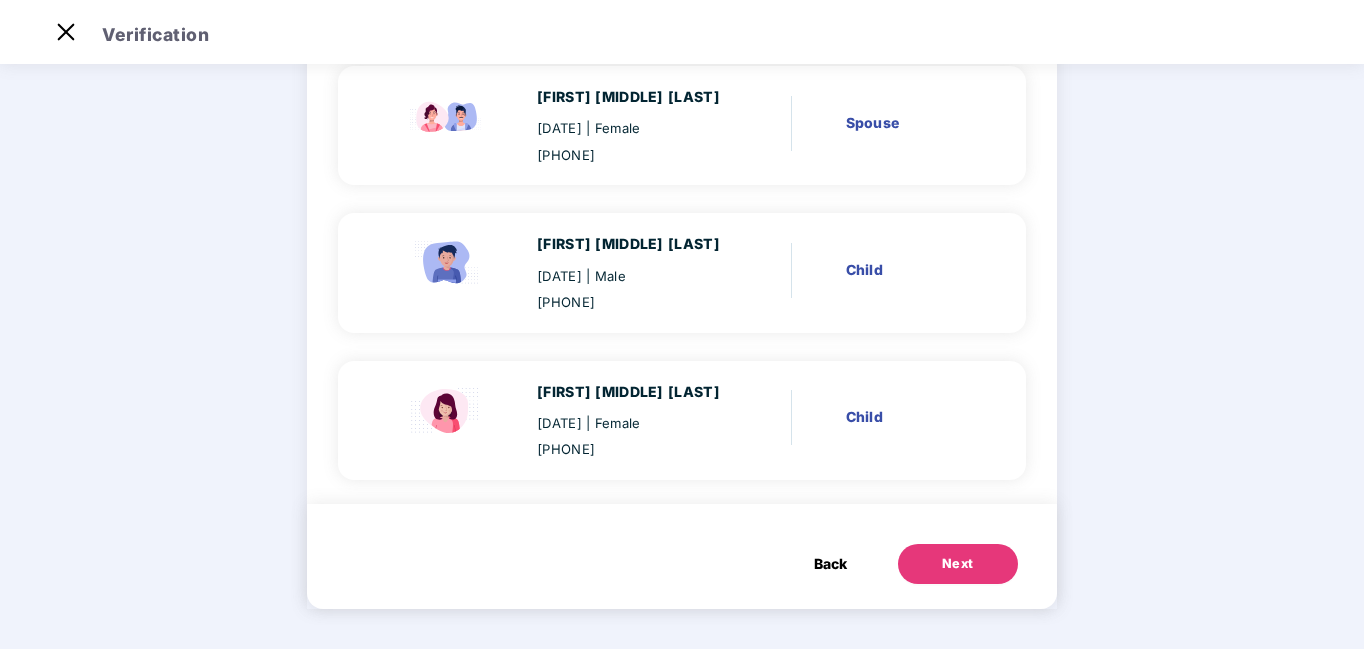 click on "Next" at bounding box center [958, 564] 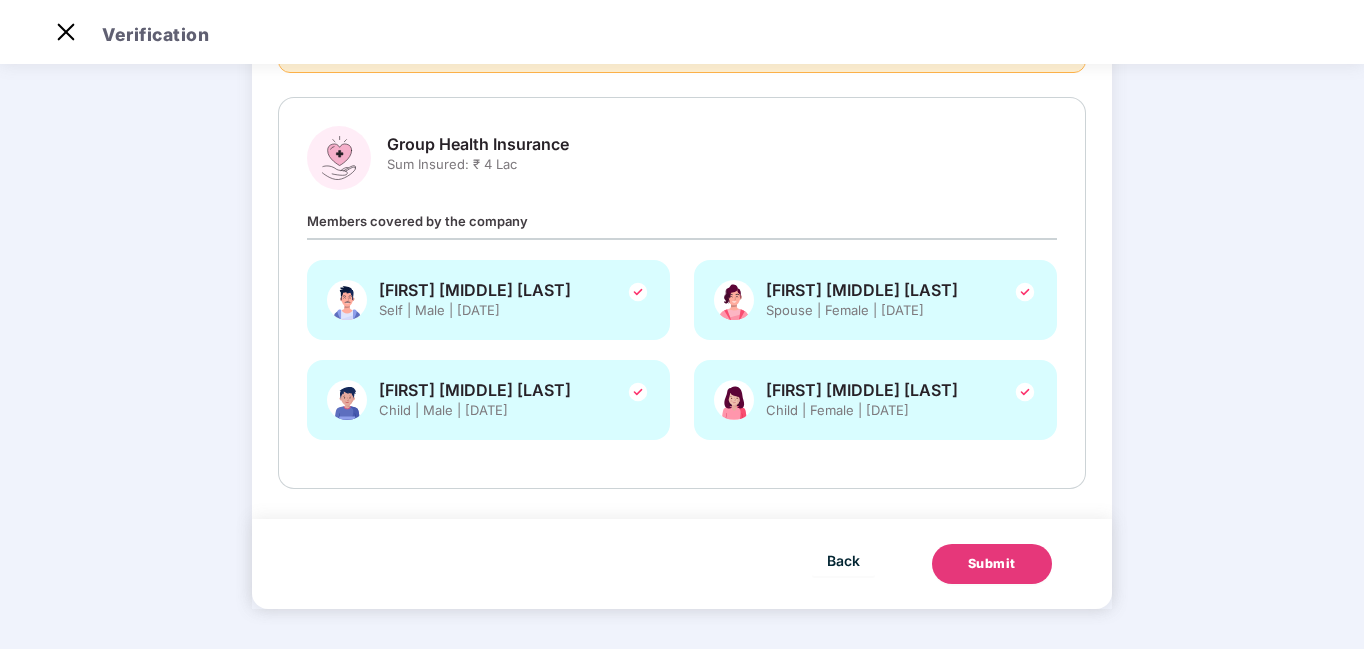 scroll, scrollTop: 0, scrollLeft: 0, axis: both 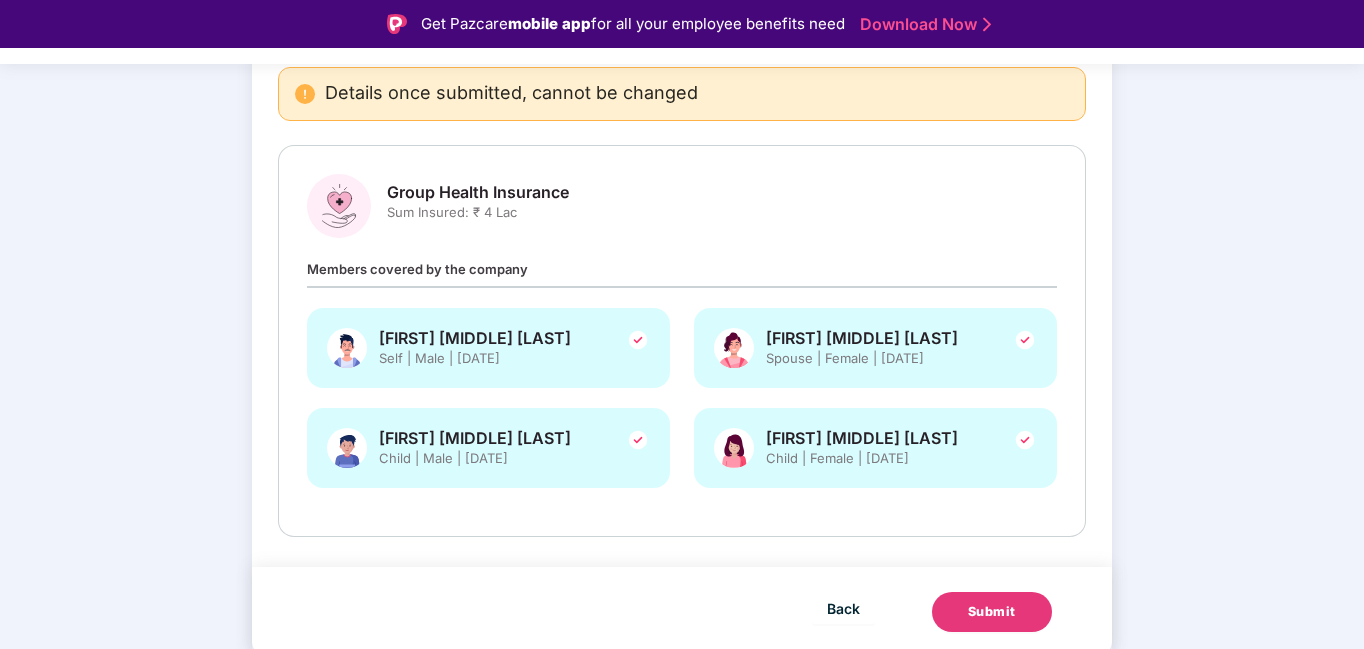 click on "Submit" at bounding box center (992, 612) 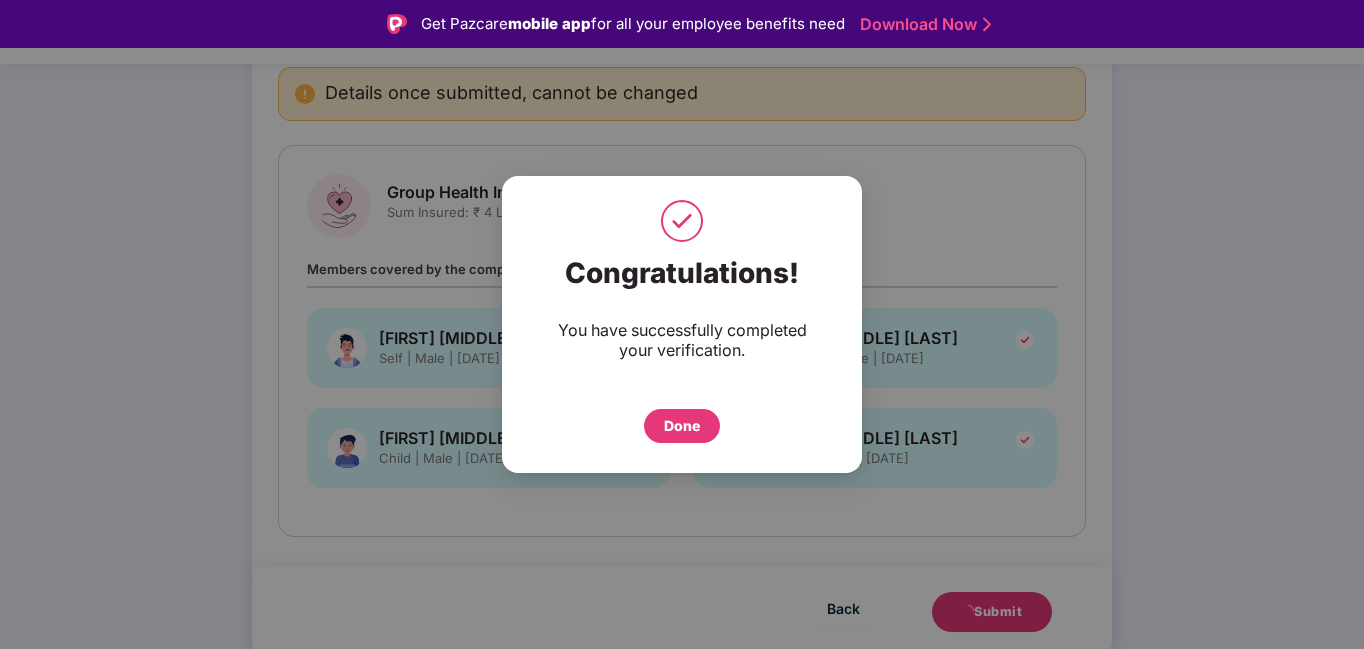 click on "Done" at bounding box center (682, 426) 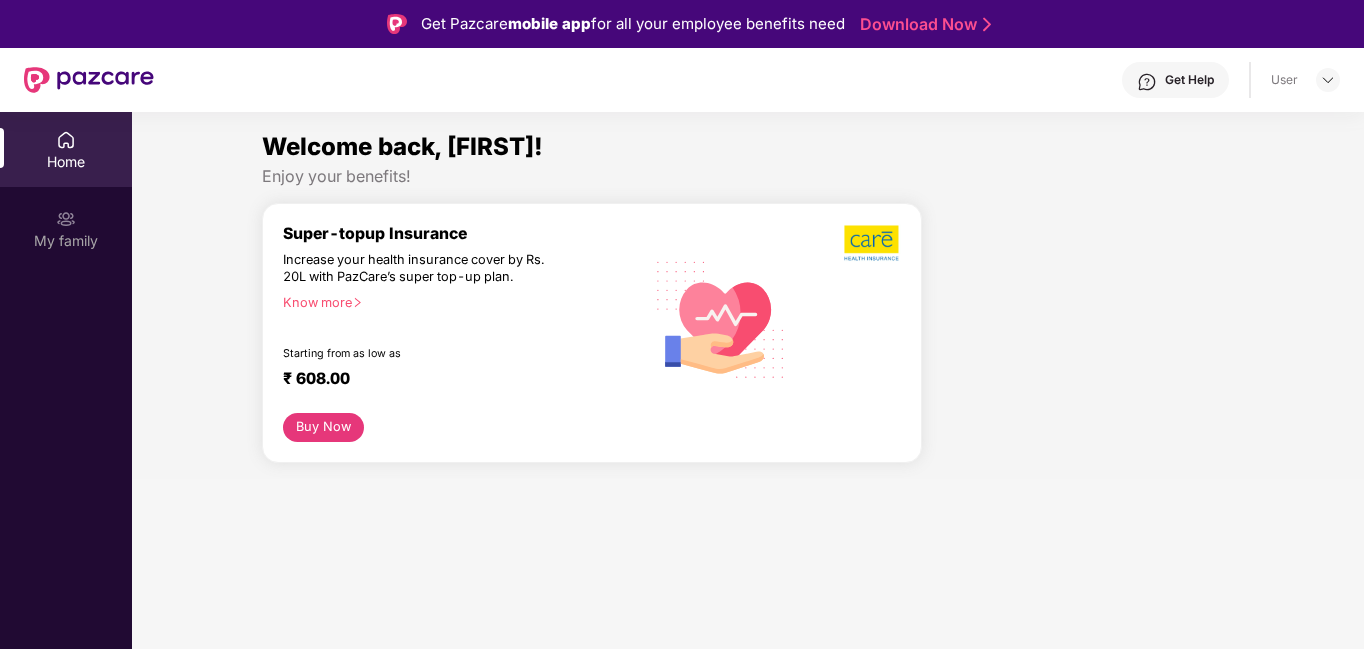 scroll, scrollTop: 0, scrollLeft: 0, axis: both 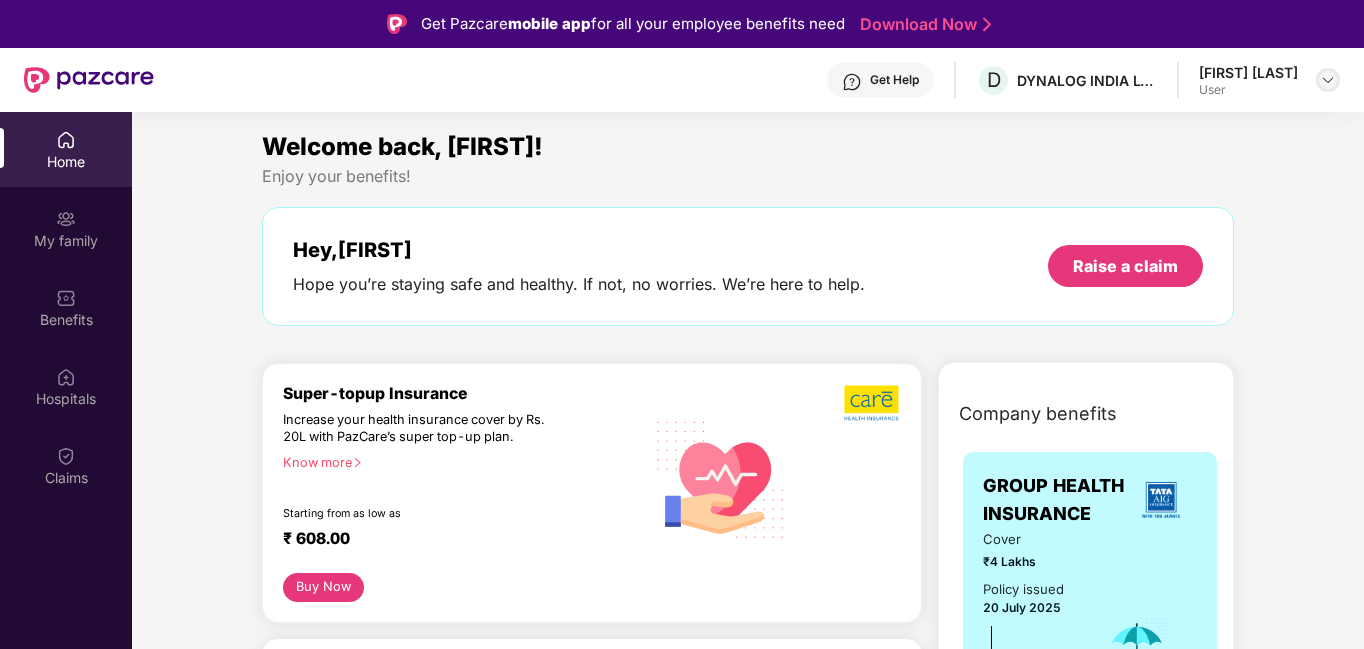 click at bounding box center [1328, 80] 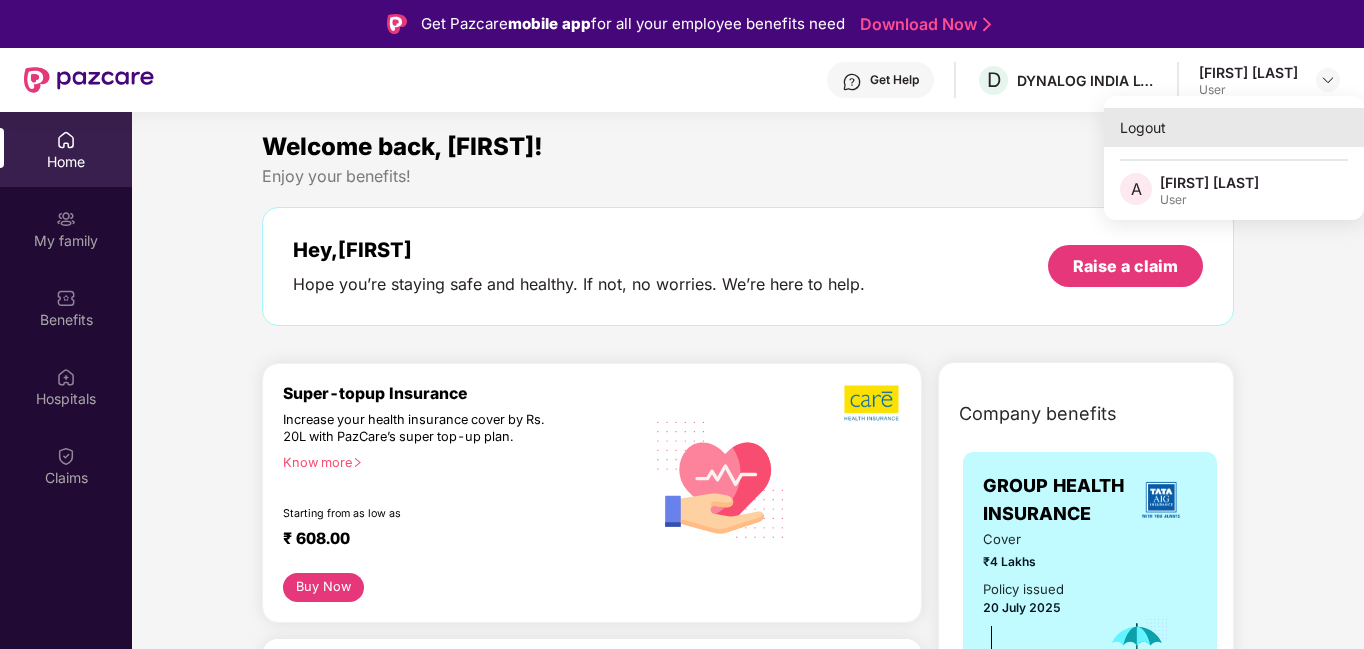 click on "Logout" at bounding box center [1234, 127] 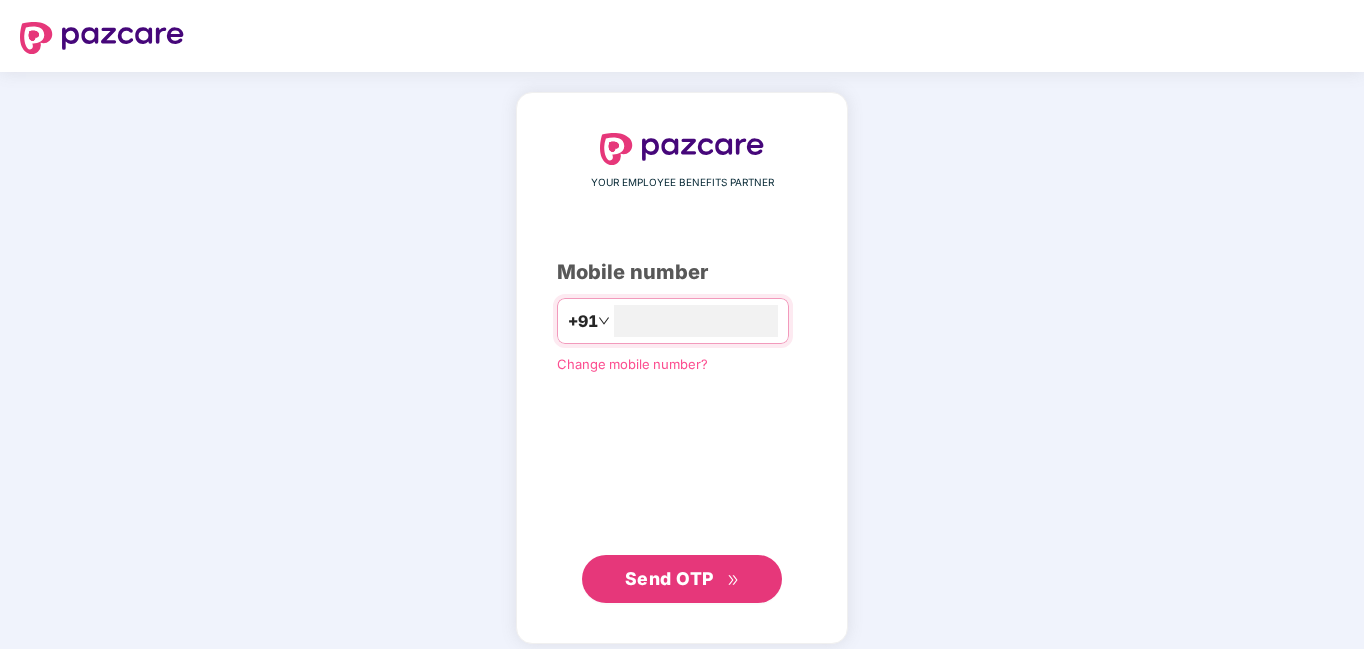 type on "**********" 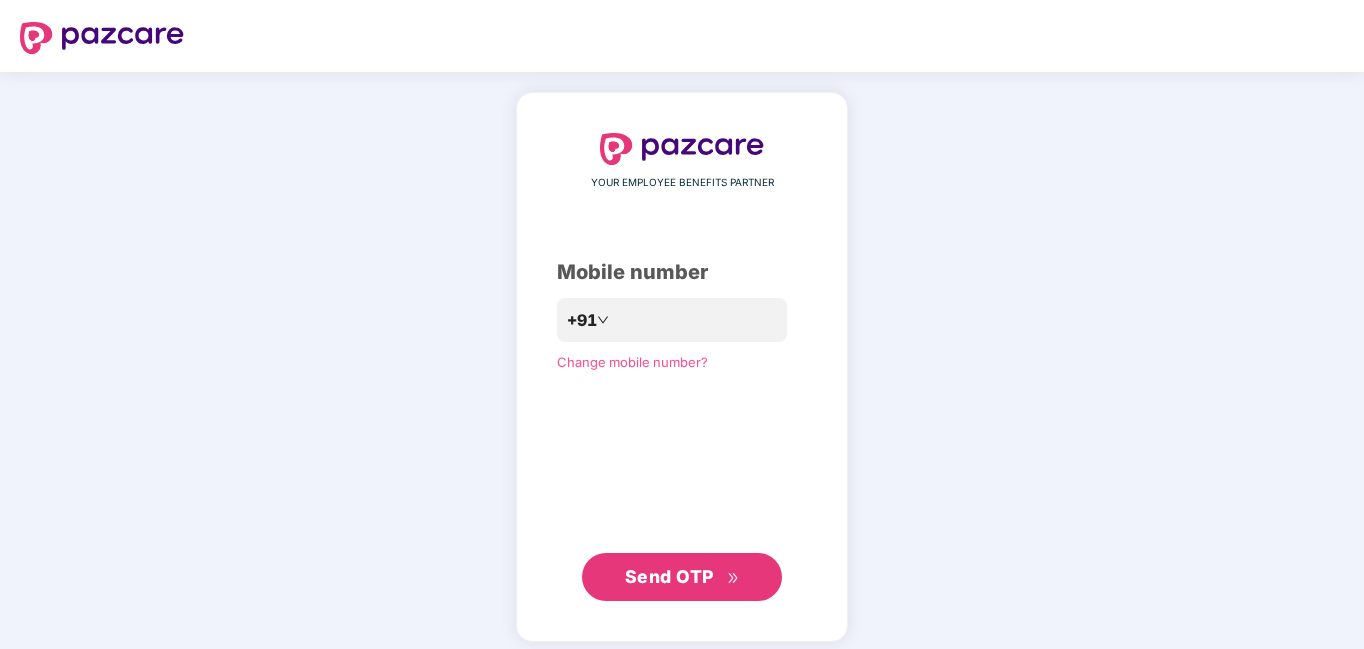 click on "Send OTP" at bounding box center [682, 577] 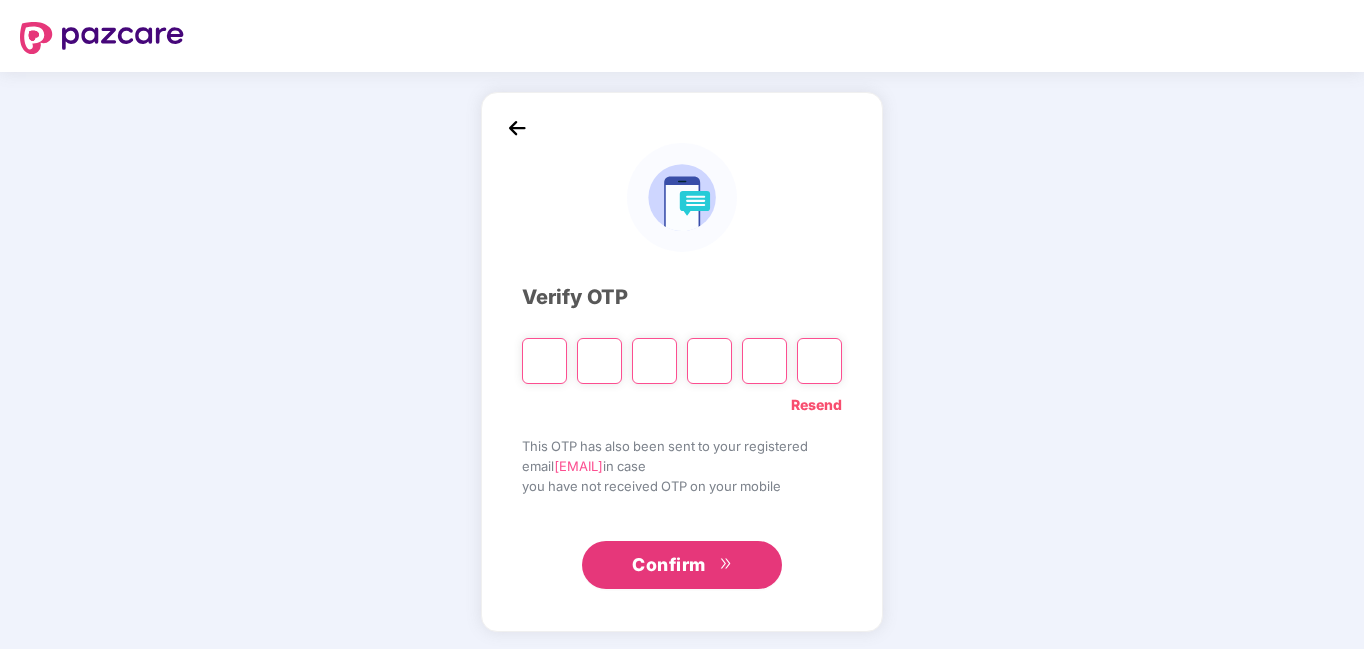 type on "*" 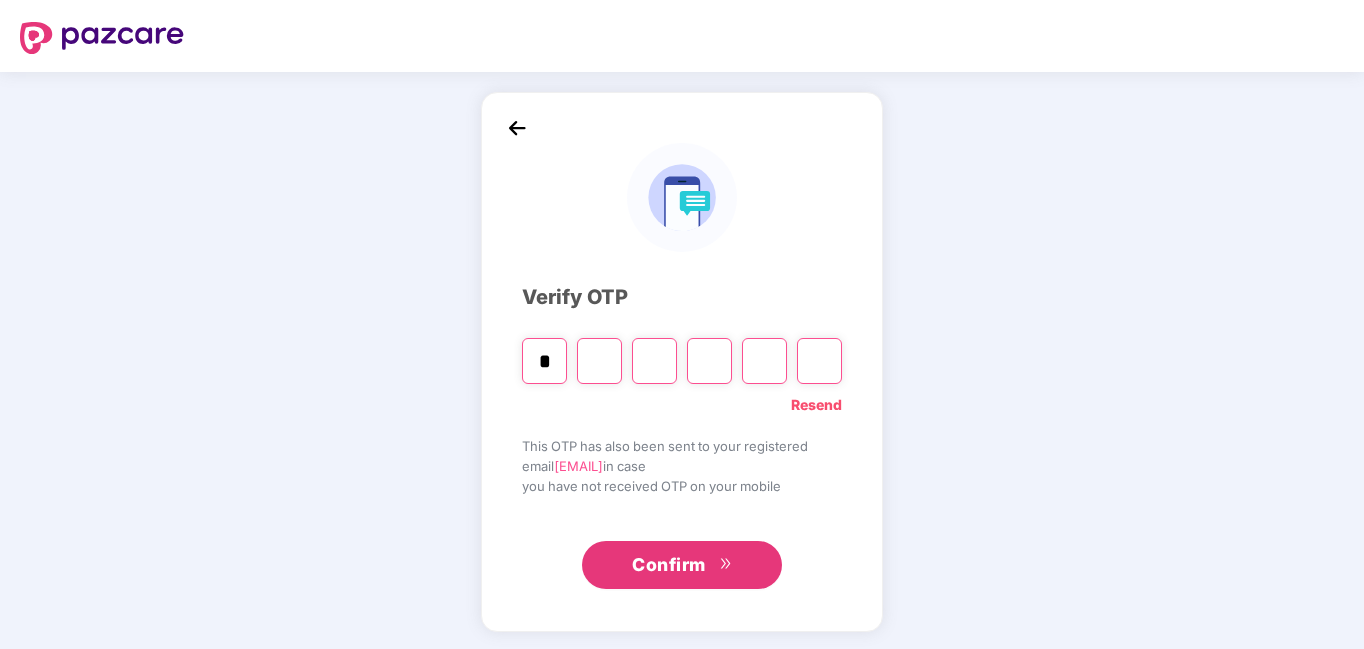 type on "*" 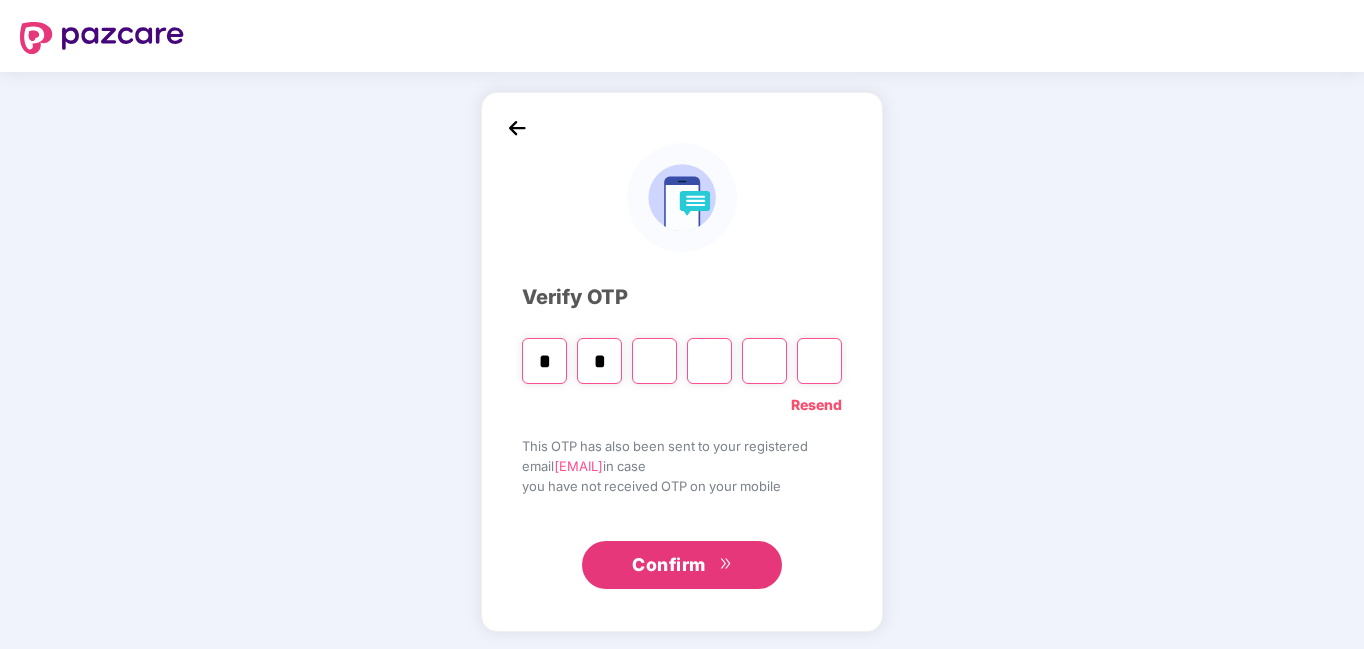 type on "*" 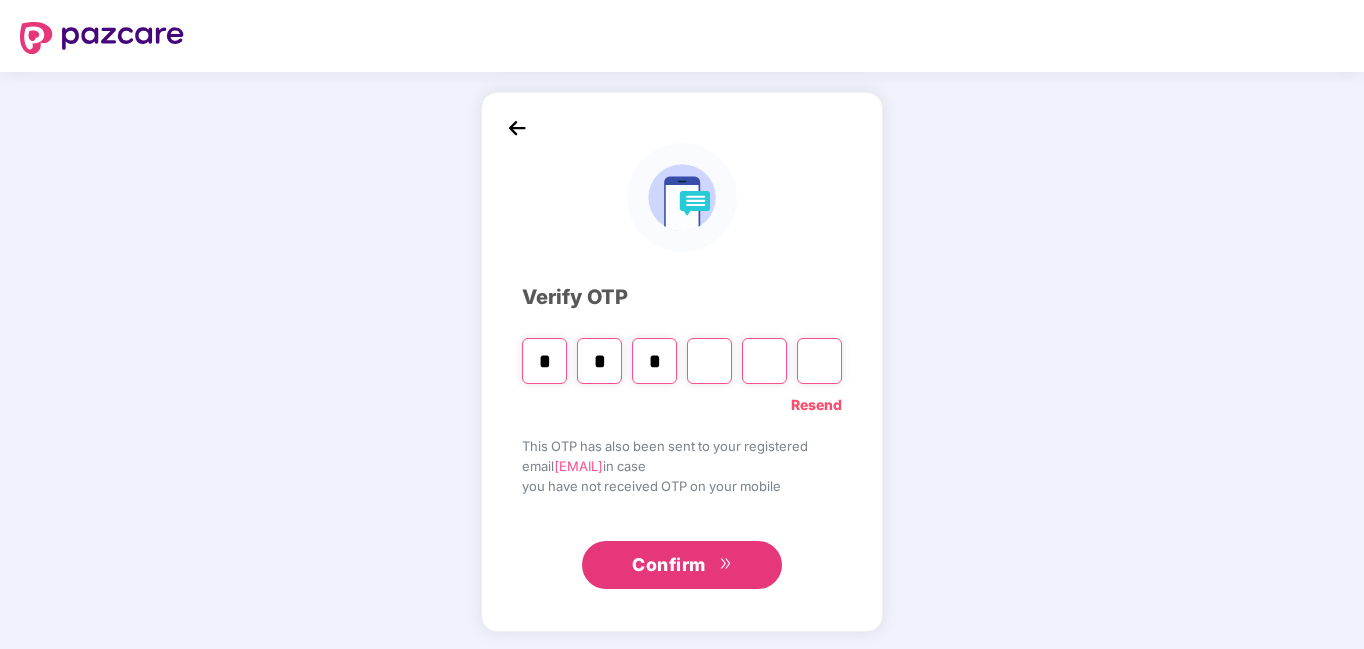 type on "*" 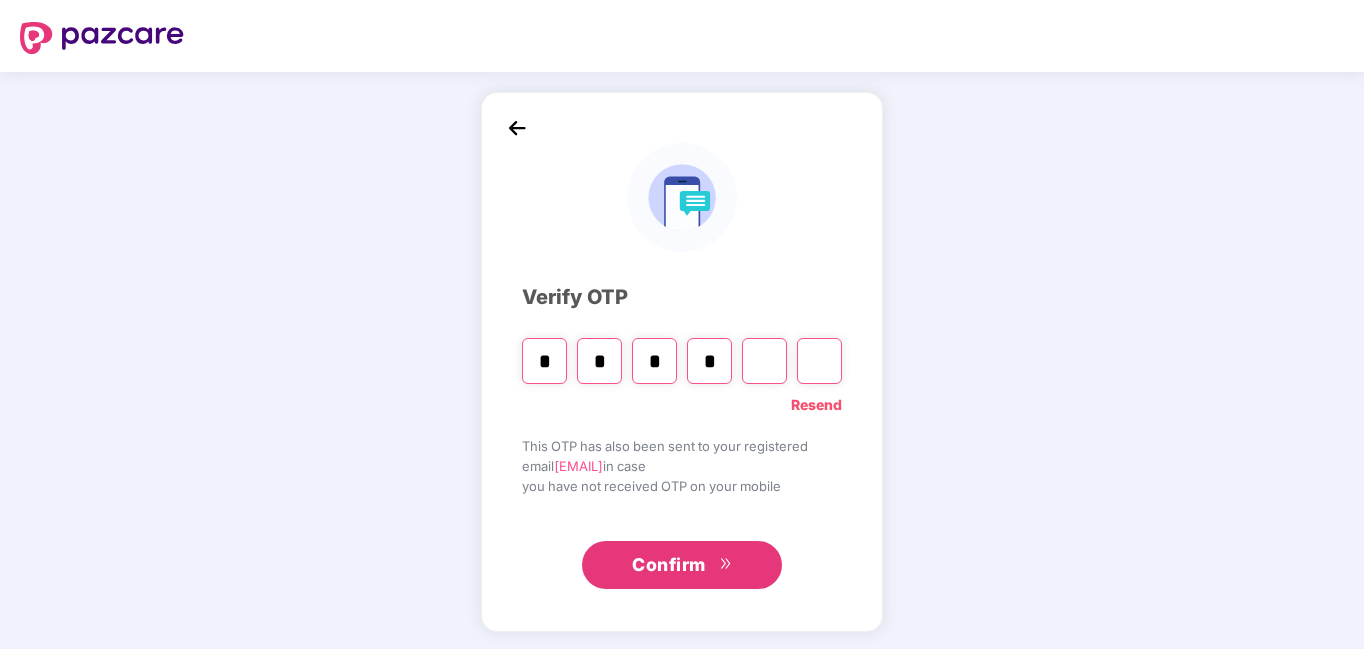 type on "*" 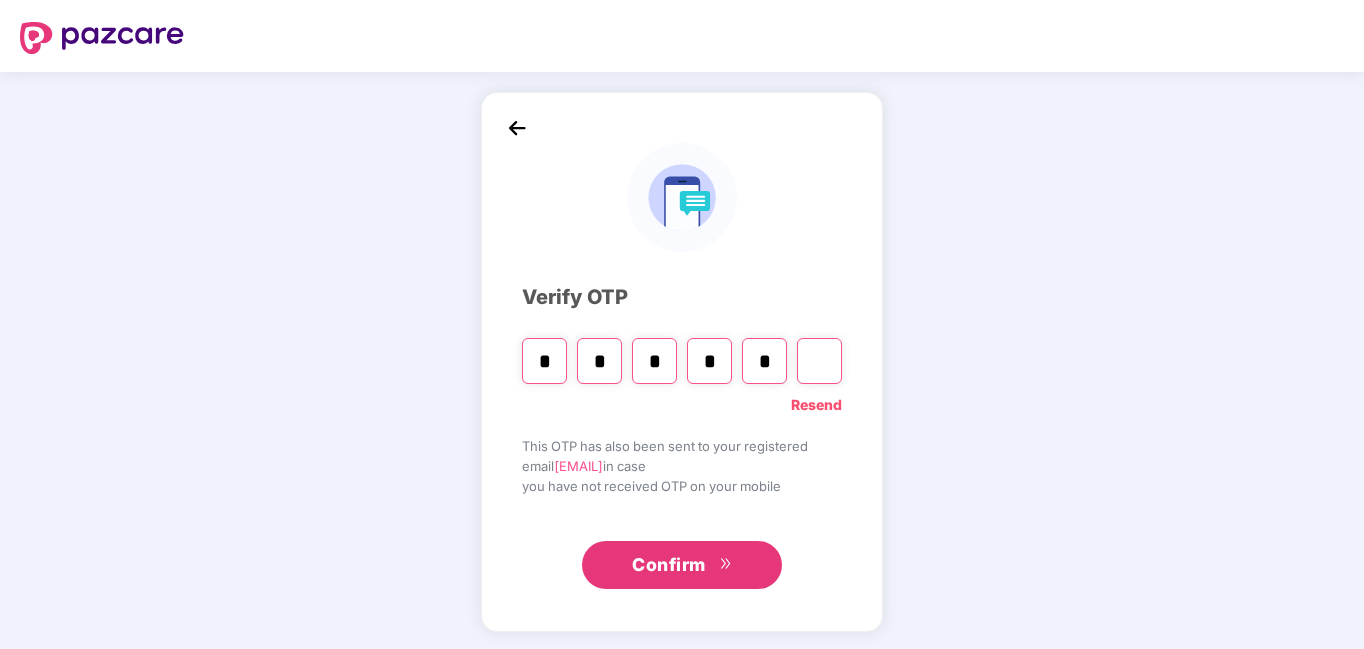 type on "*" 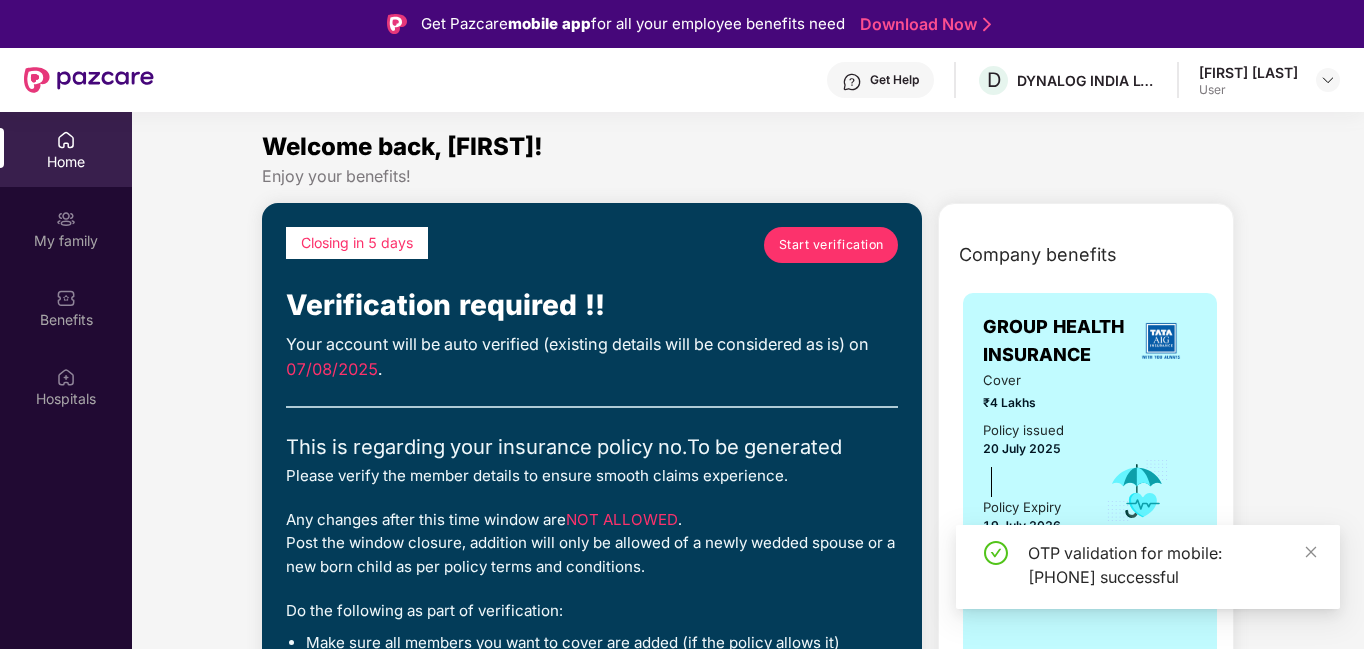 click on "Start verification" at bounding box center [831, 244] 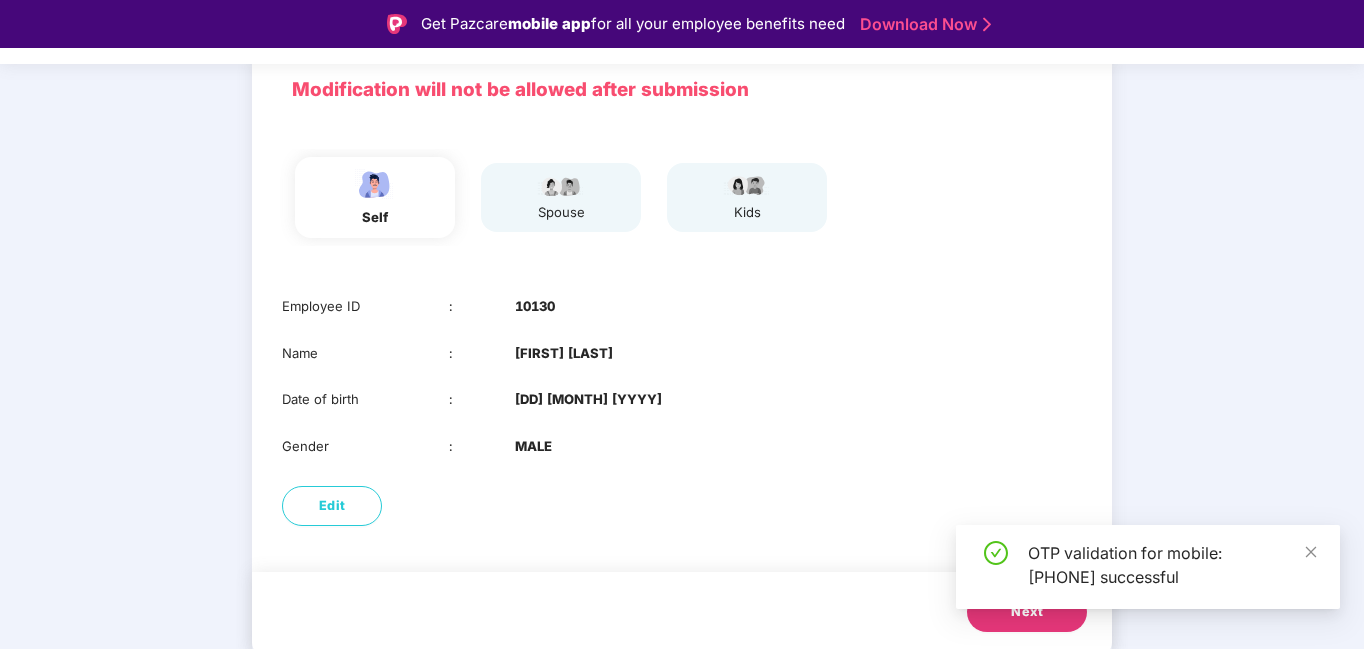 scroll, scrollTop: 142, scrollLeft: 0, axis: vertical 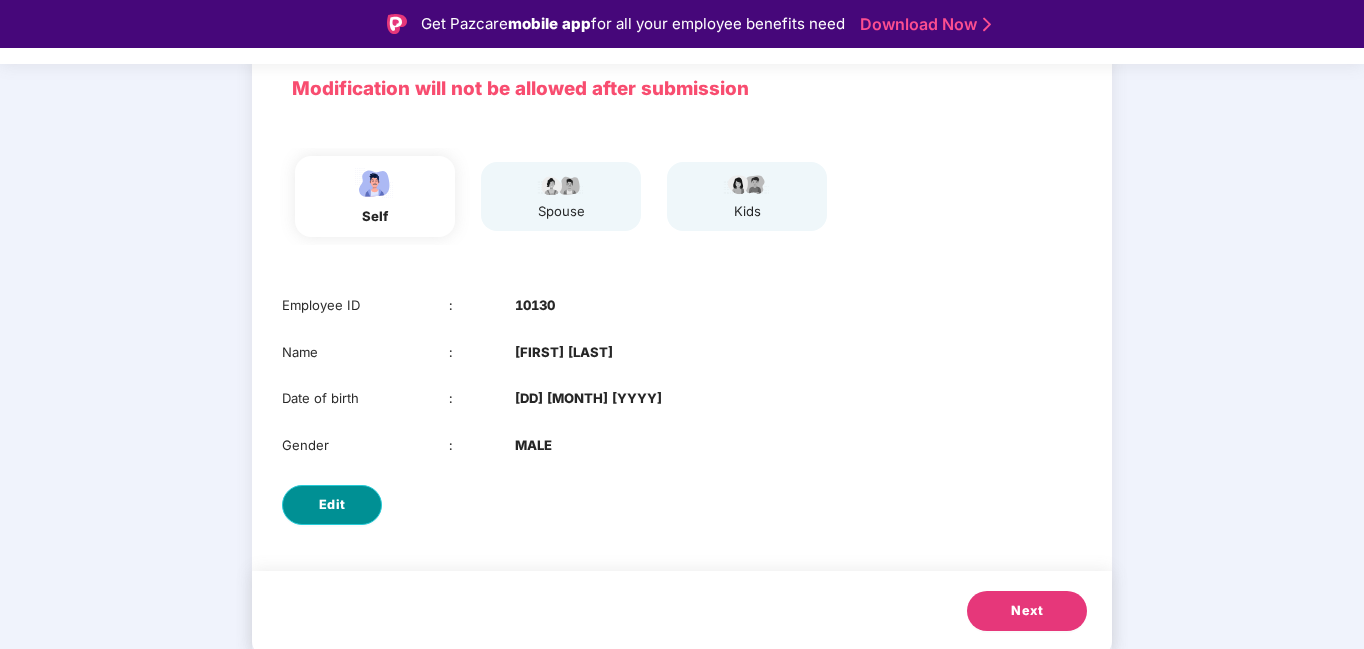click on "Edit" at bounding box center (332, 505) 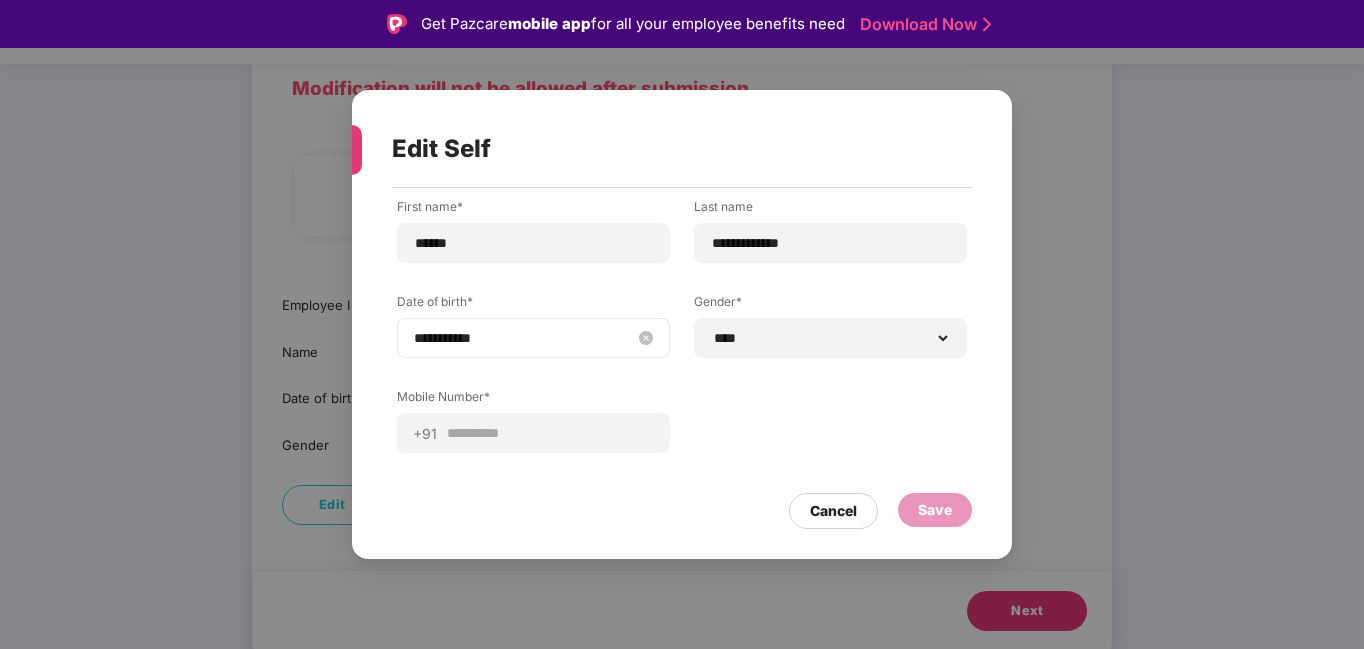click on "**********" at bounding box center (523, 338) 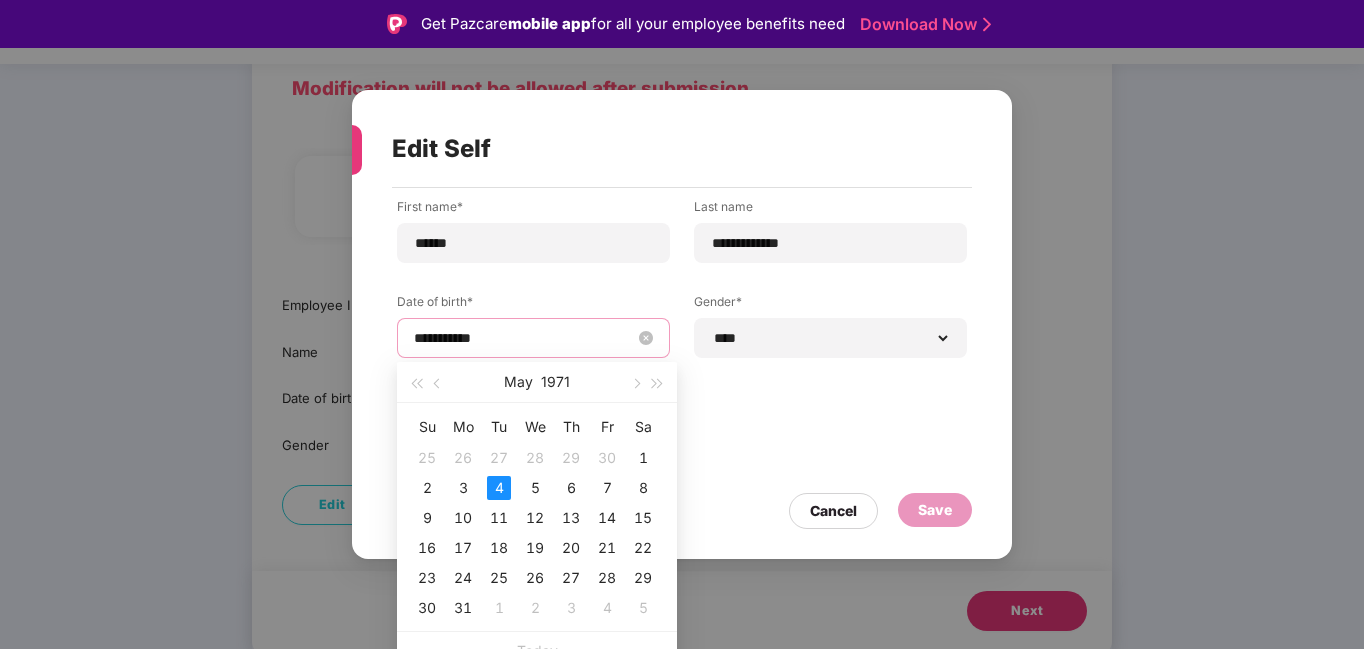 click on "**********" at bounding box center (523, 338) 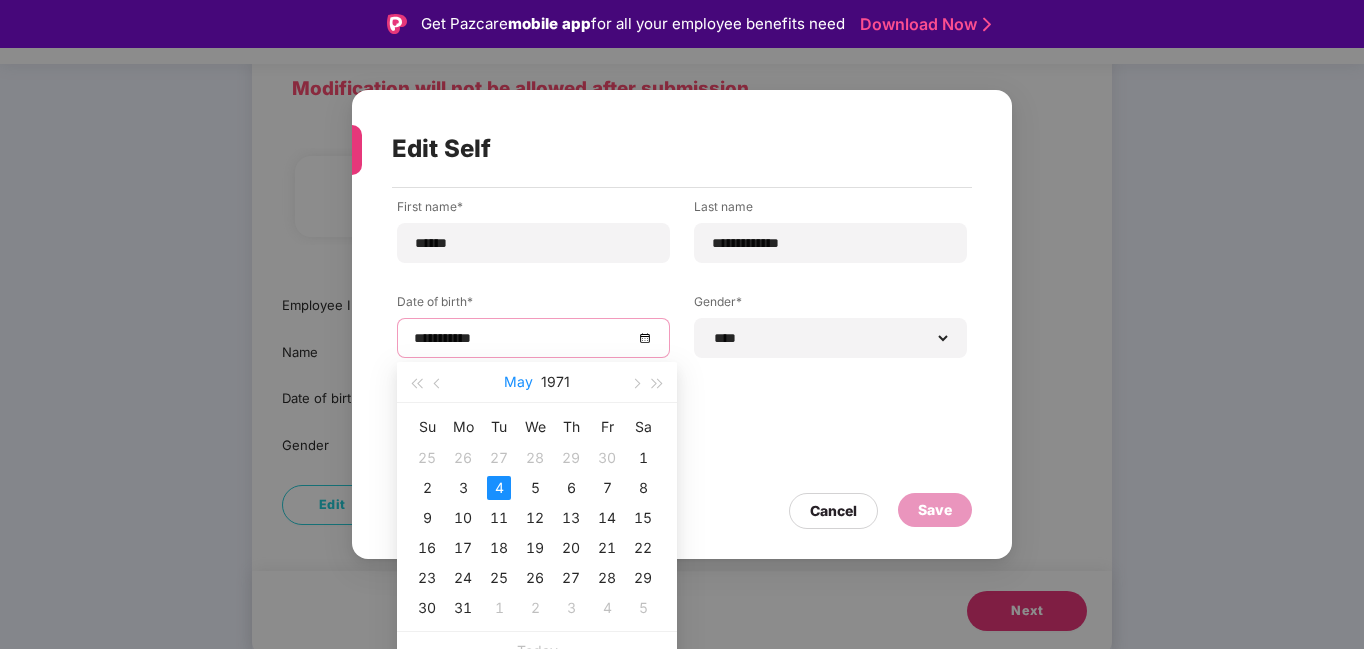 click on "May" at bounding box center (518, 382) 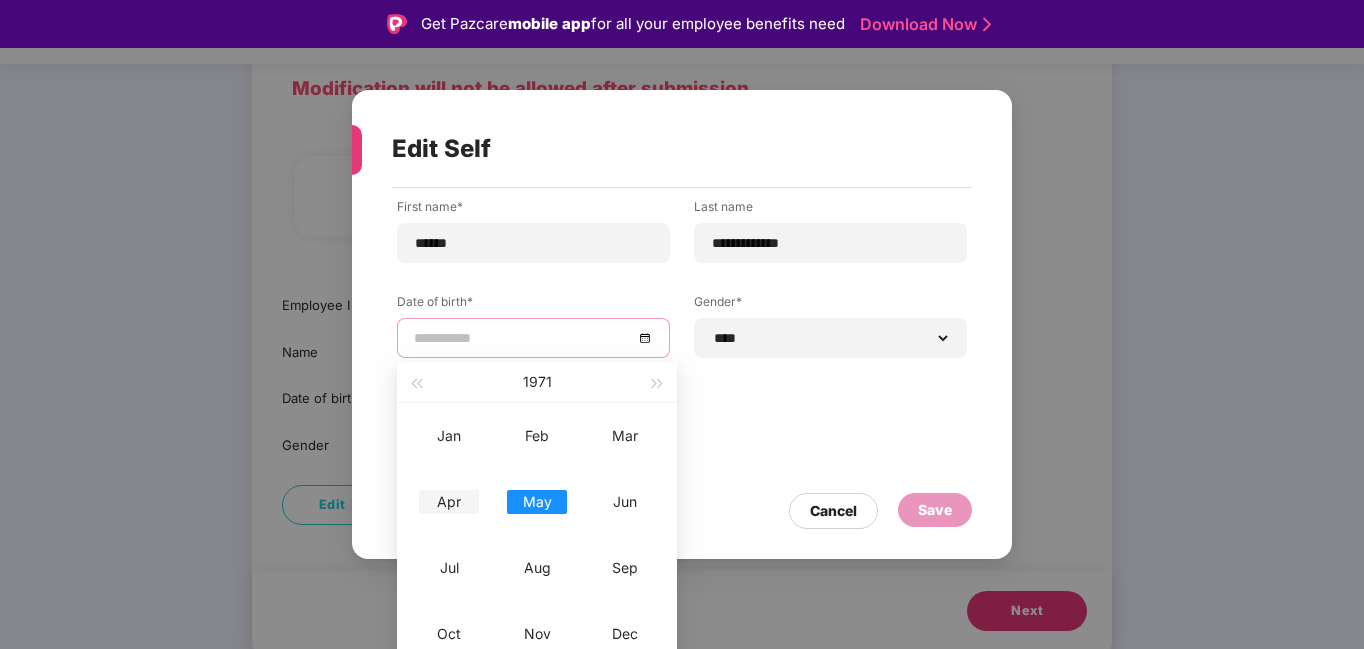 click on "Apr" at bounding box center (449, 502) 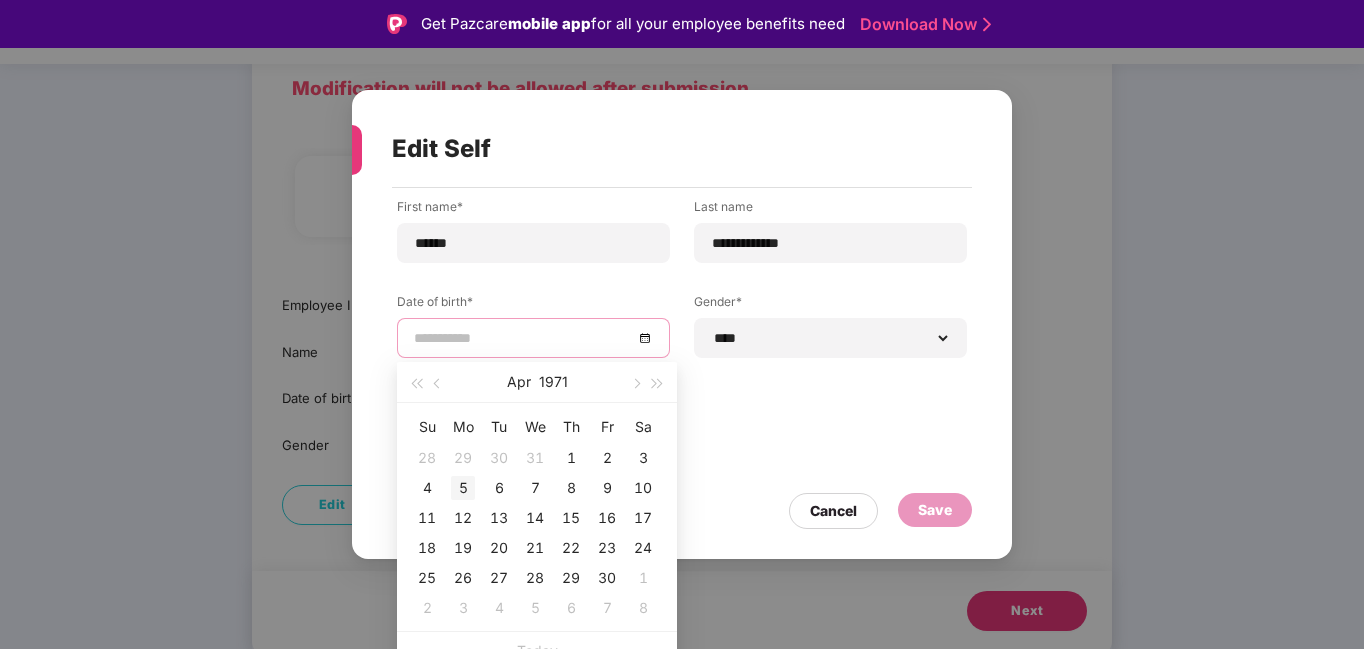 type on "**********" 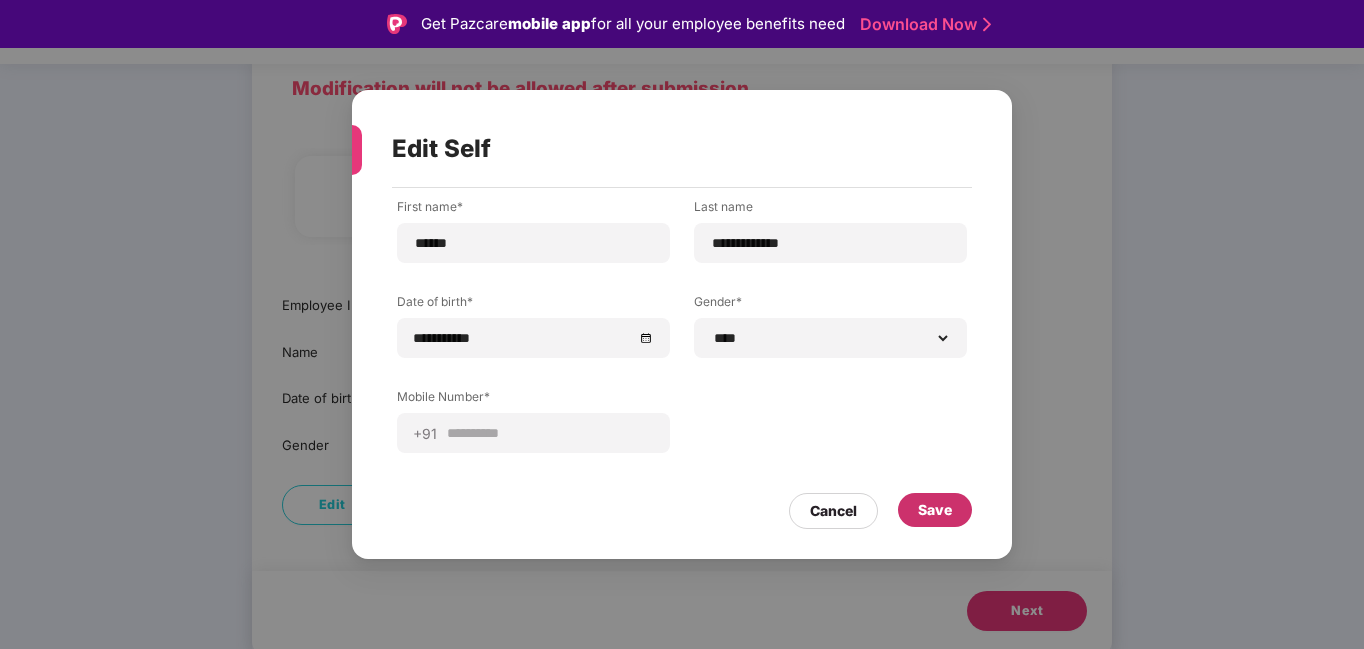 click on "Save" at bounding box center (935, 510) 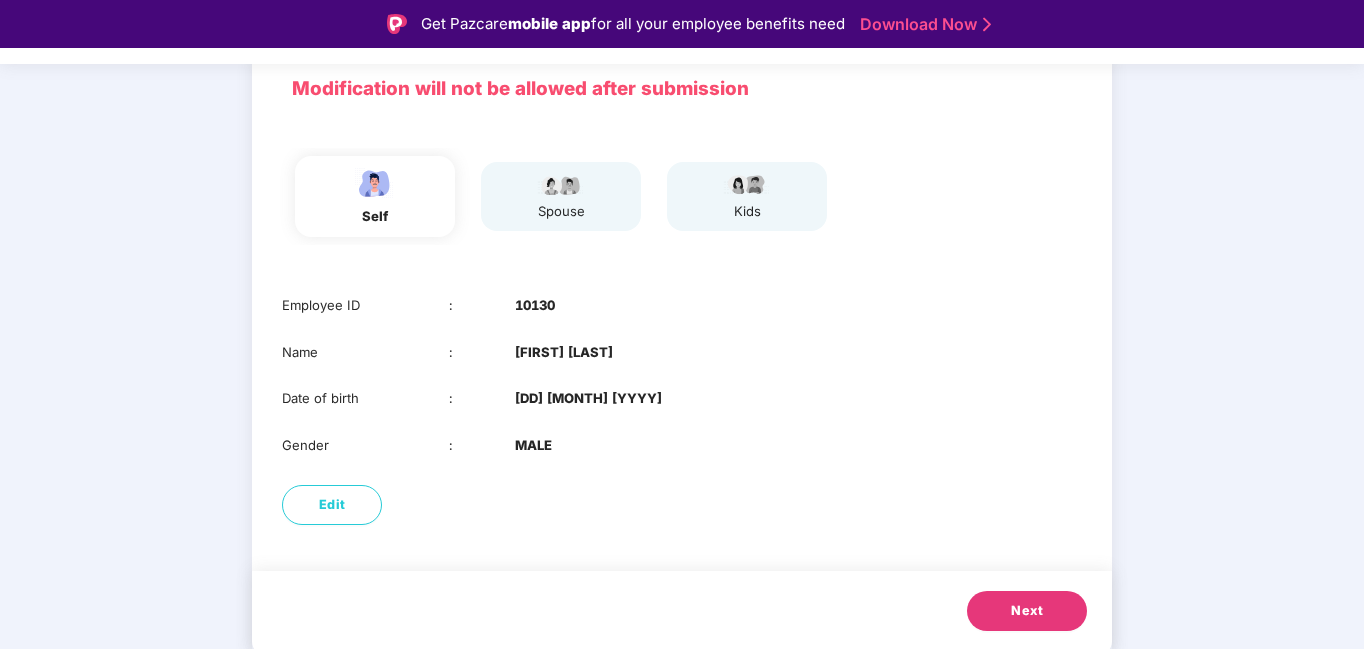 click on "Next" at bounding box center [1027, 611] 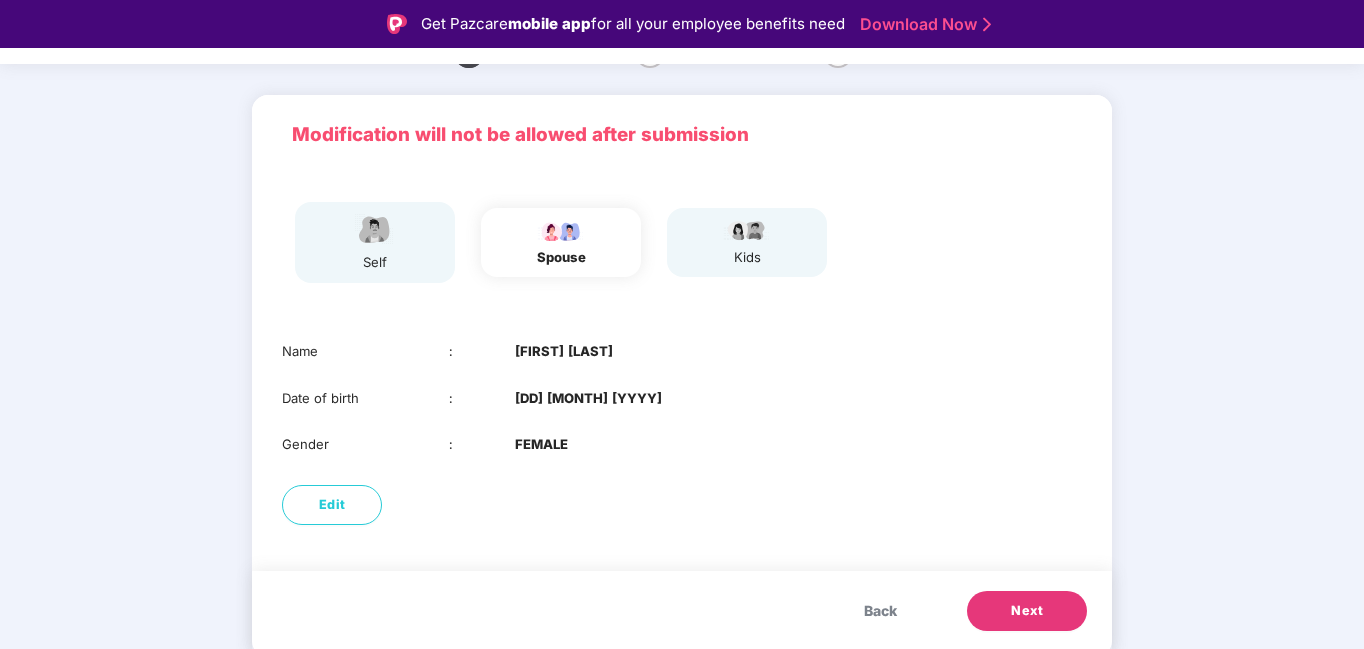 scroll, scrollTop: 48, scrollLeft: 0, axis: vertical 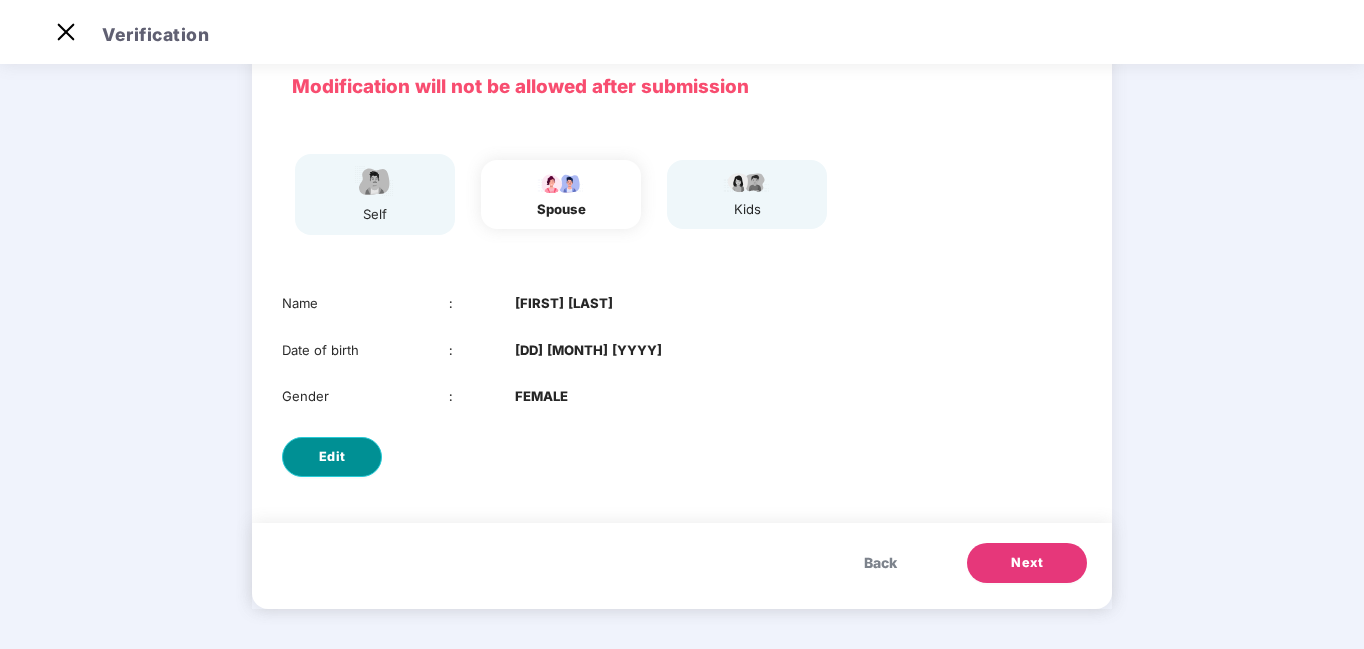 click on "Edit" at bounding box center (332, 457) 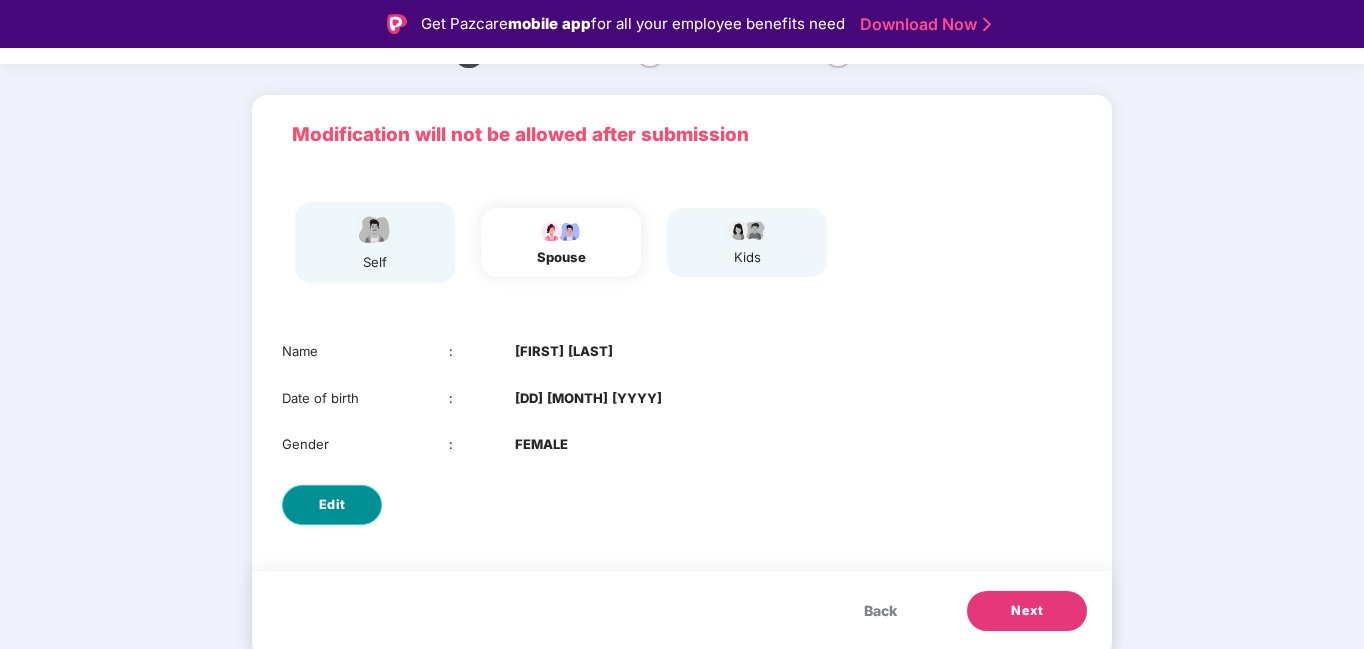 select on "******" 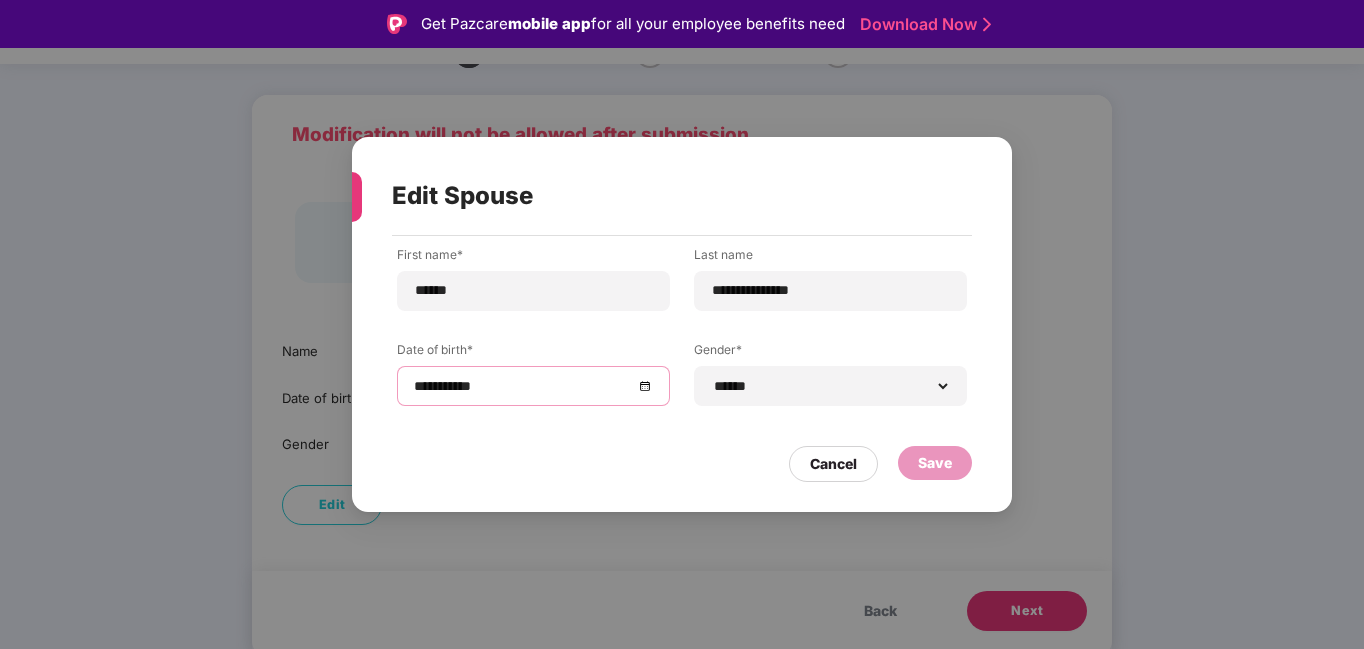 click on "**********" at bounding box center (523, 386) 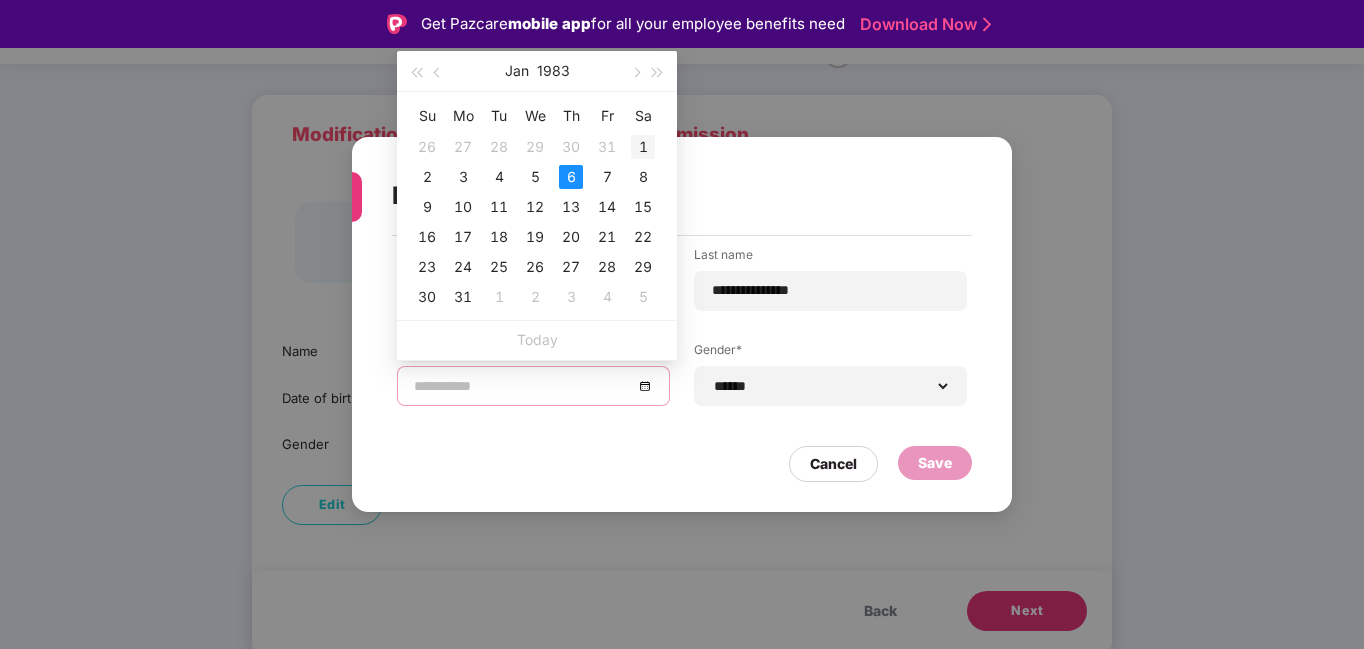 click on "1" at bounding box center [643, 147] 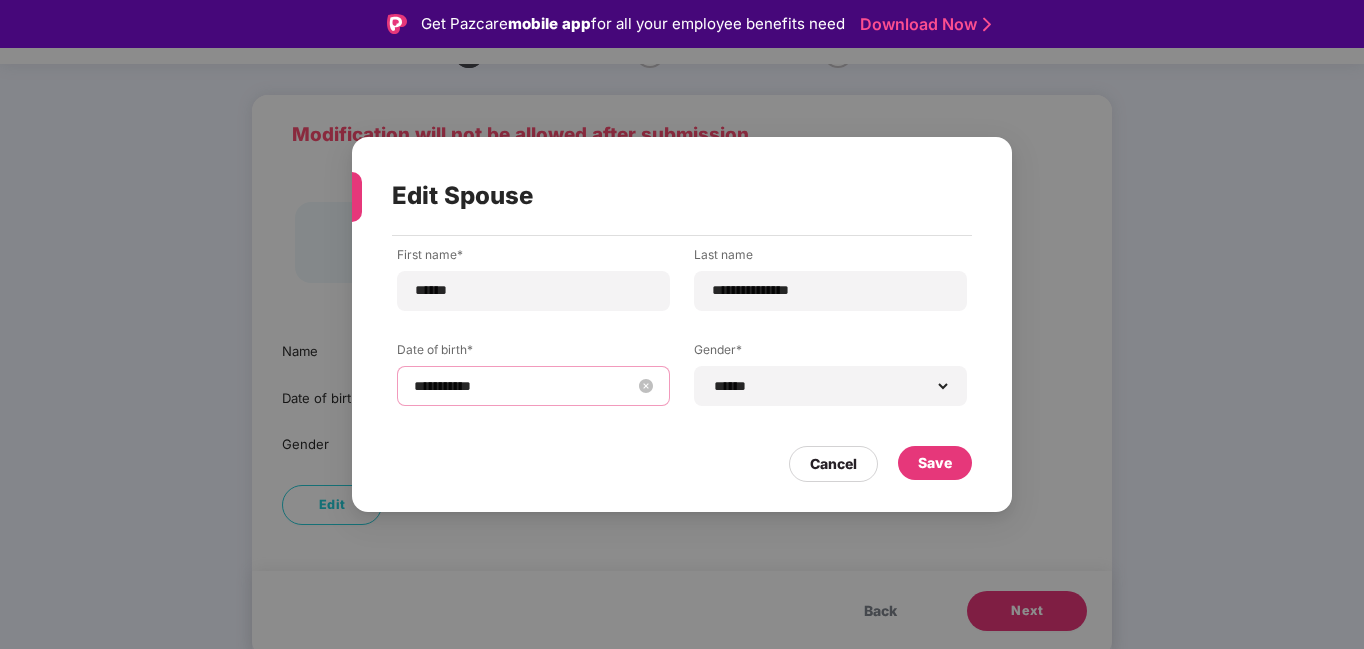 click on "**********" at bounding box center [523, 386] 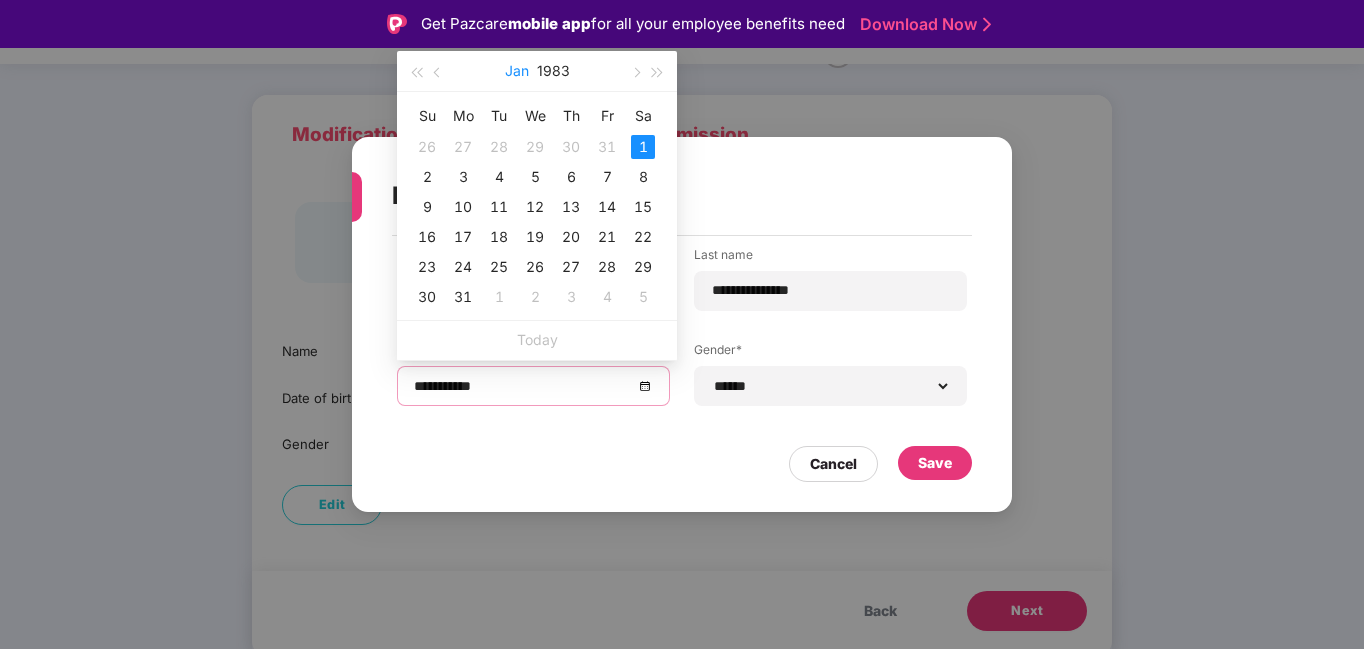 click on "Jan" at bounding box center (517, 71) 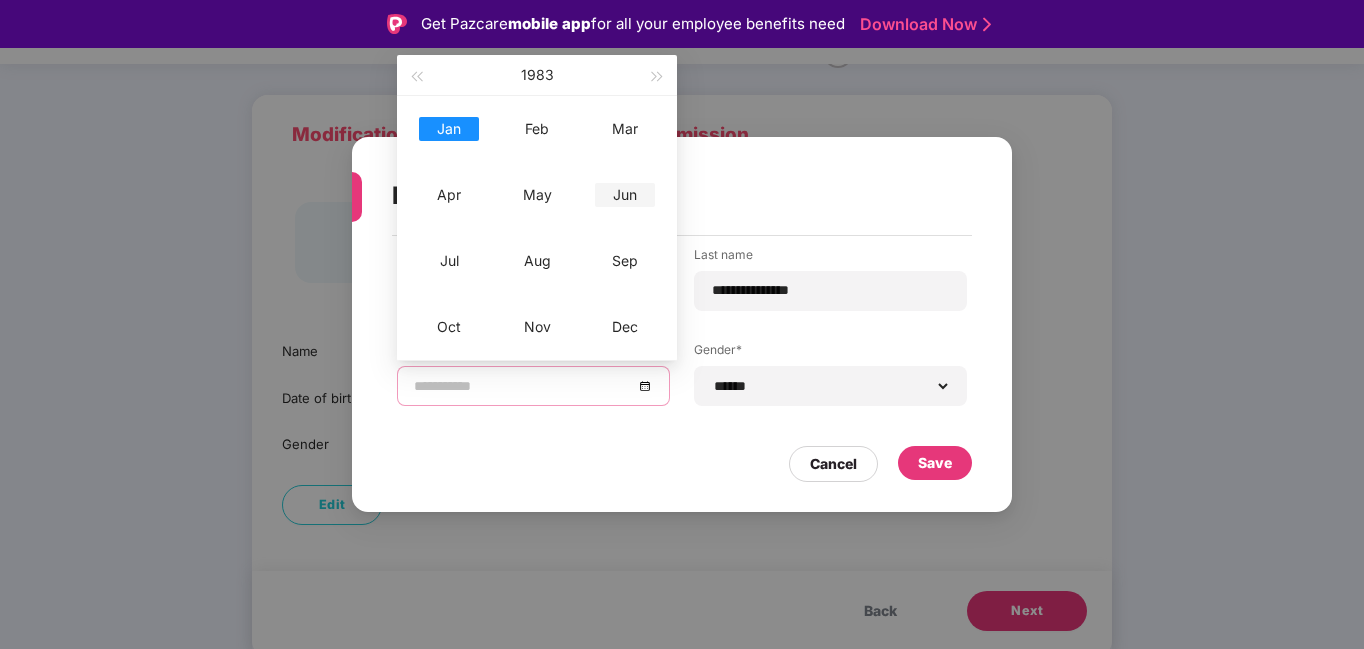 click on "Jun" at bounding box center [625, 195] 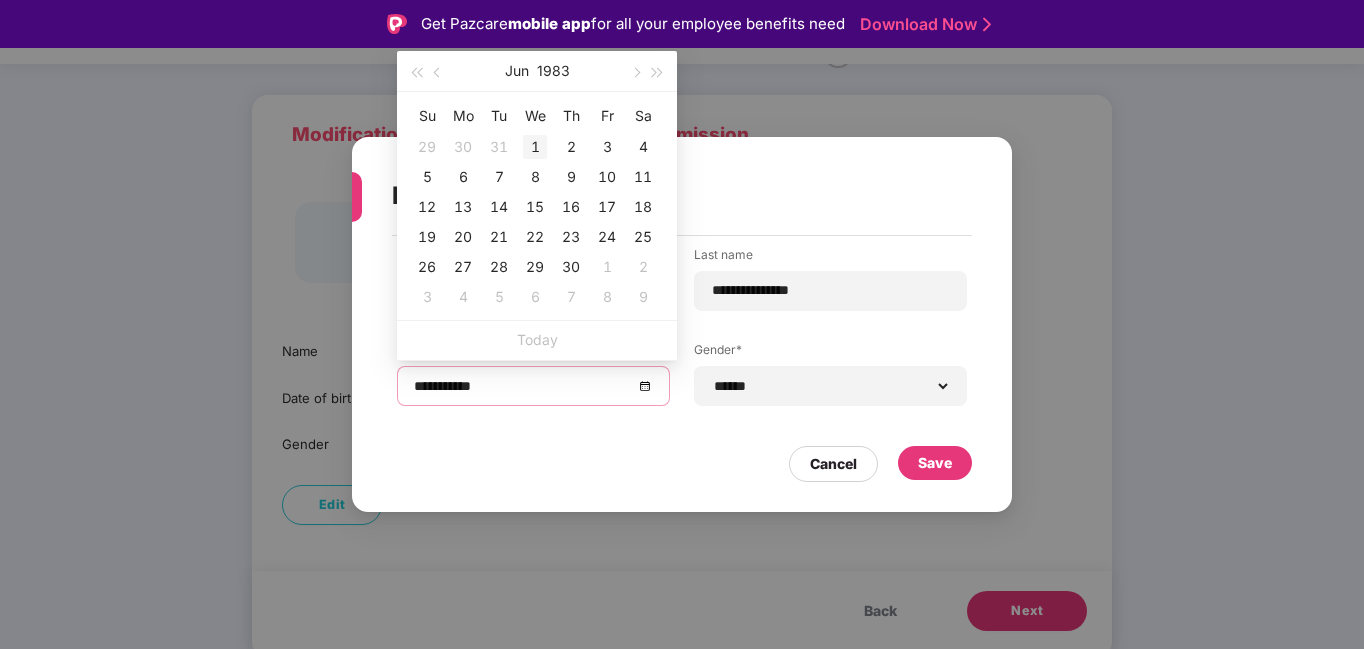 type on "**********" 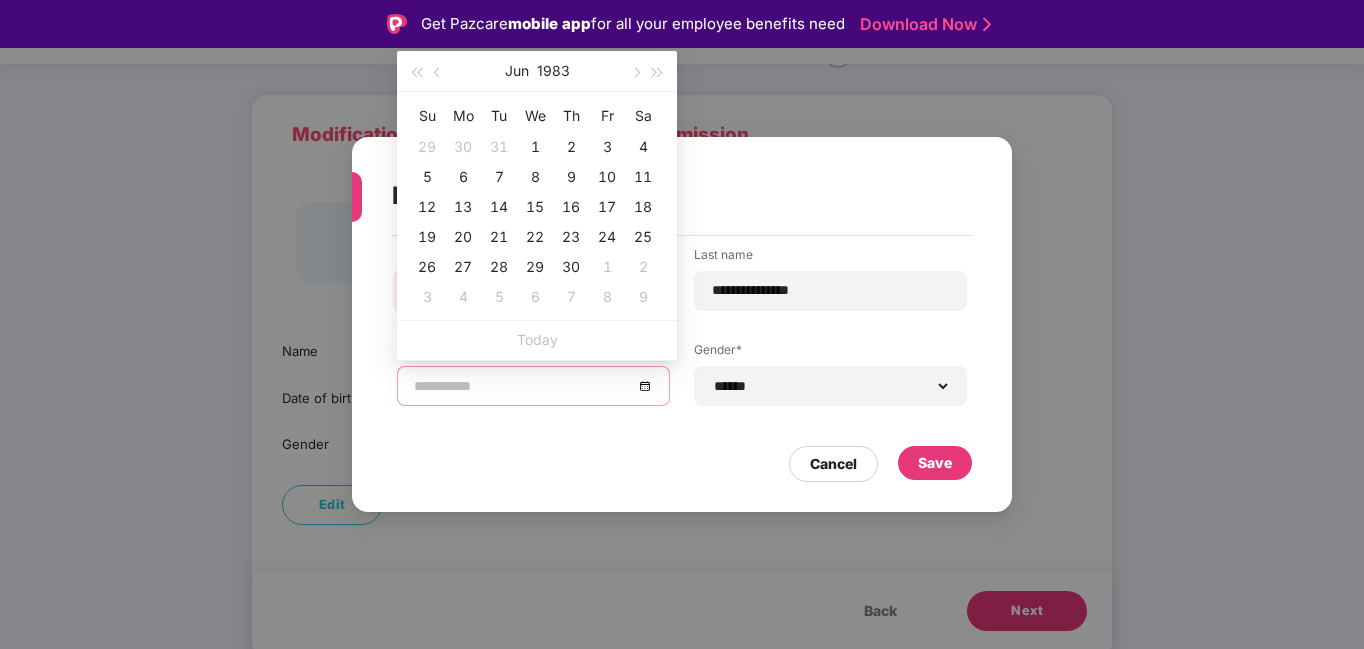 drag, startPoint x: 532, startPoint y: 147, endPoint x: 512, endPoint y: 299, distance: 153.31015 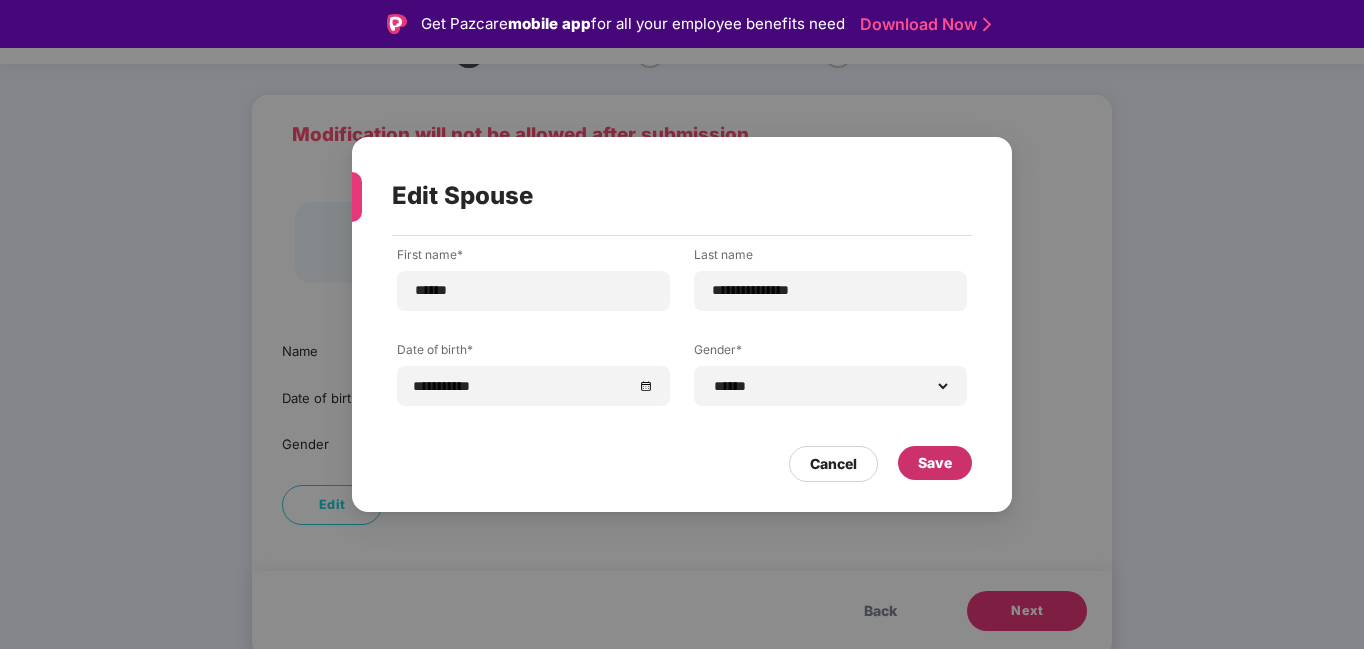 click on "Save" at bounding box center (935, 463) 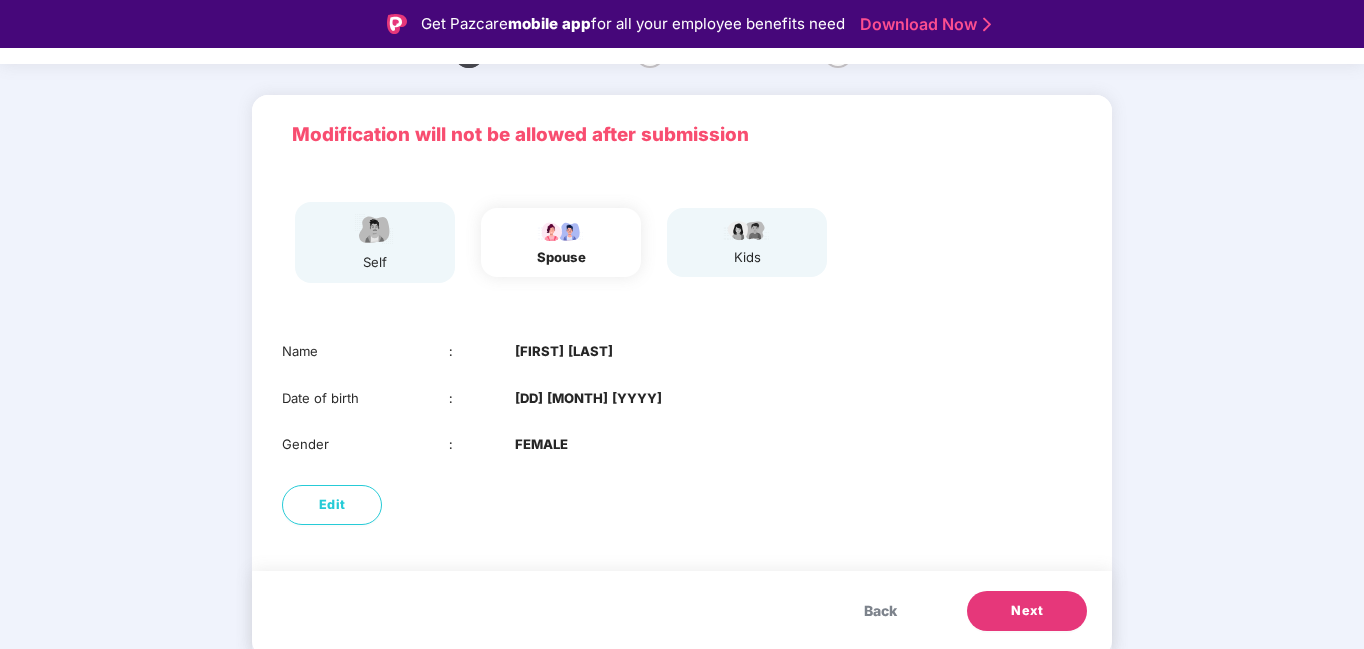 click on "Next" at bounding box center (1027, 611) 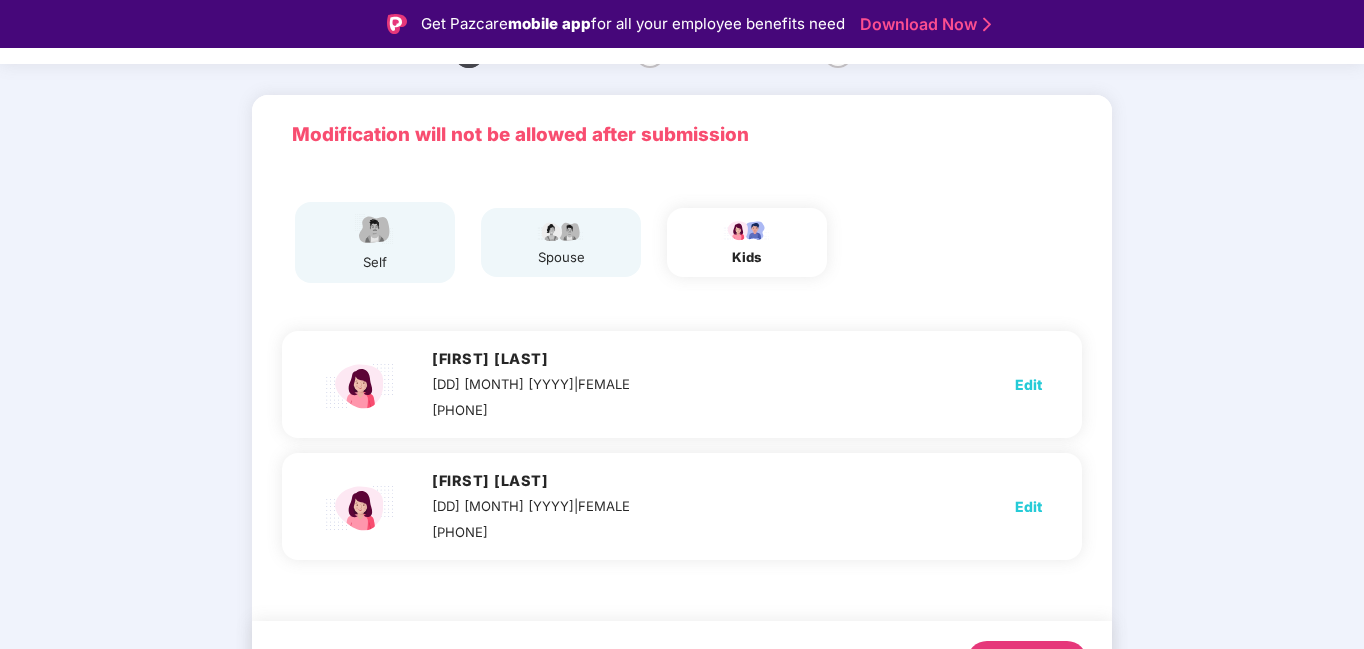 scroll, scrollTop: 48, scrollLeft: 0, axis: vertical 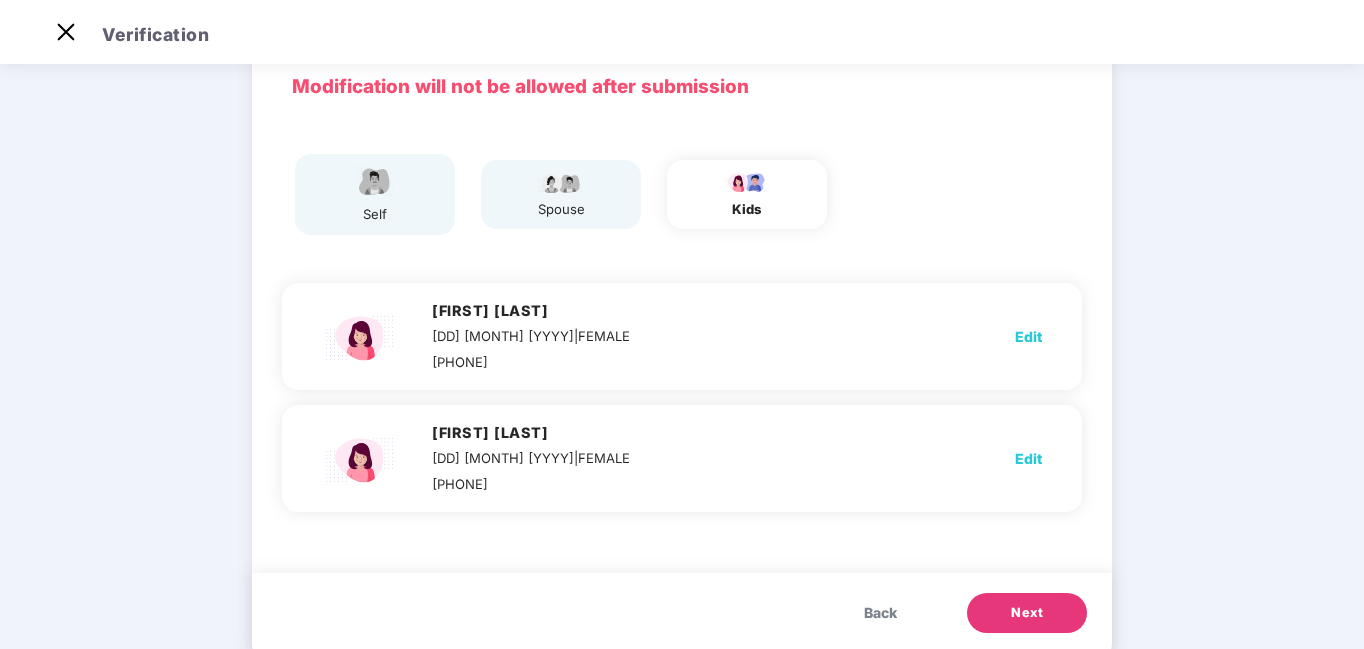 click on "Edit" at bounding box center [1028, 459] 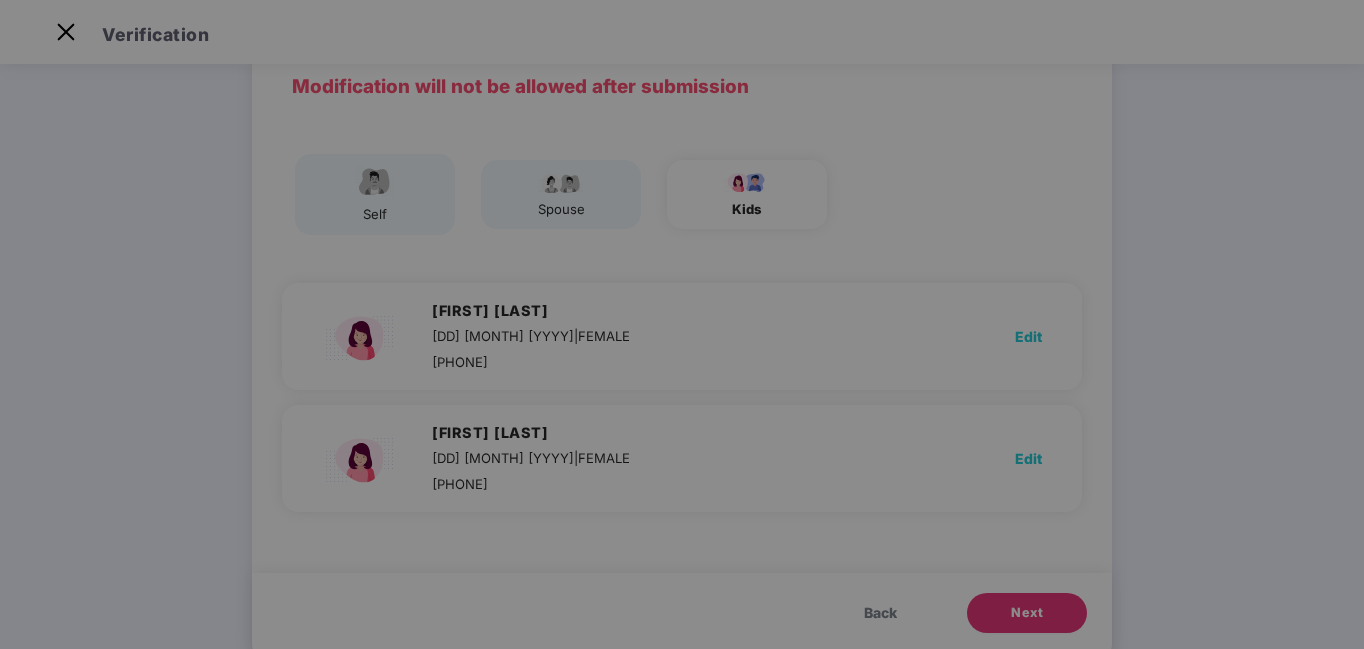 scroll, scrollTop: 0, scrollLeft: 0, axis: both 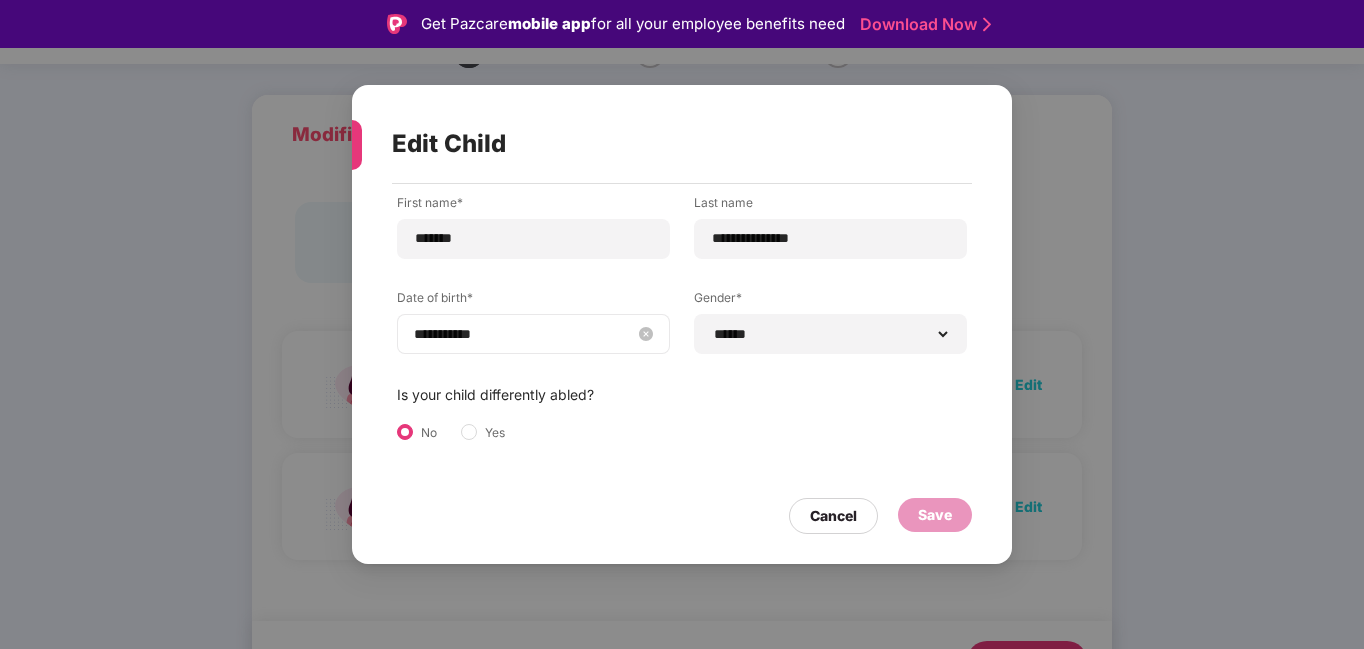 click on "**********" at bounding box center [523, 334] 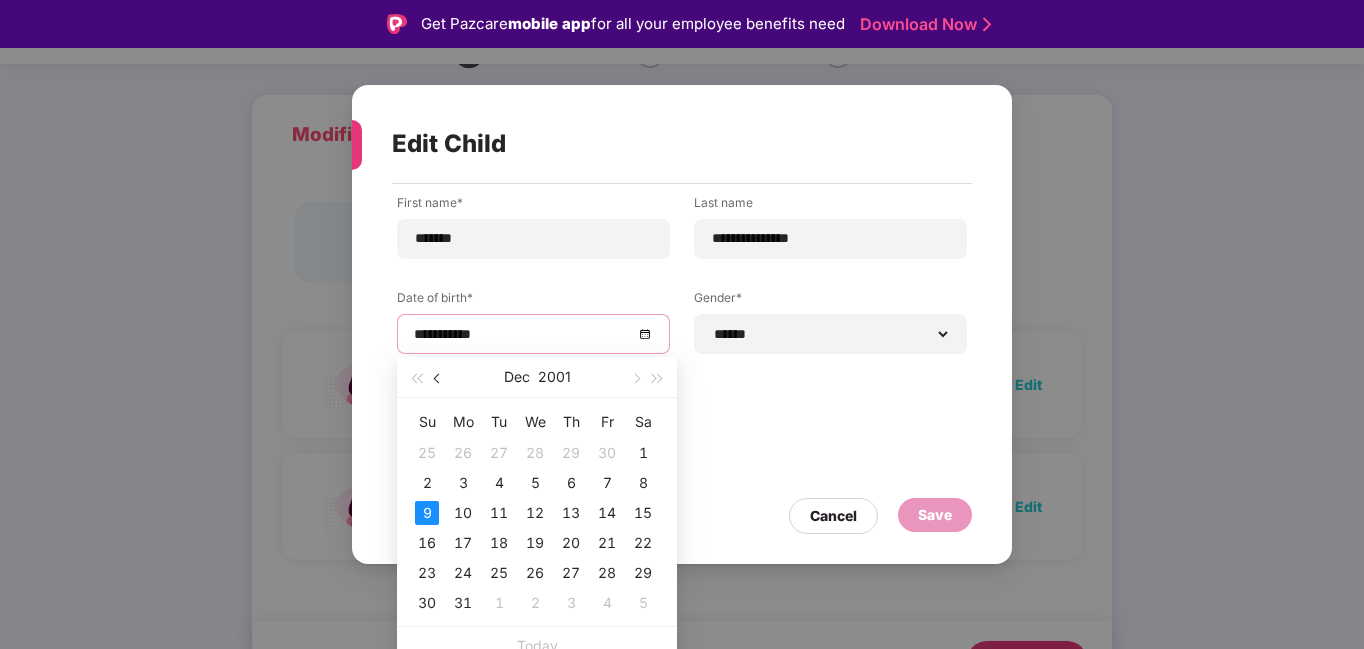 click at bounding box center (439, 379) 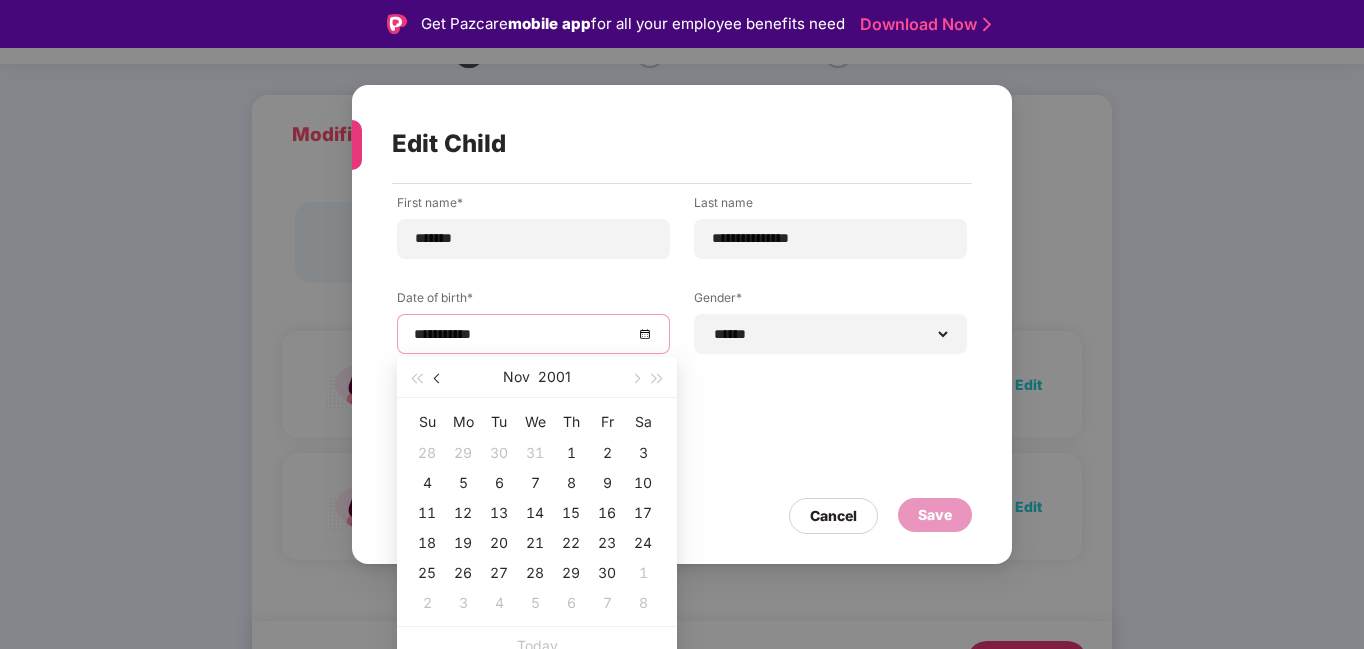 click at bounding box center (439, 379) 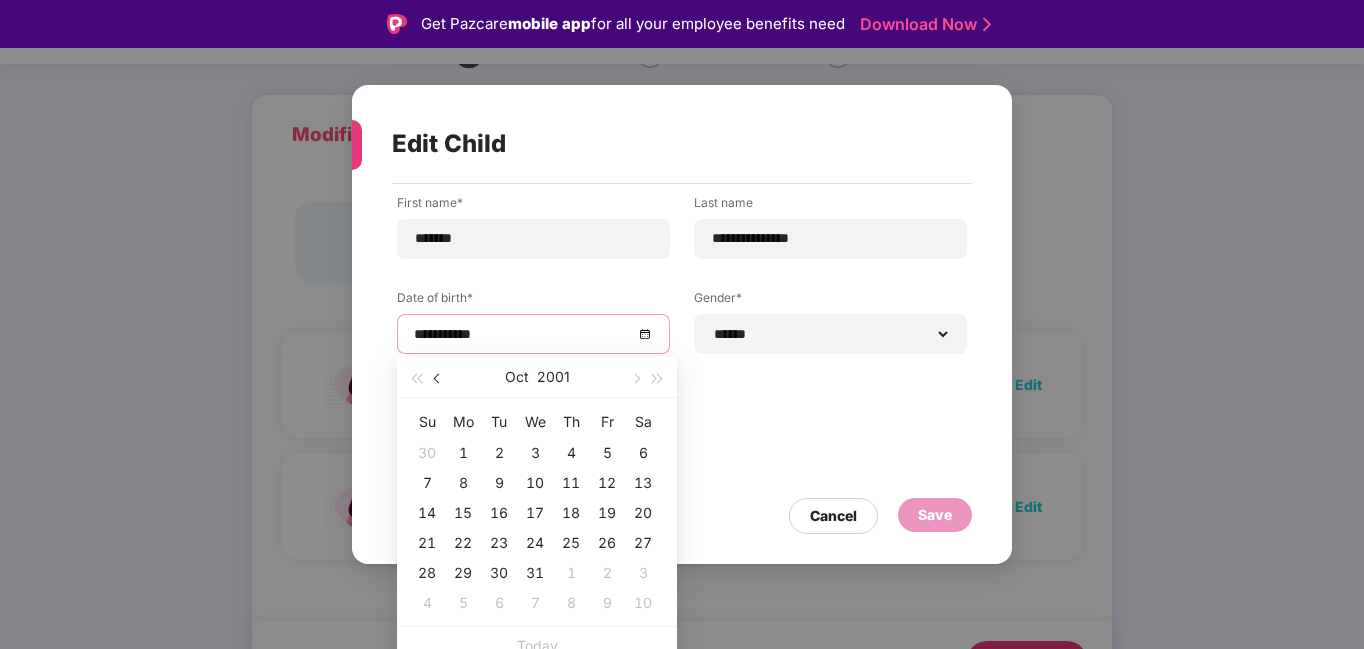 click at bounding box center [438, 377] 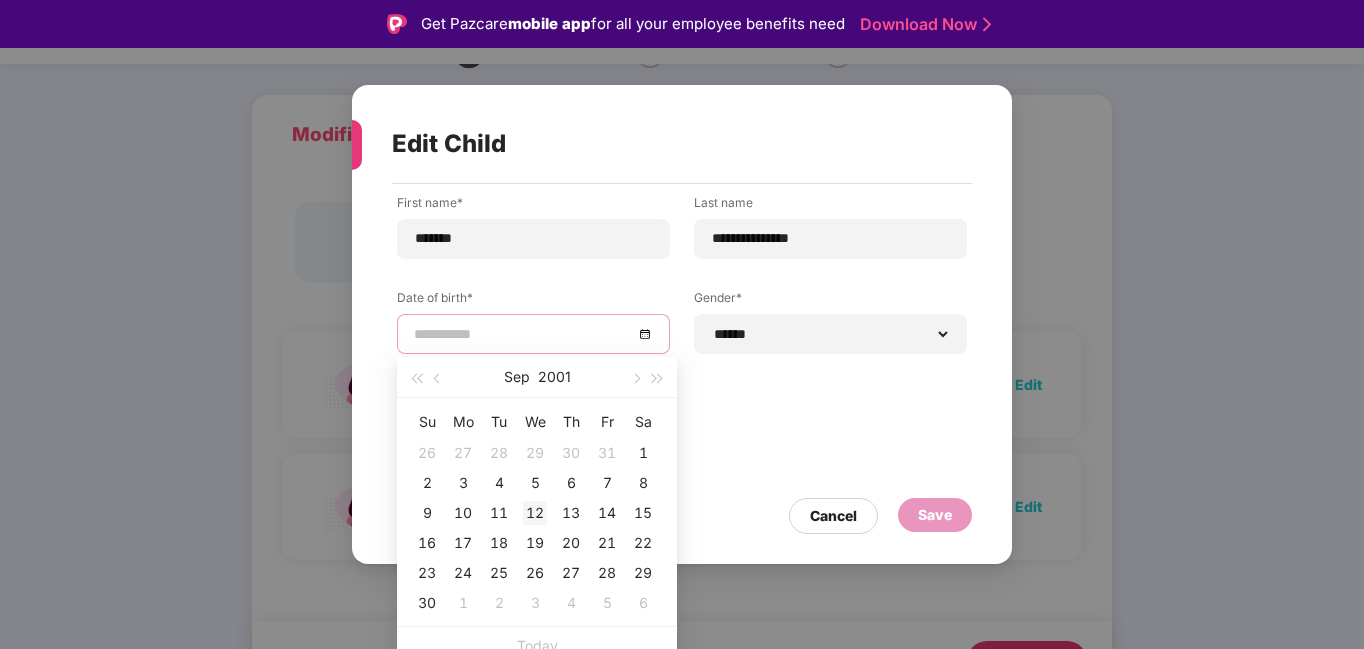 type on "**********" 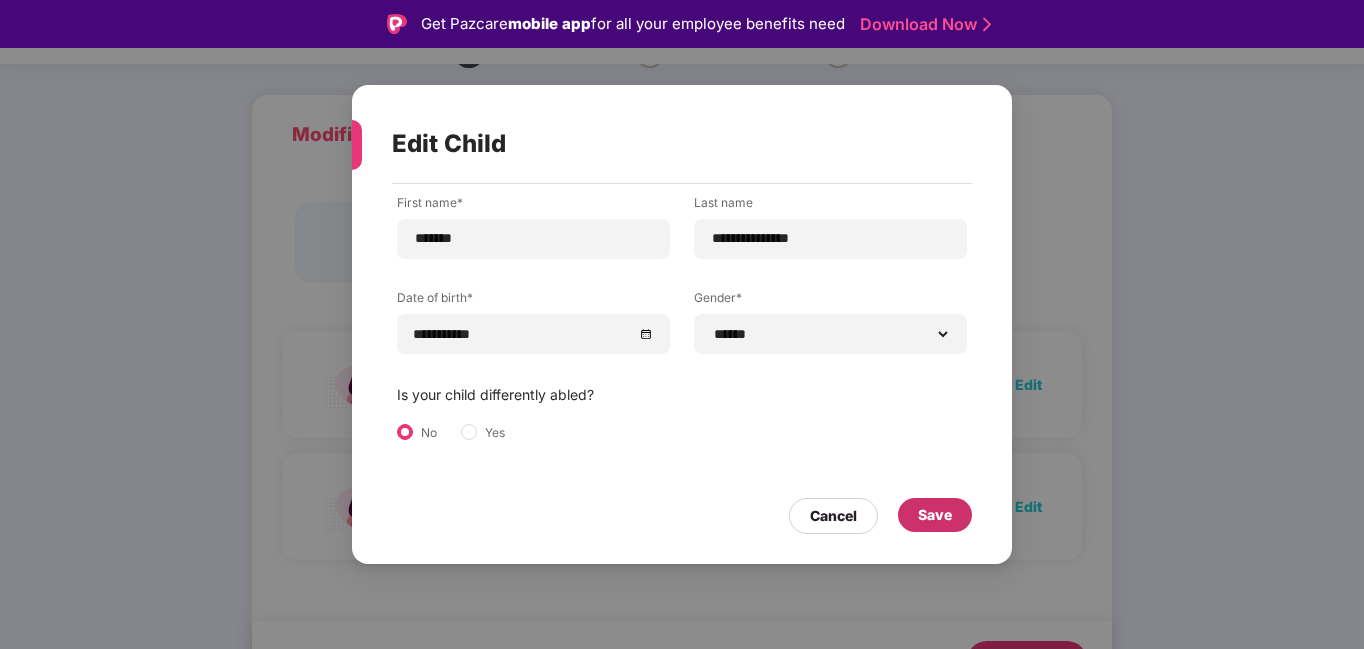 click on "Save" at bounding box center [935, 515] 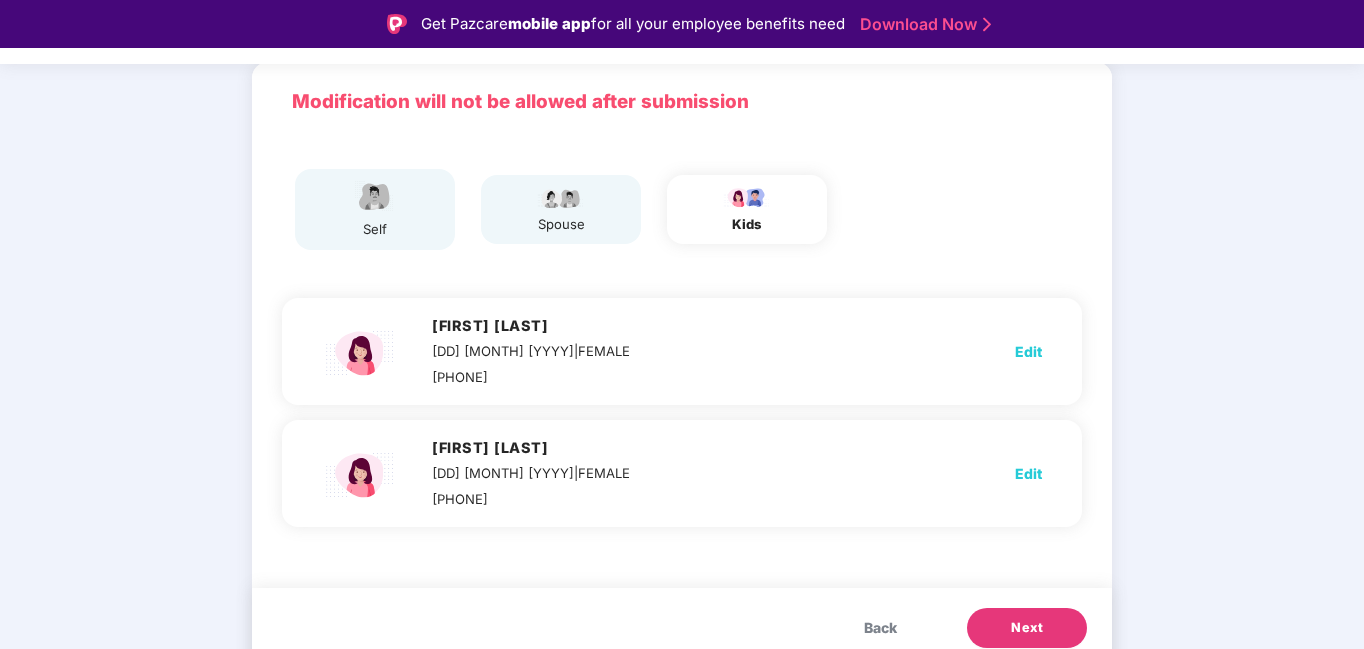 scroll, scrollTop: 146, scrollLeft: 0, axis: vertical 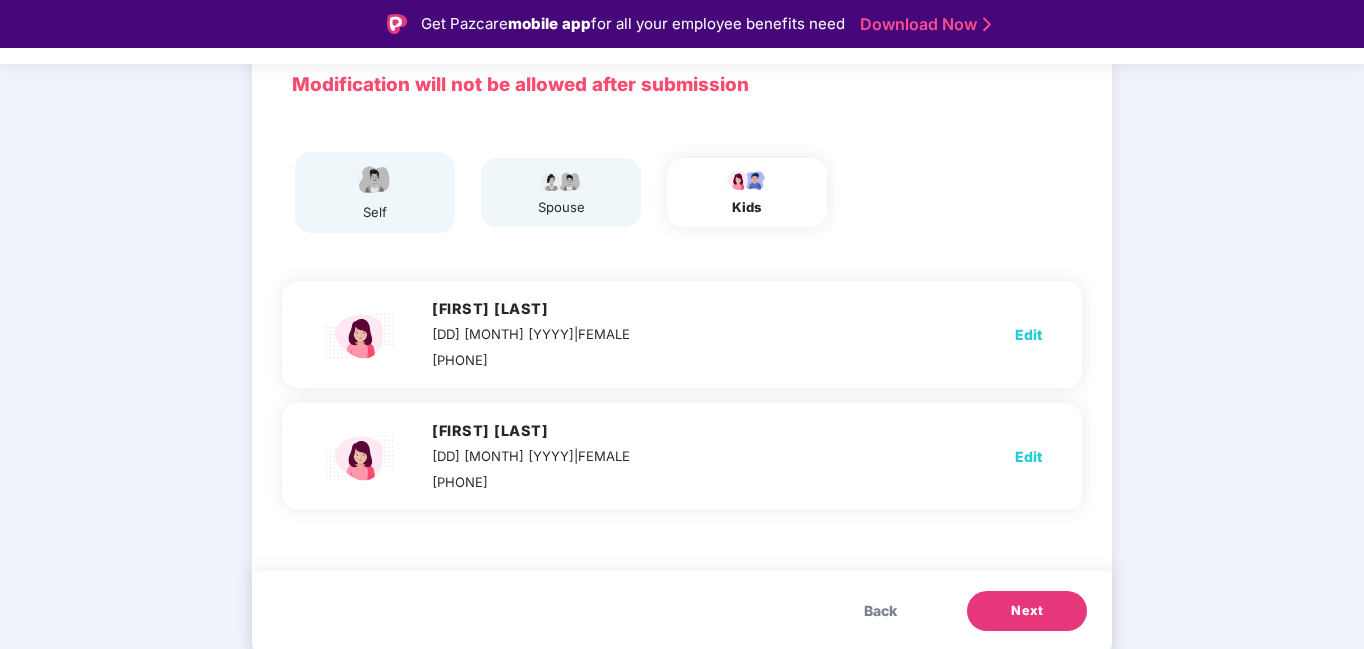 click on "Next" at bounding box center (1027, 611) 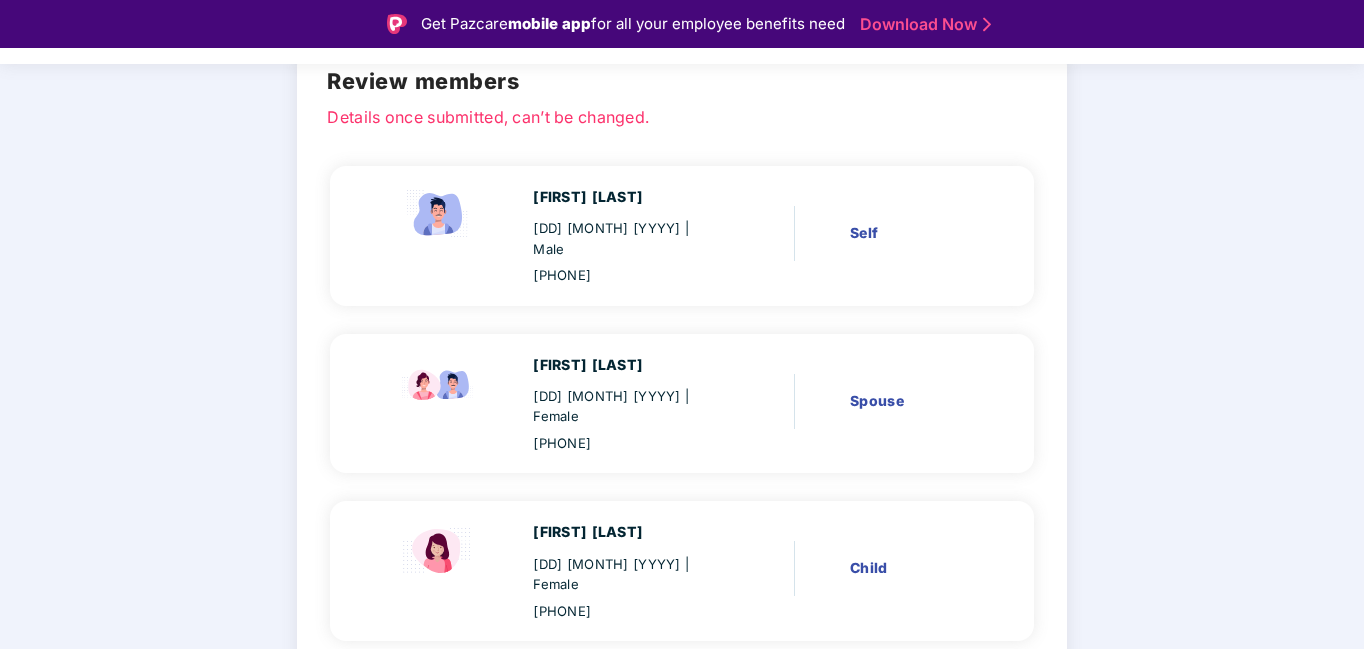 scroll, scrollTop: 48, scrollLeft: 0, axis: vertical 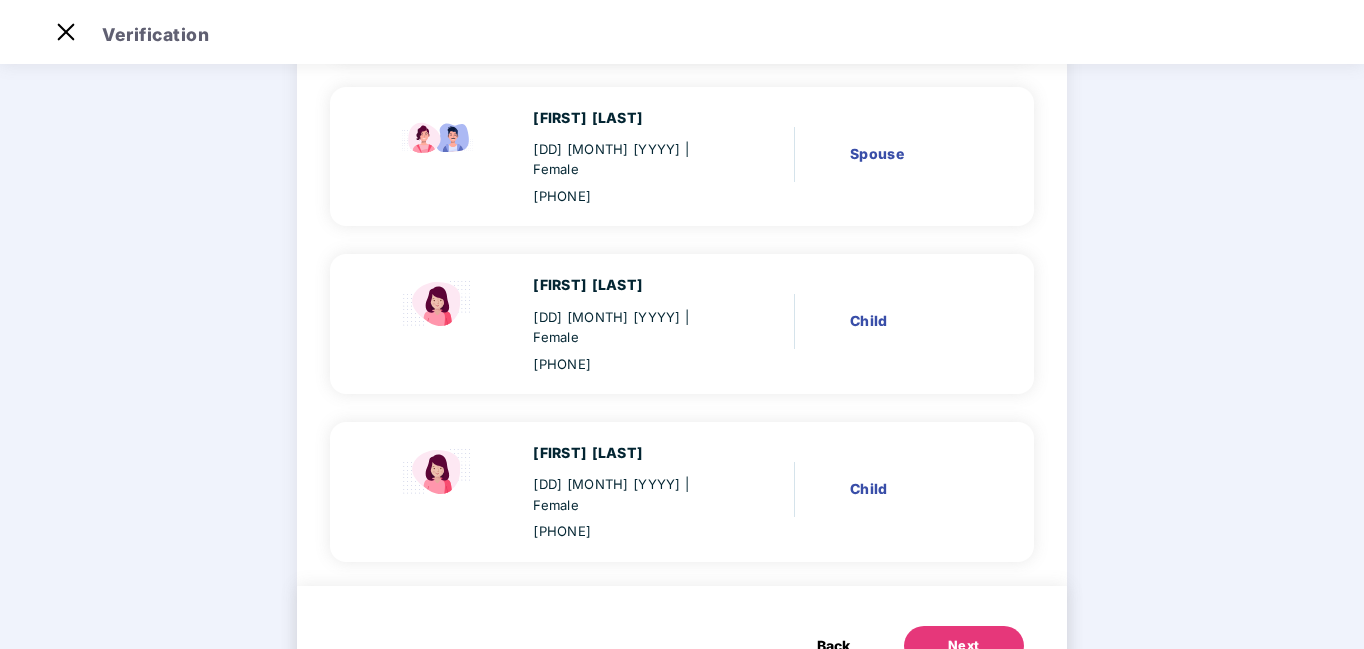 click on "Next" at bounding box center (964, 646) 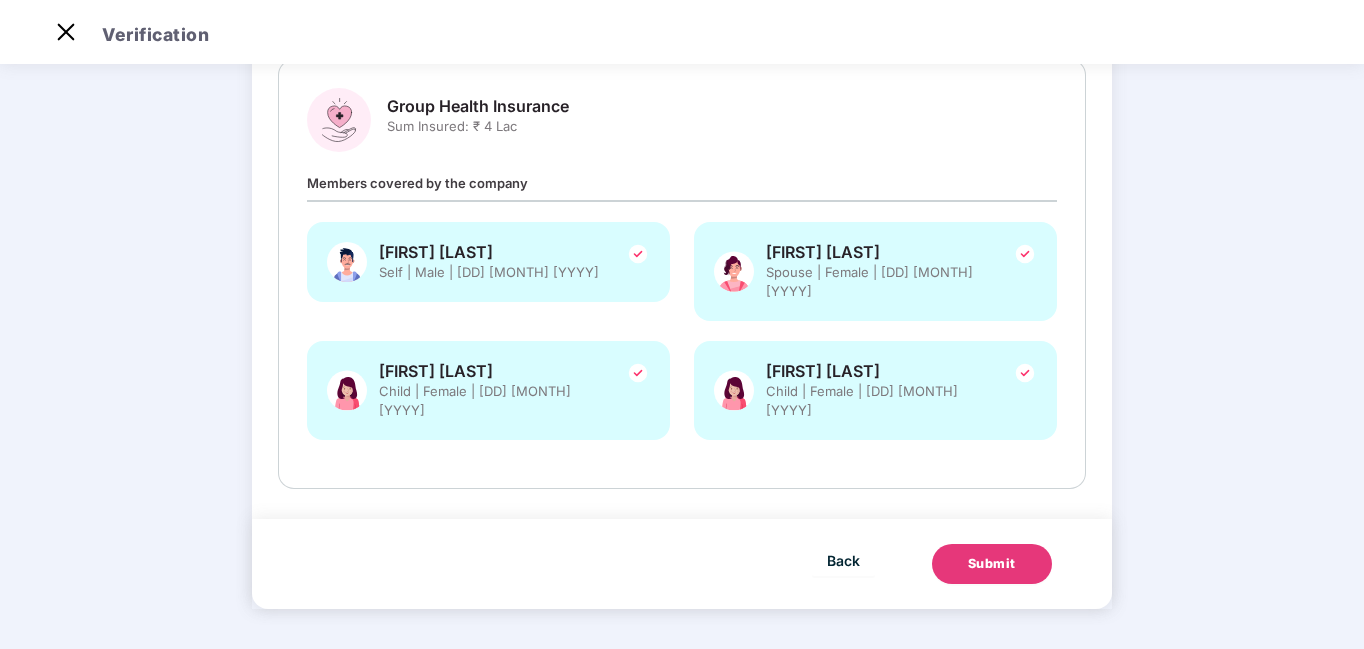 scroll, scrollTop: 0, scrollLeft: 0, axis: both 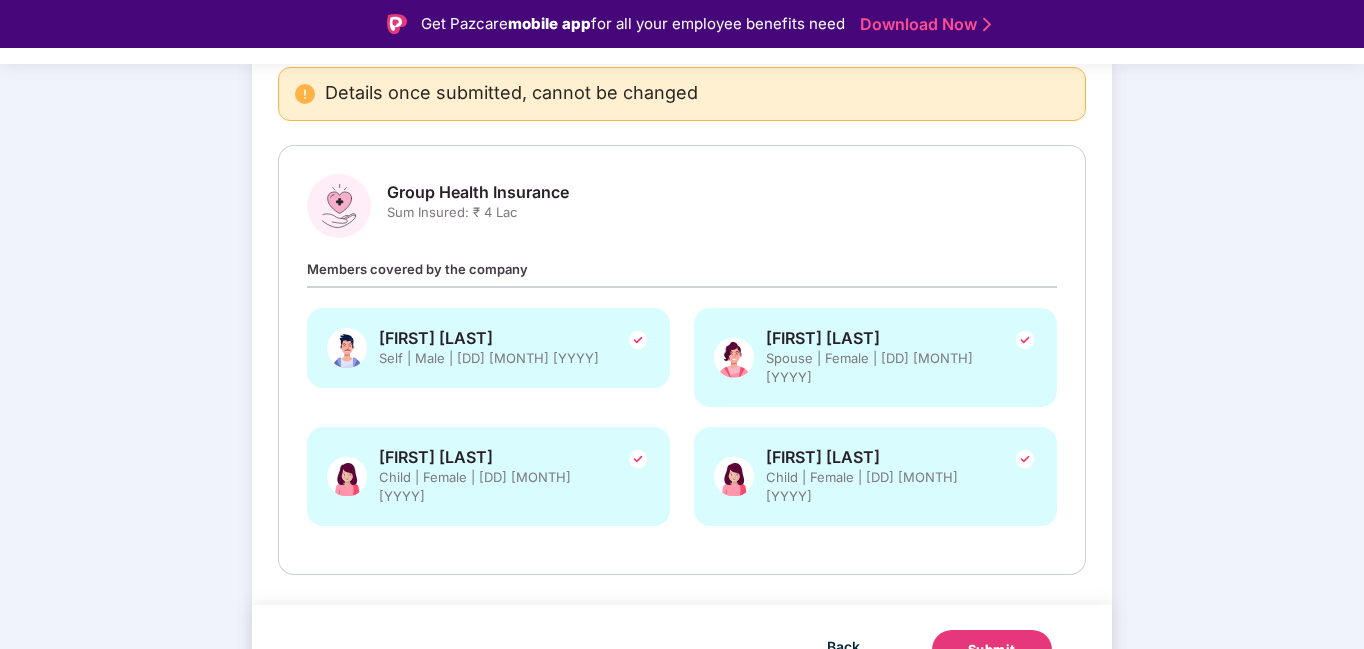 click on "Submit" at bounding box center (992, 650) 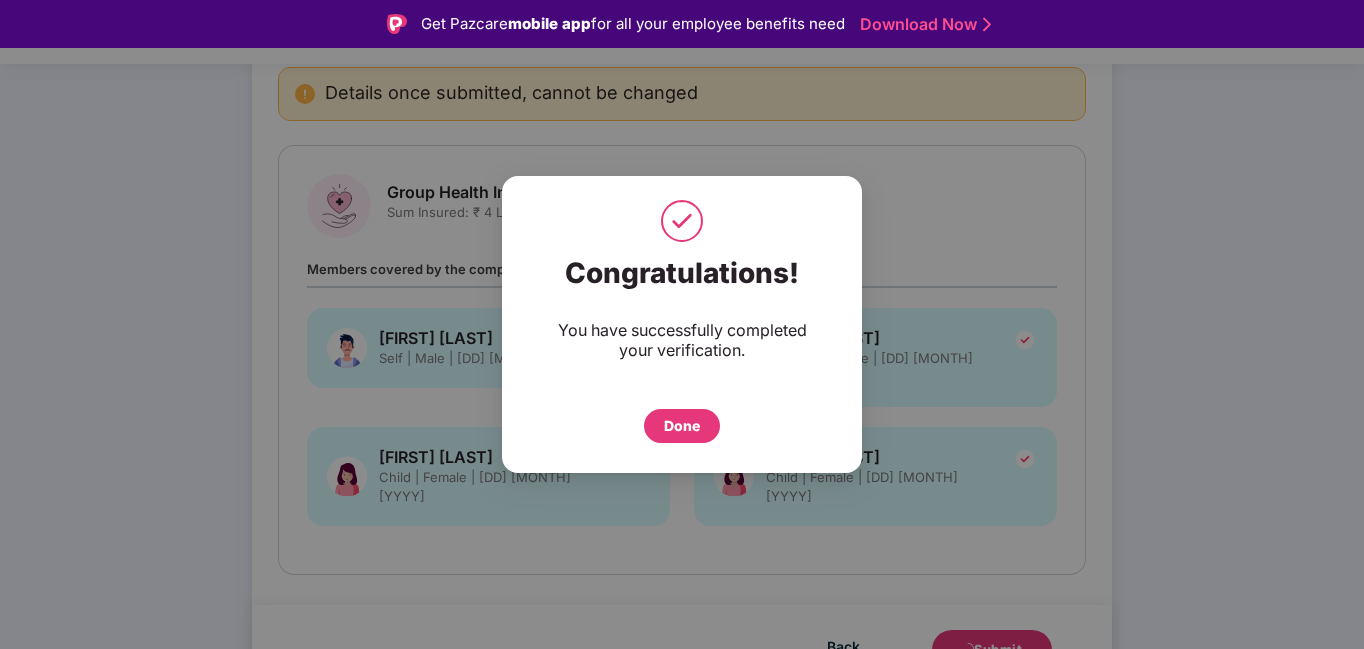 click on "Done" at bounding box center [682, 426] 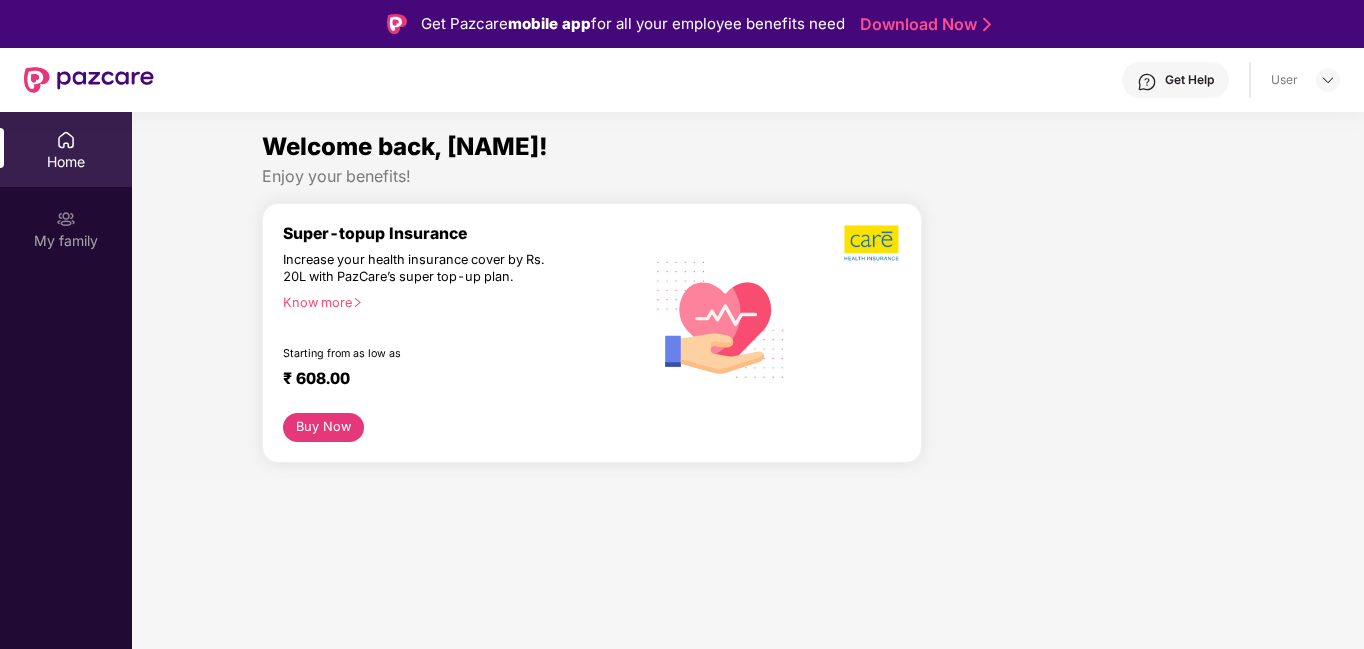 scroll, scrollTop: 0, scrollLeft: 0, axis: both 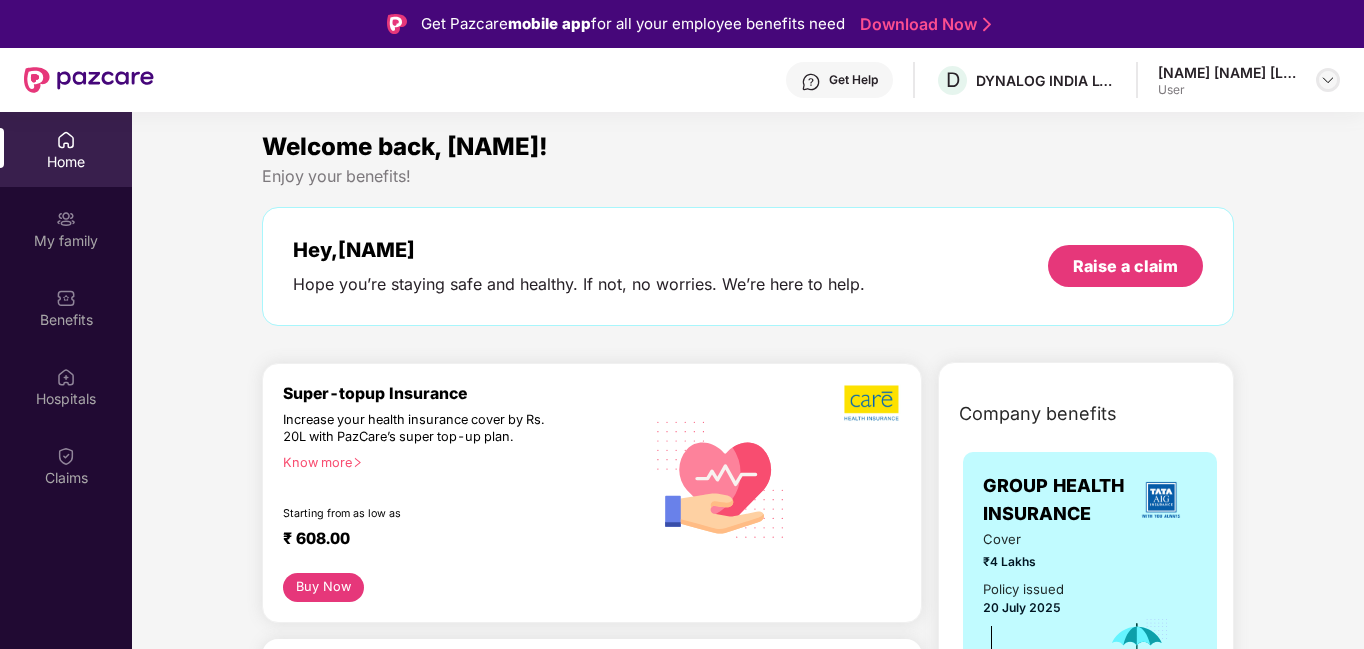 click at bounding box center [1328, 80] 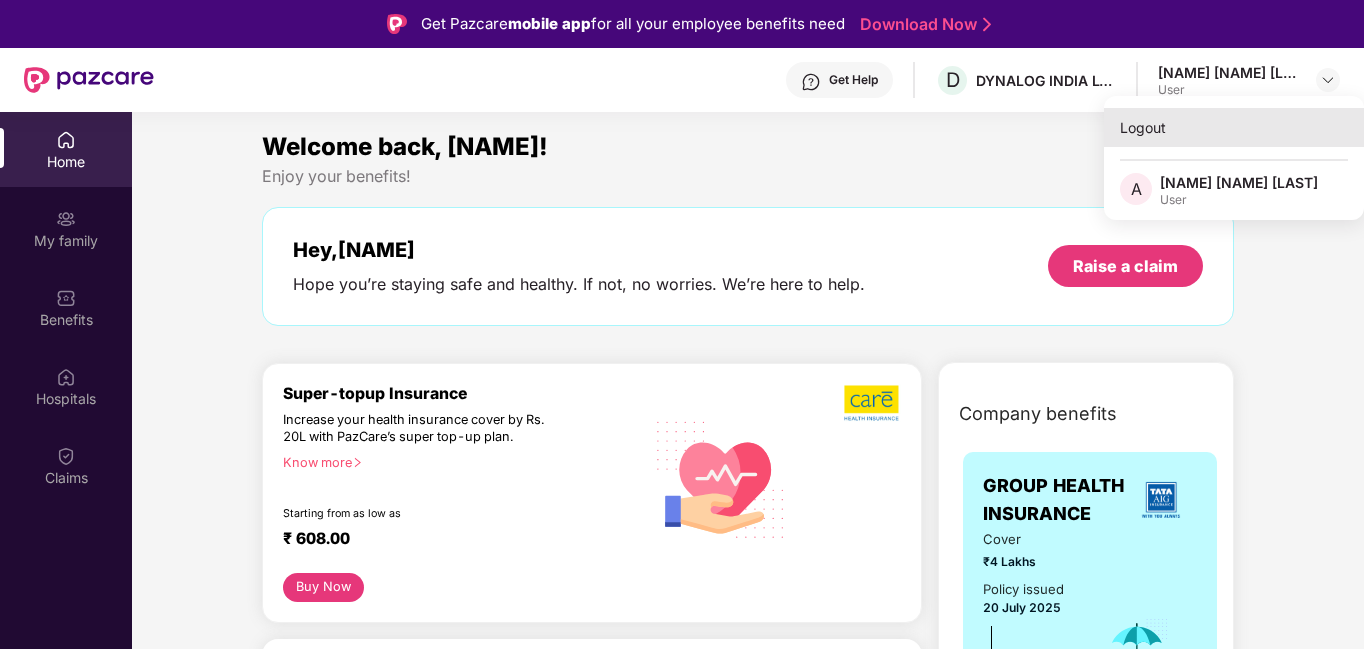 click on "Logout" at bounding box center [1234, 127] 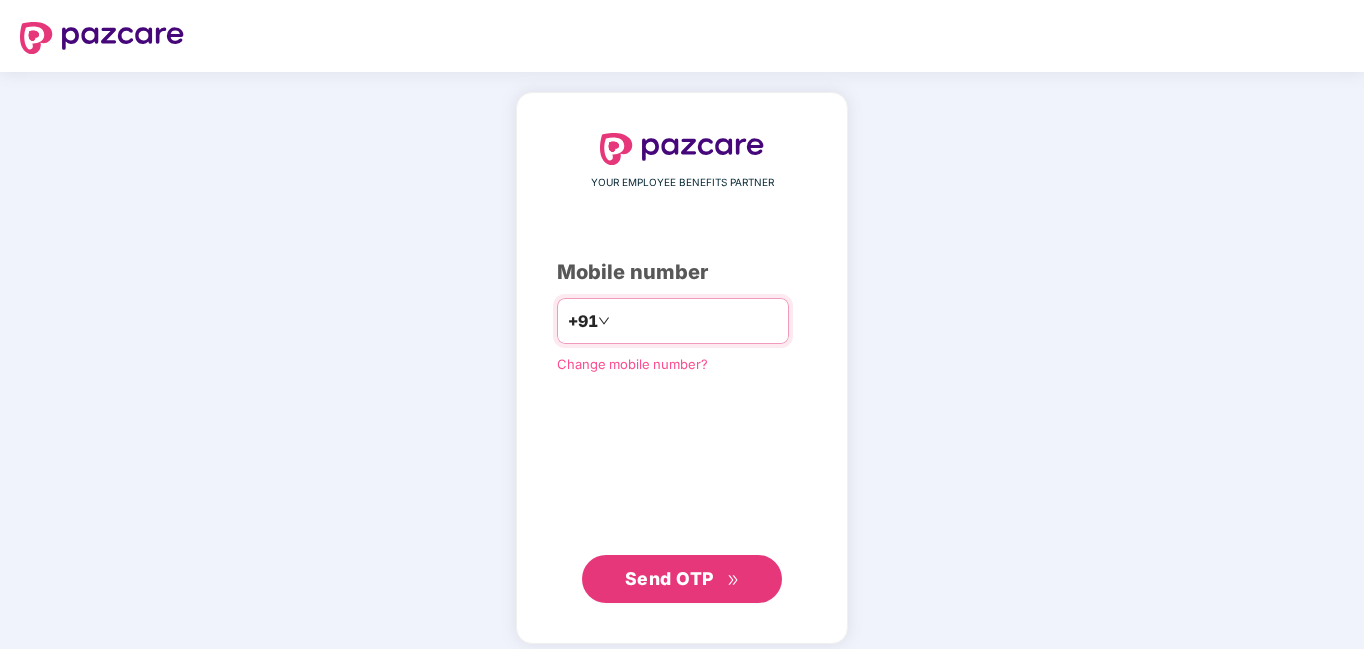 click at bounding box center (696, 321) 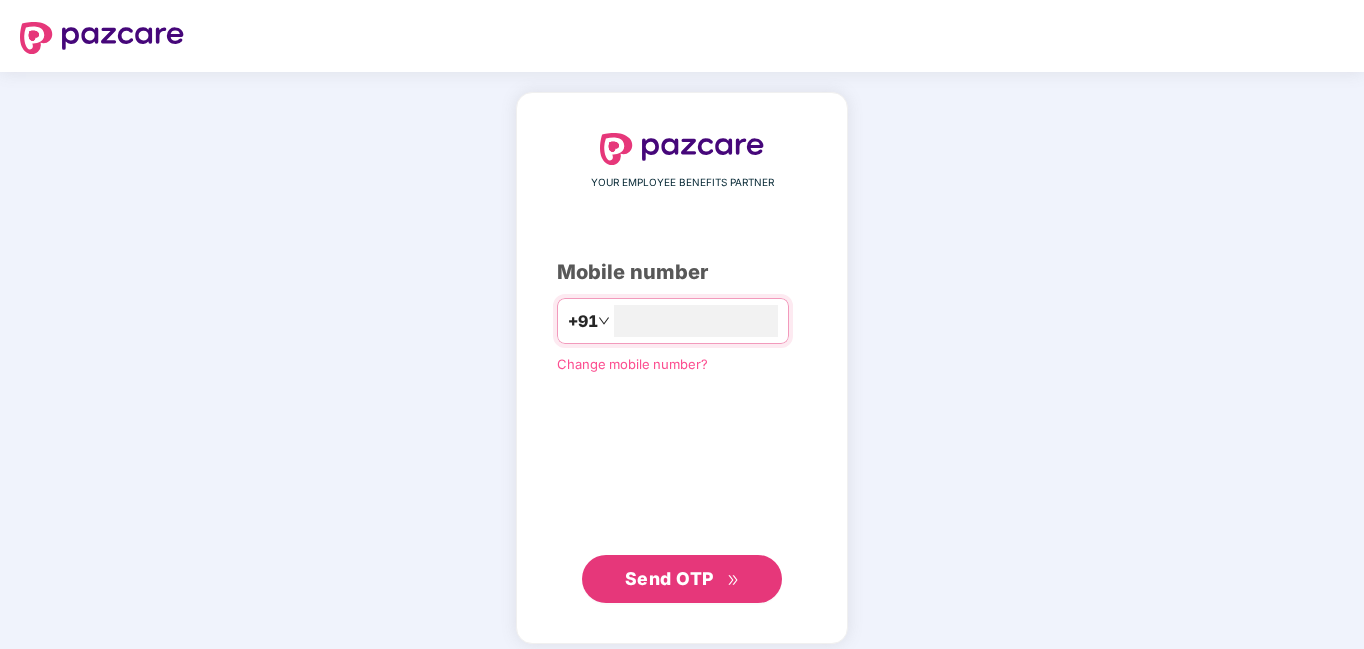 type on "**********" 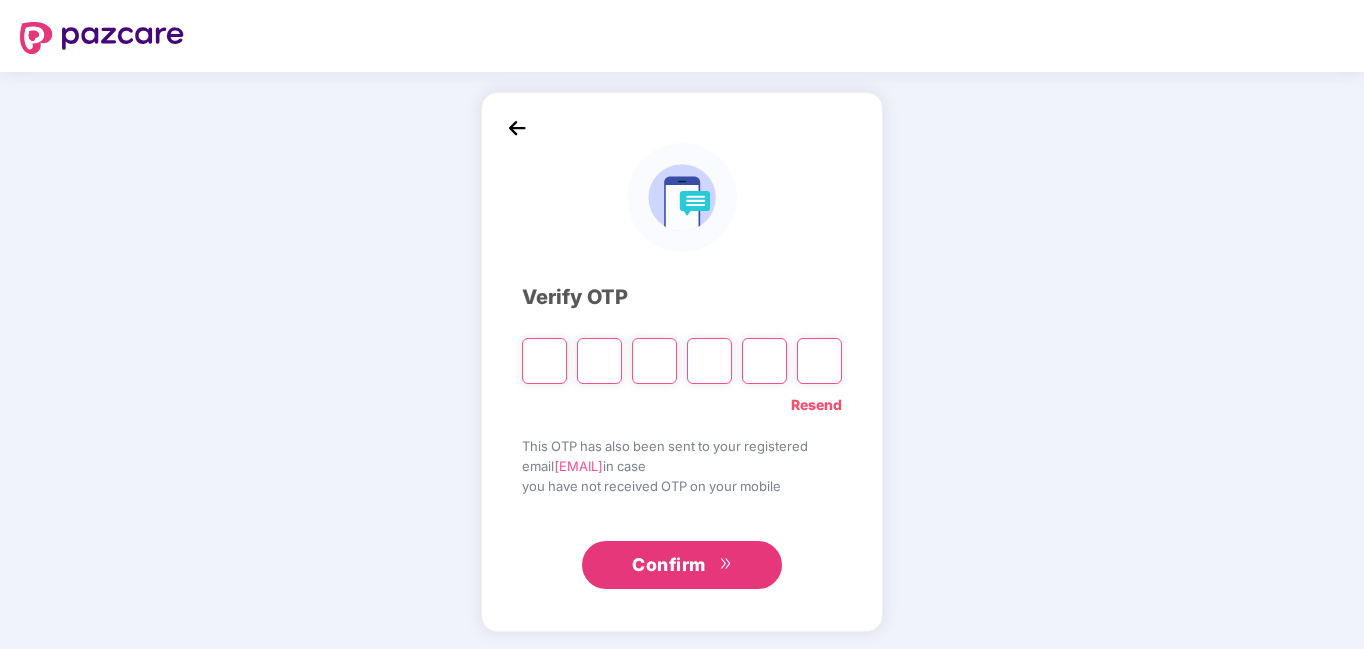 type on "*" 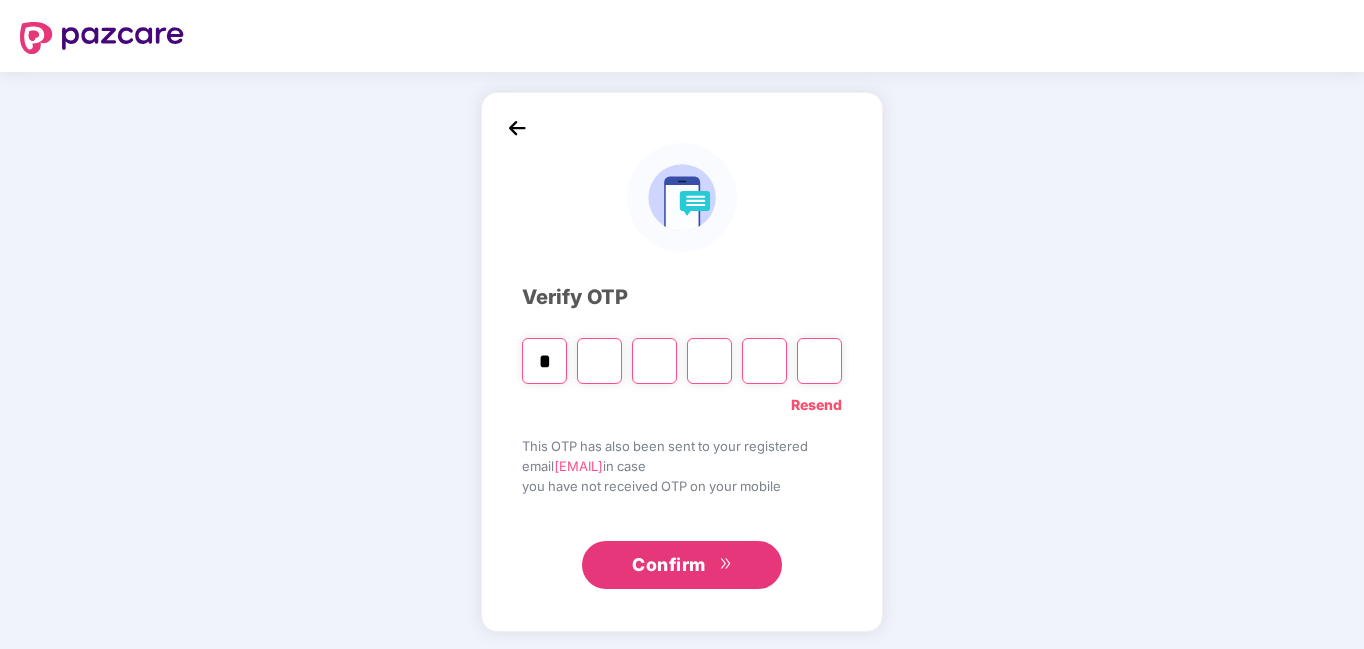 type on "*" 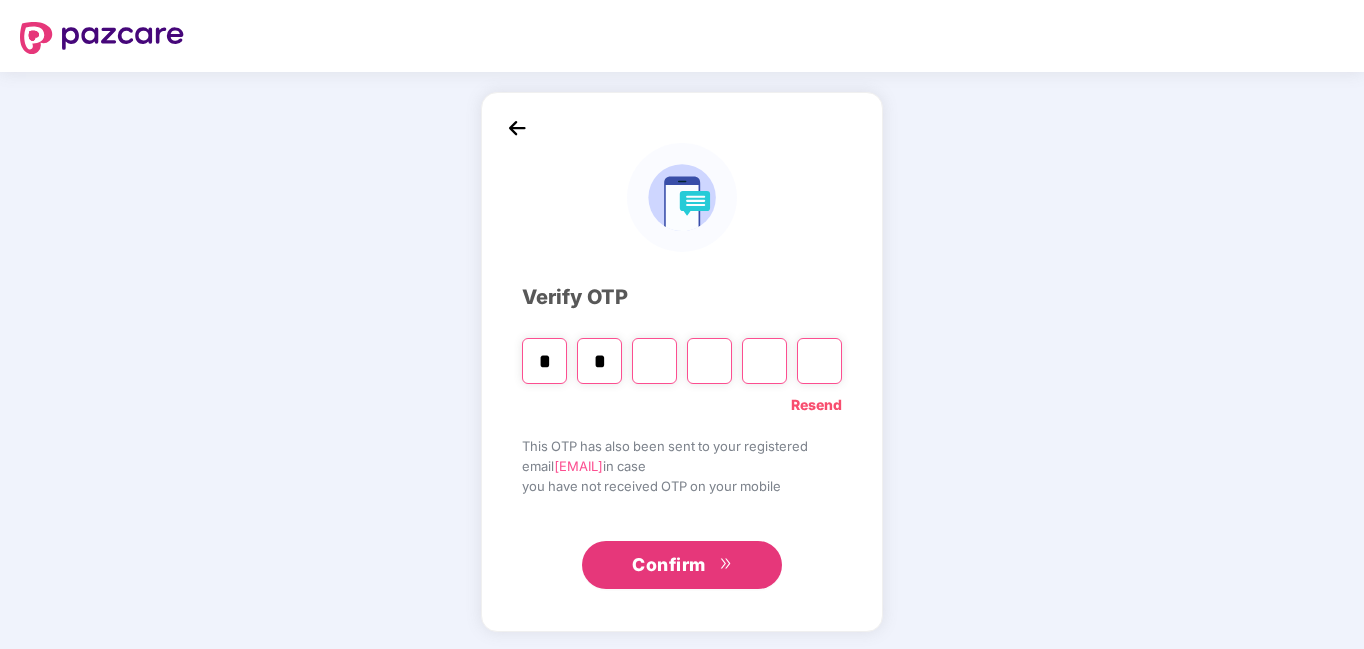 type on "*" 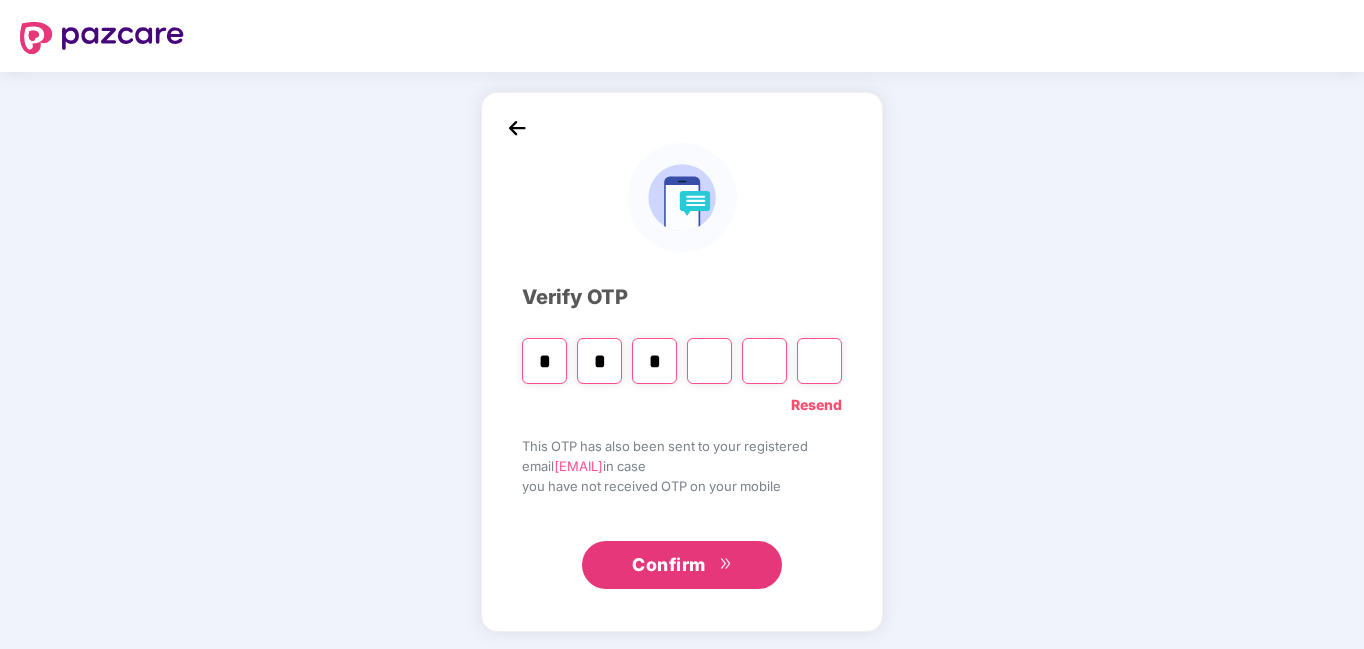 type on "*" 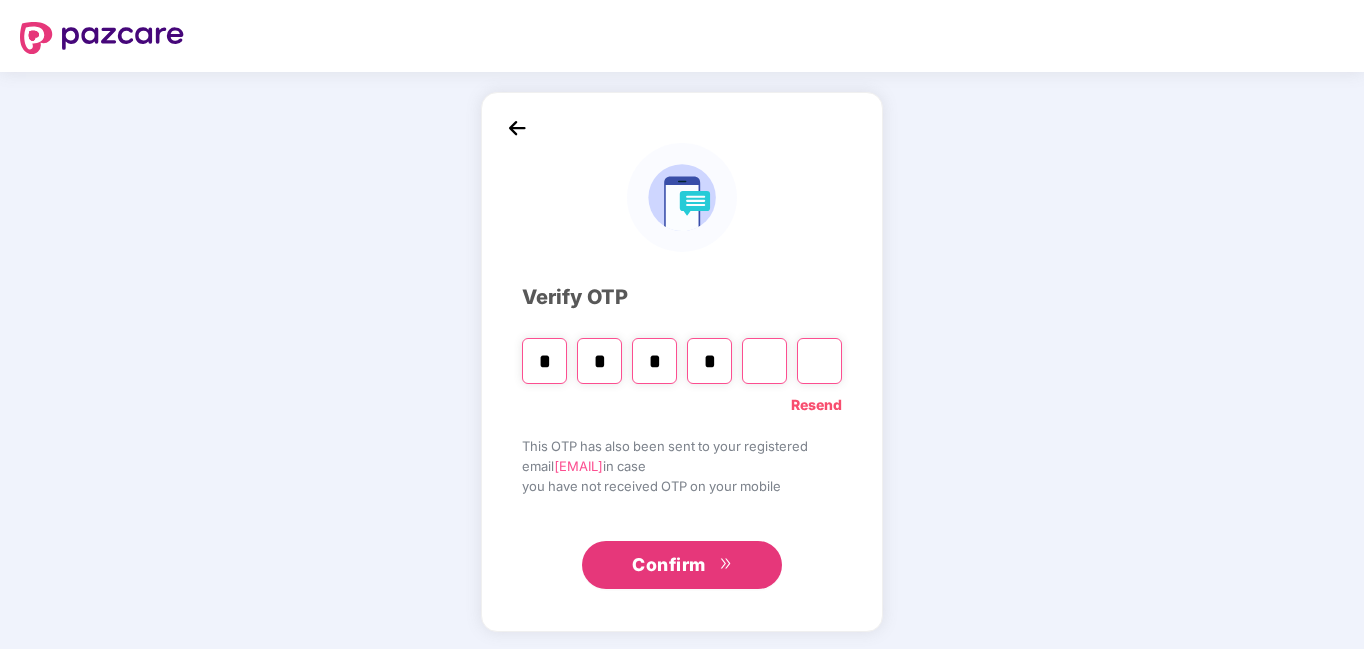 type on "*" 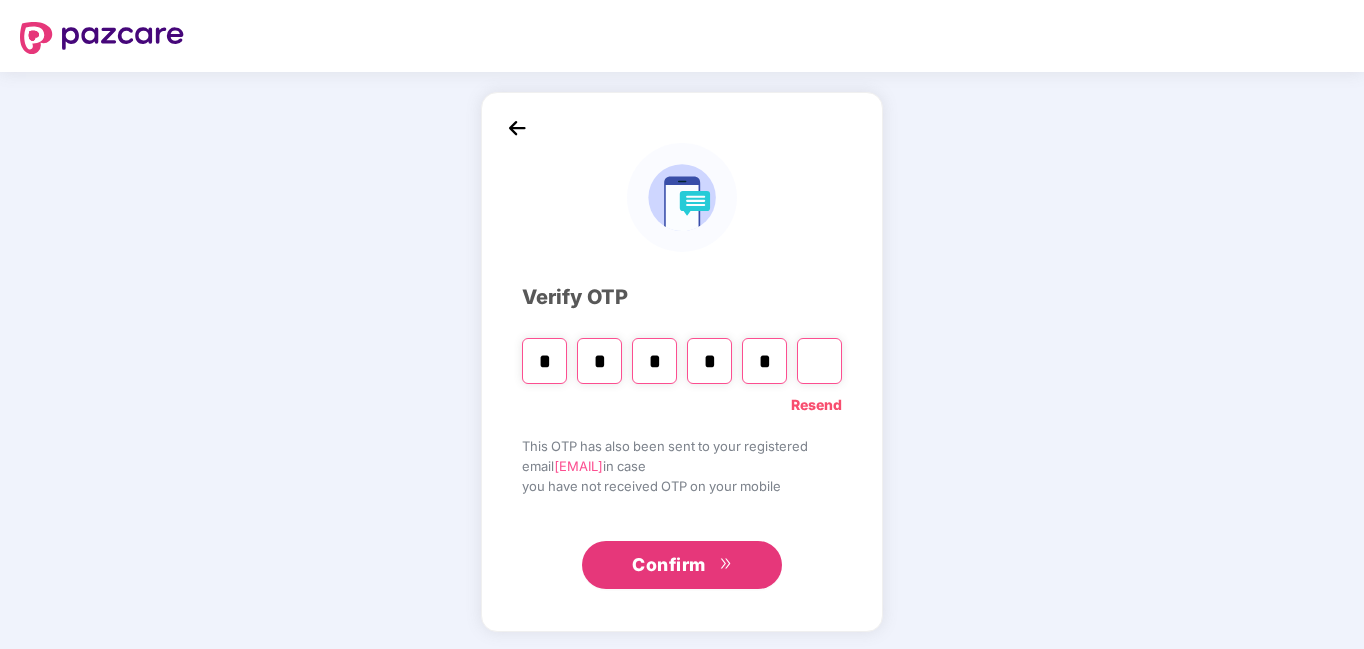 type on "*" 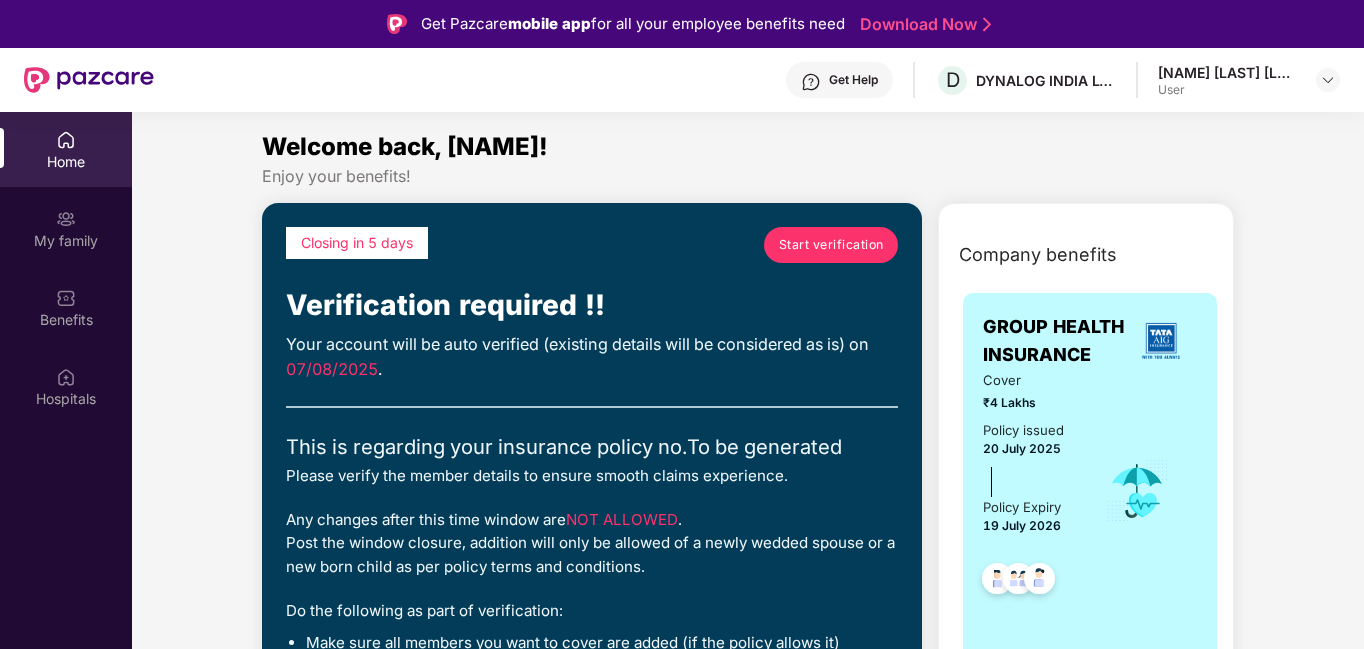 click on "Start verification" at bounding box center (831, 244) 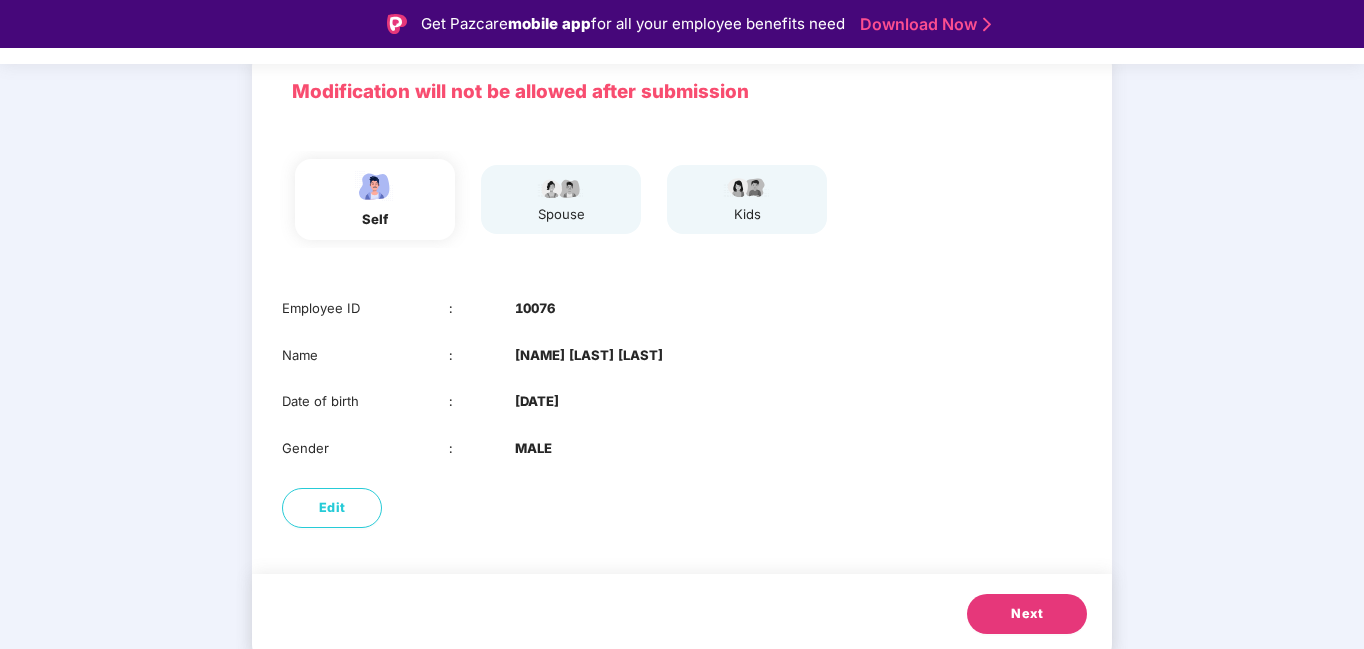 scroll, scrollTop: 142, scrollLeft: 0, axis: vertical 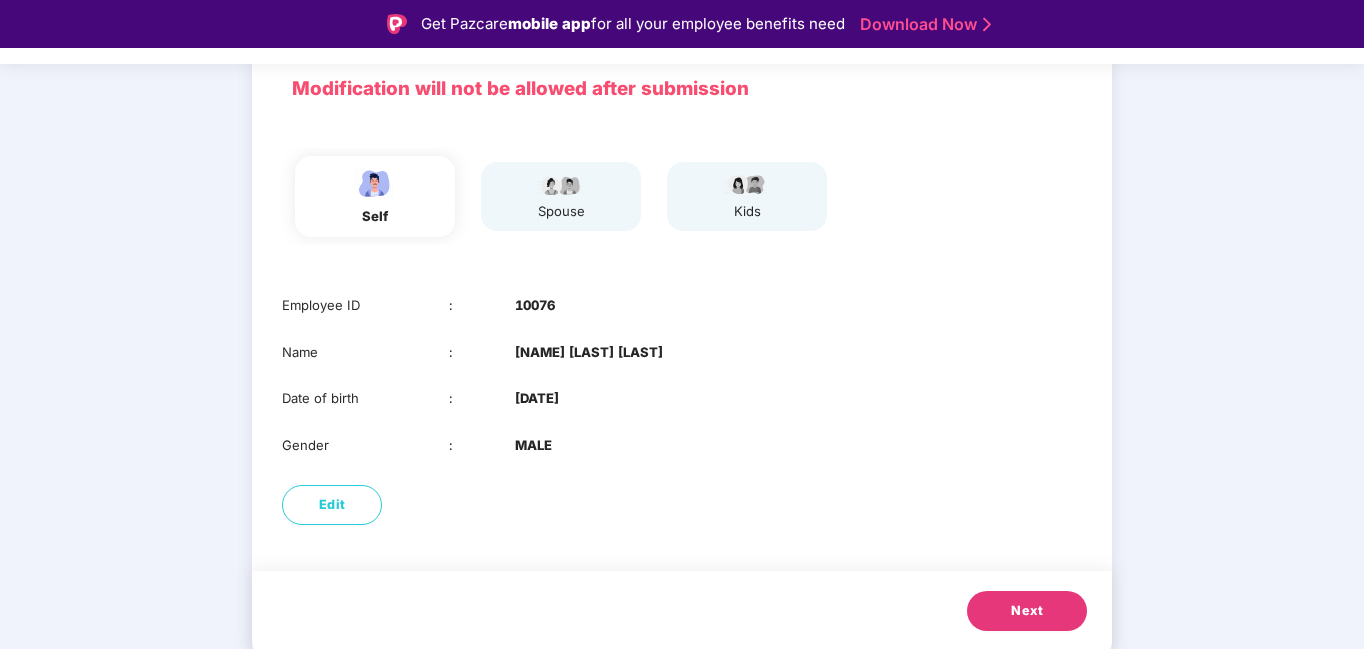 drag, startPoint x: 1013, startPoint y: 612, endPoint x: 945, endPoint y: 608, distance: 68.117546 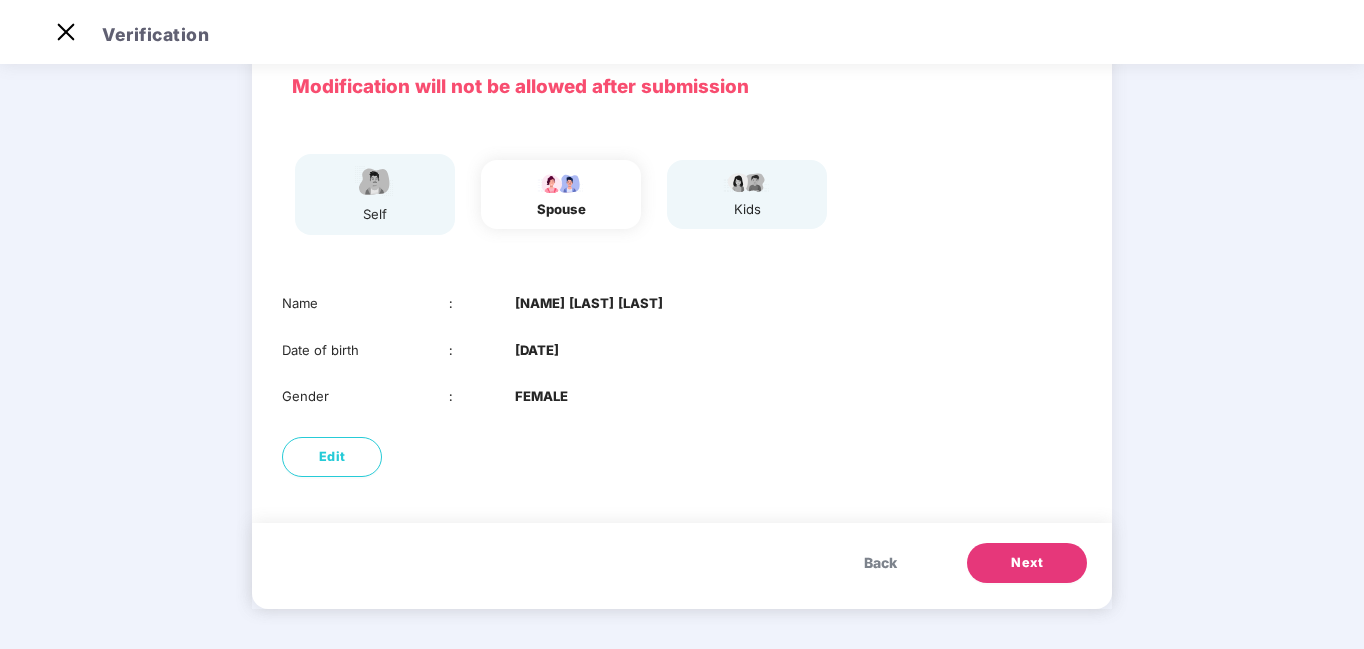 drag, startPoint x: 1025, startPoint y: 554, endPoint x: 1016, endPoint y: 569, distance: 17.492855 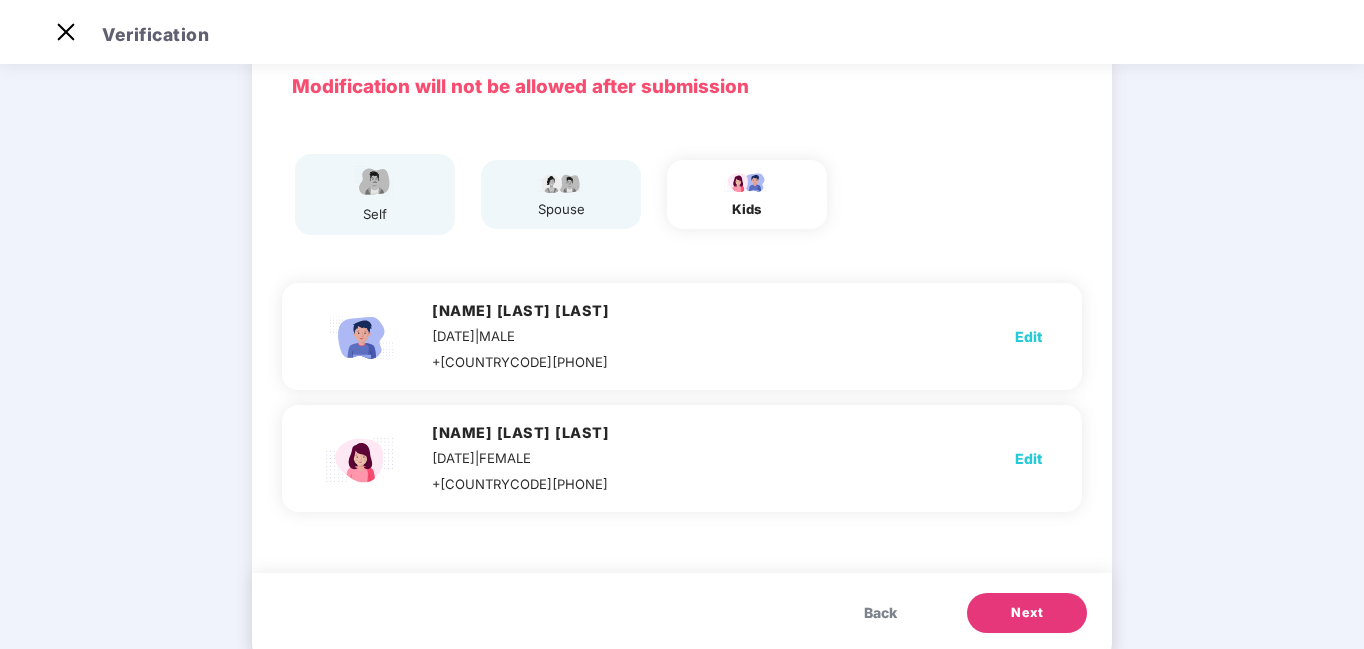 scroll, scrollTop: 142, scrollLeft: 0, axis: vertical 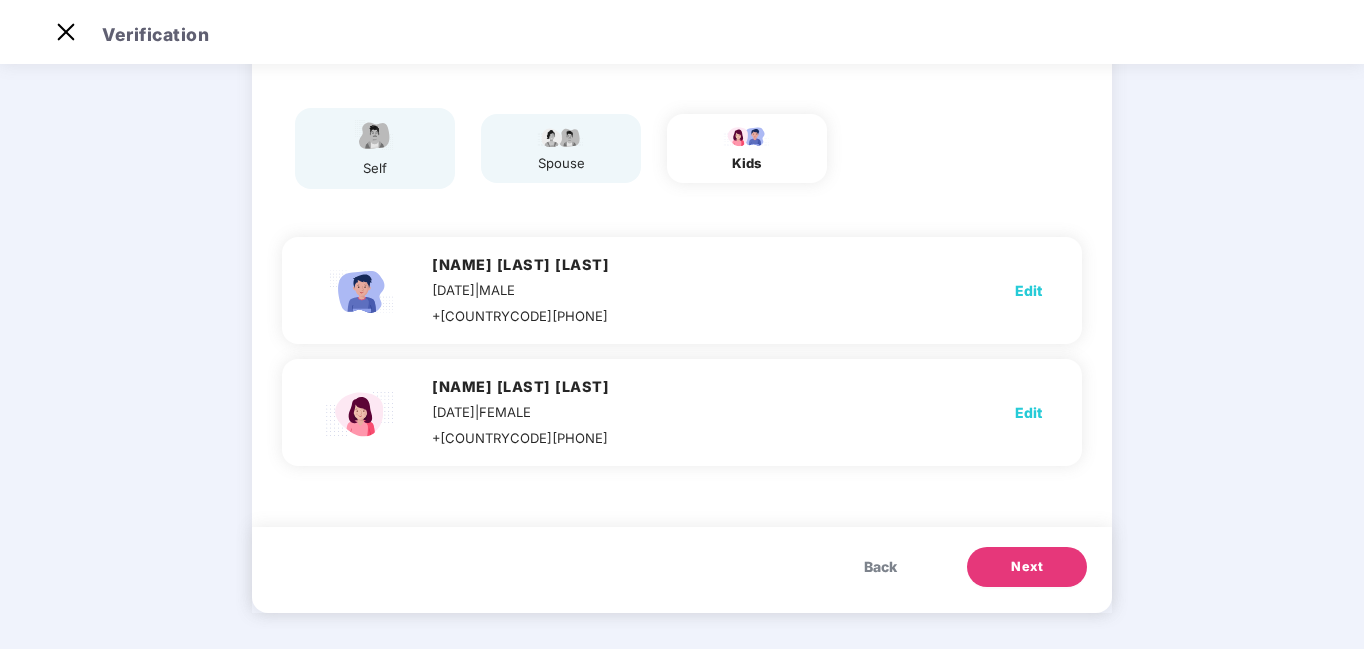 click on "Next" at bounding box center [1027, 567] 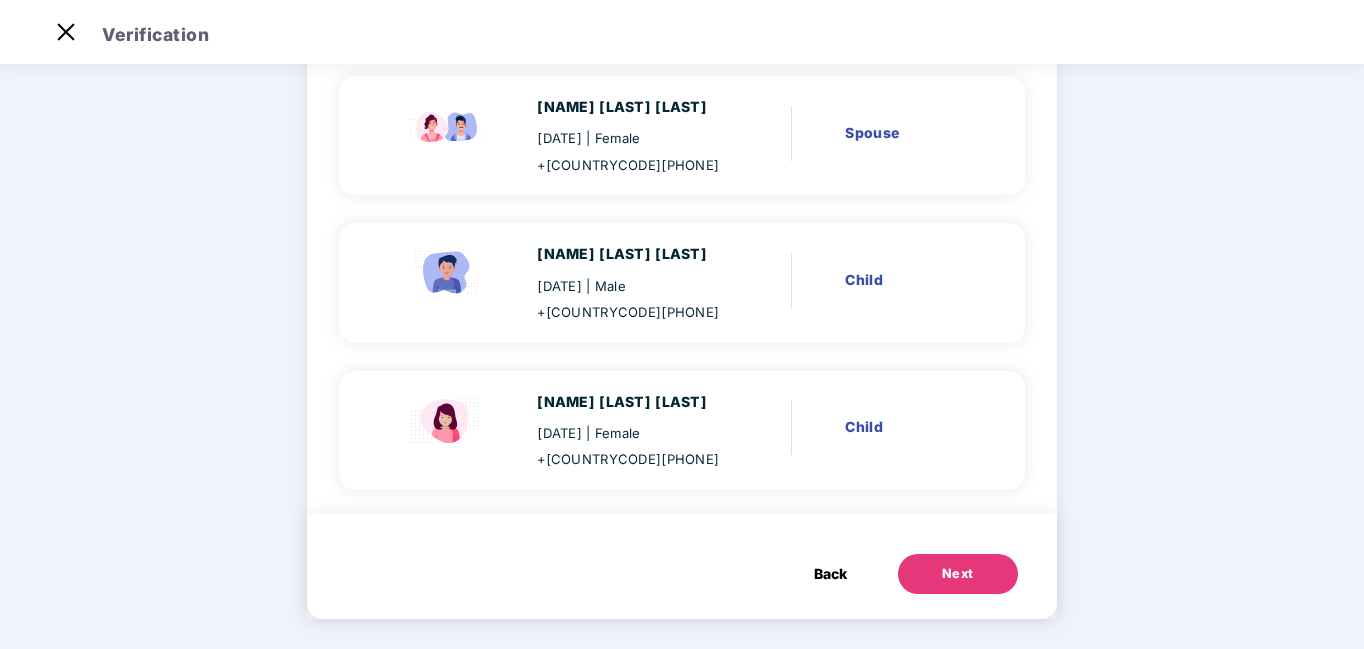 scroll, scrollTop: 345, scrollLeft: 0, axis: vertical 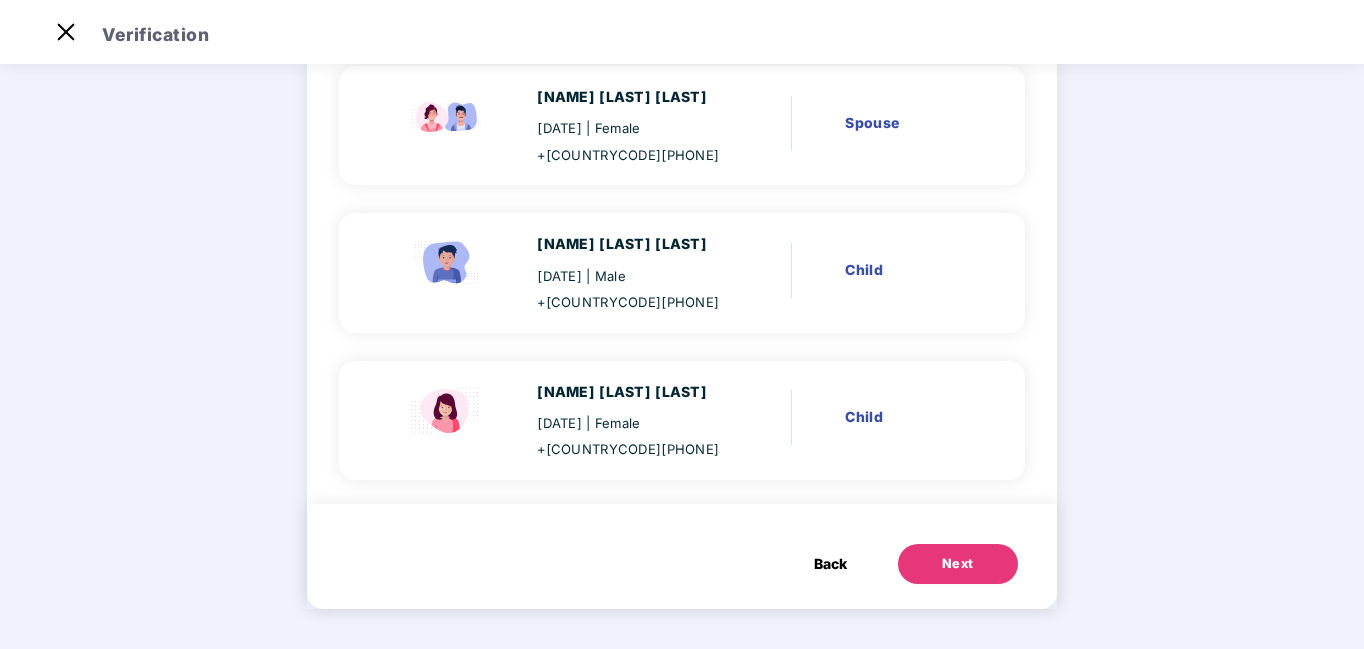 click on "Next" at bounding box center [958, 564] 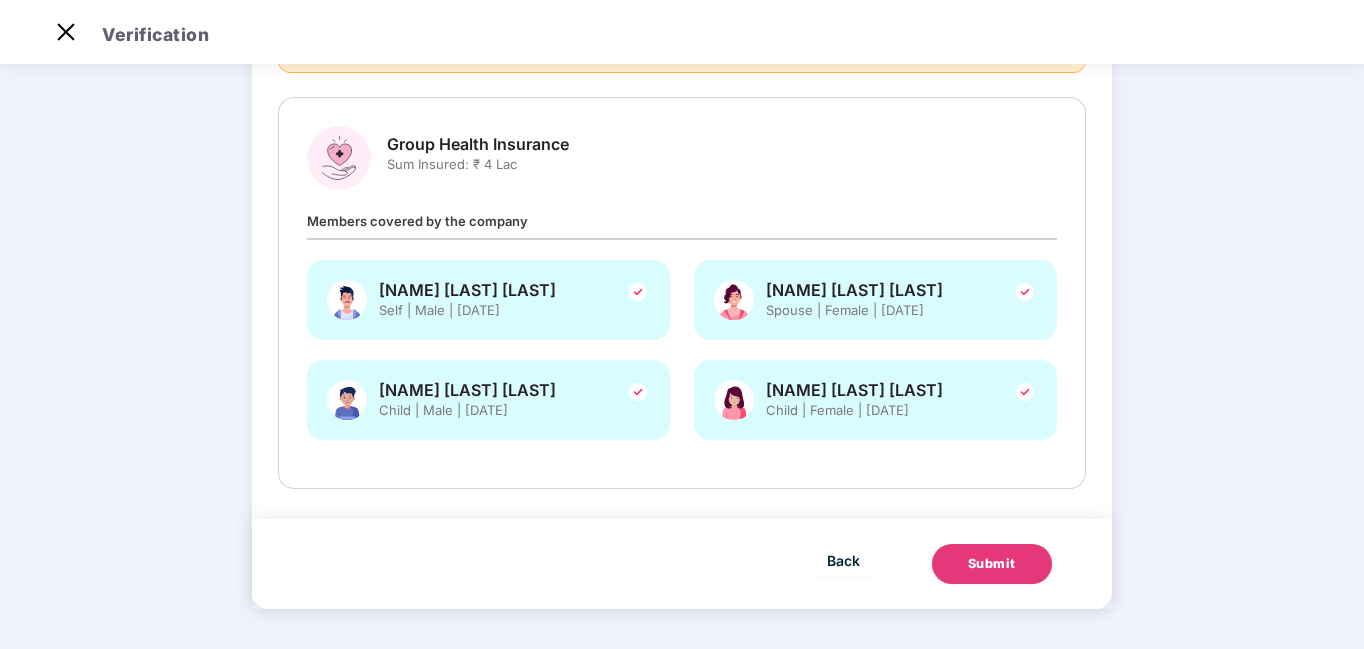 scroll, scrollTop: 0, scrollLeft: 0, axis: both 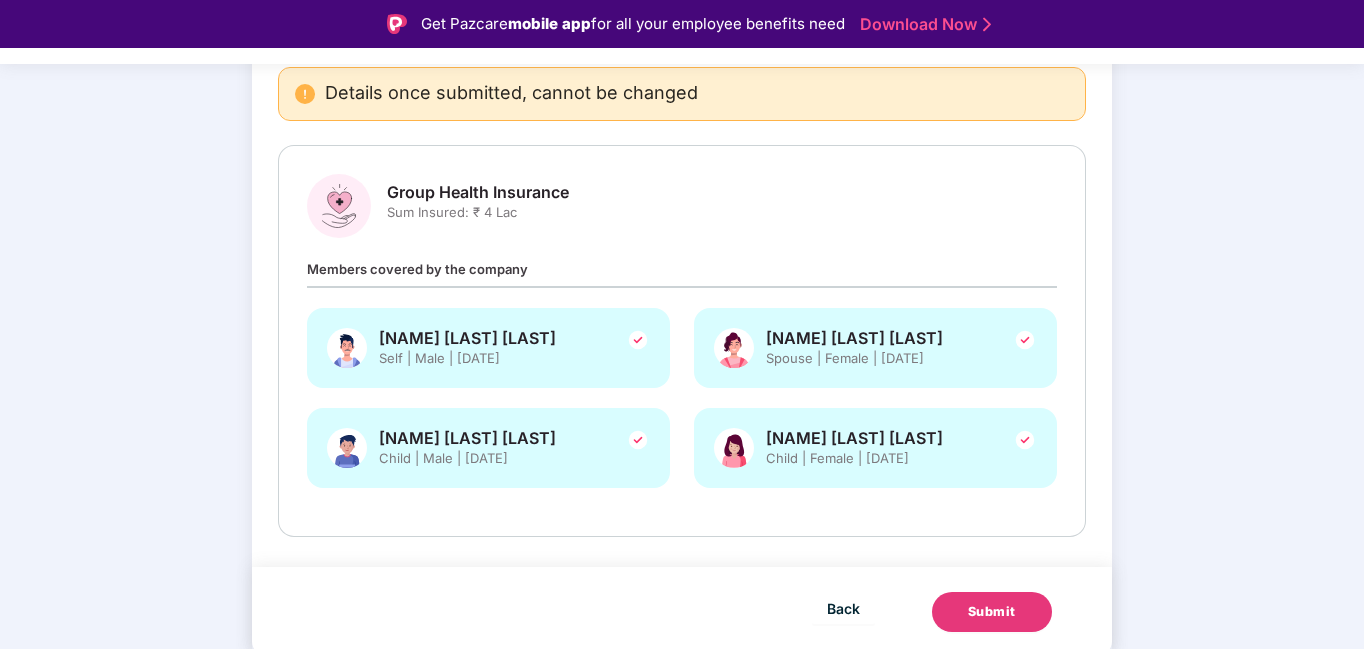 click on "Submit" at bounding box center (992, 612) 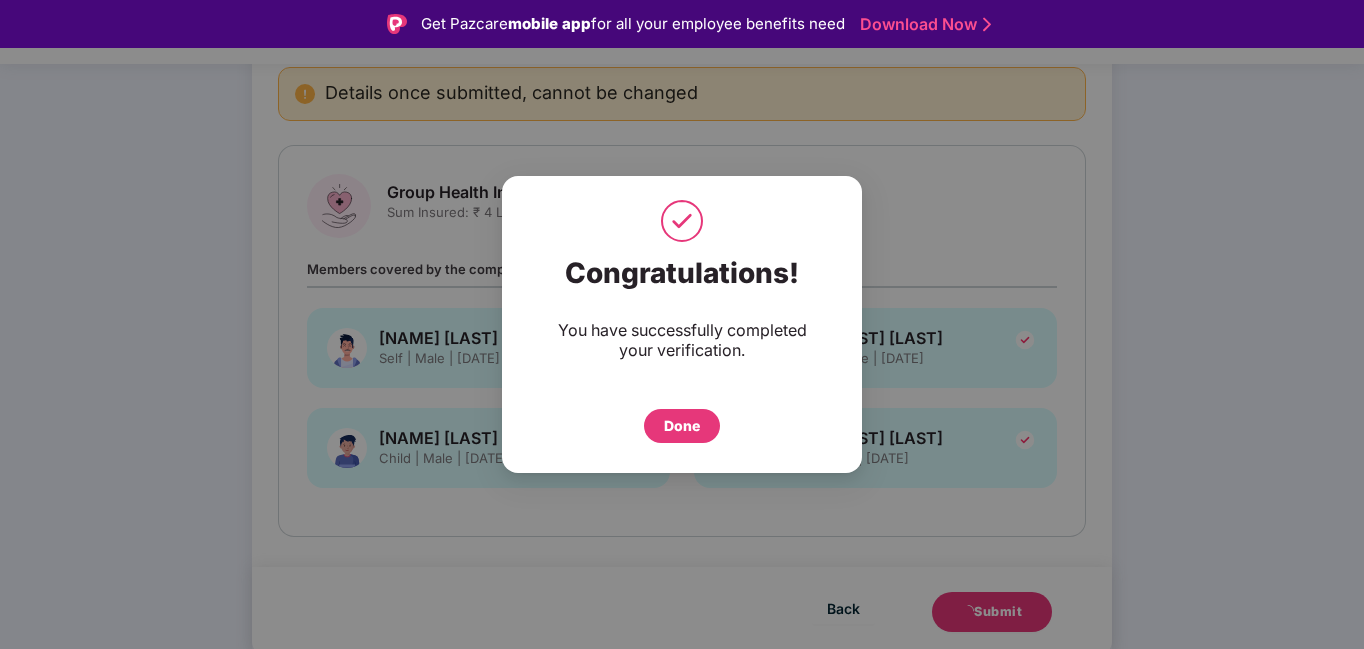 drag, startPoint x: 670, startPoint y: 431, endPoint x: 694, endPoint y: 501, distance: 74 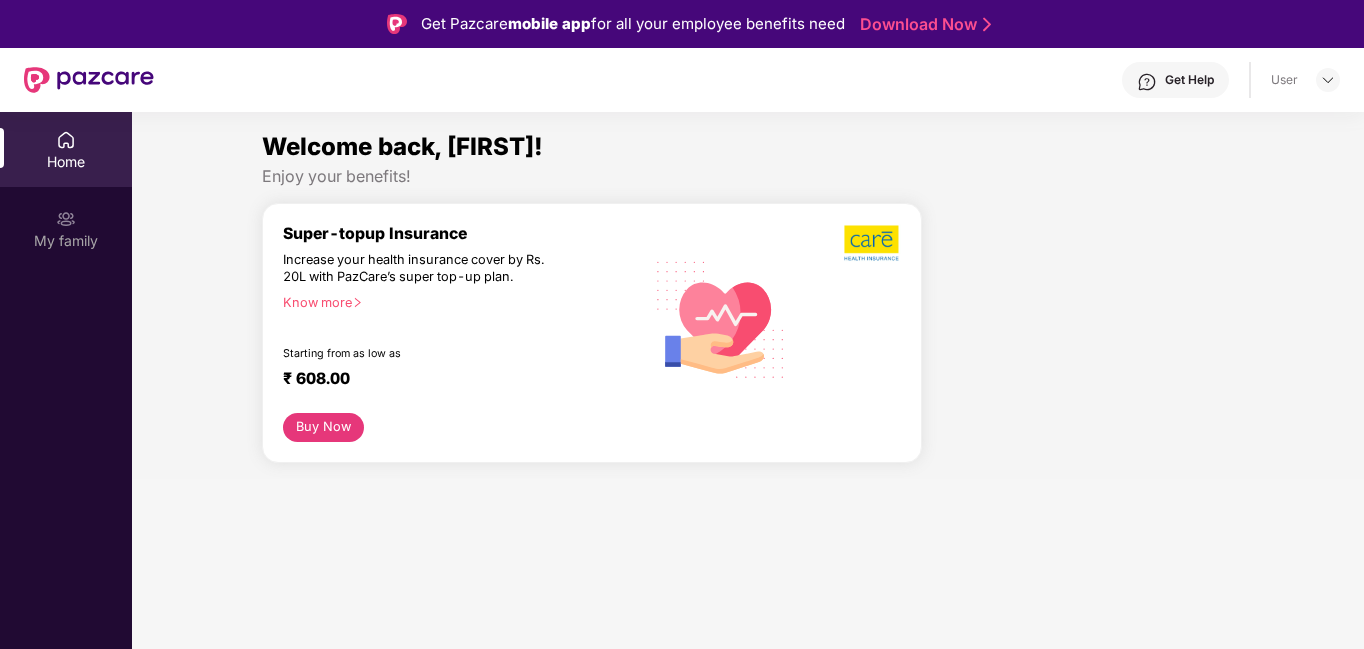 scroll, scrollTop: 0, scrollLeft: 0, axis: both 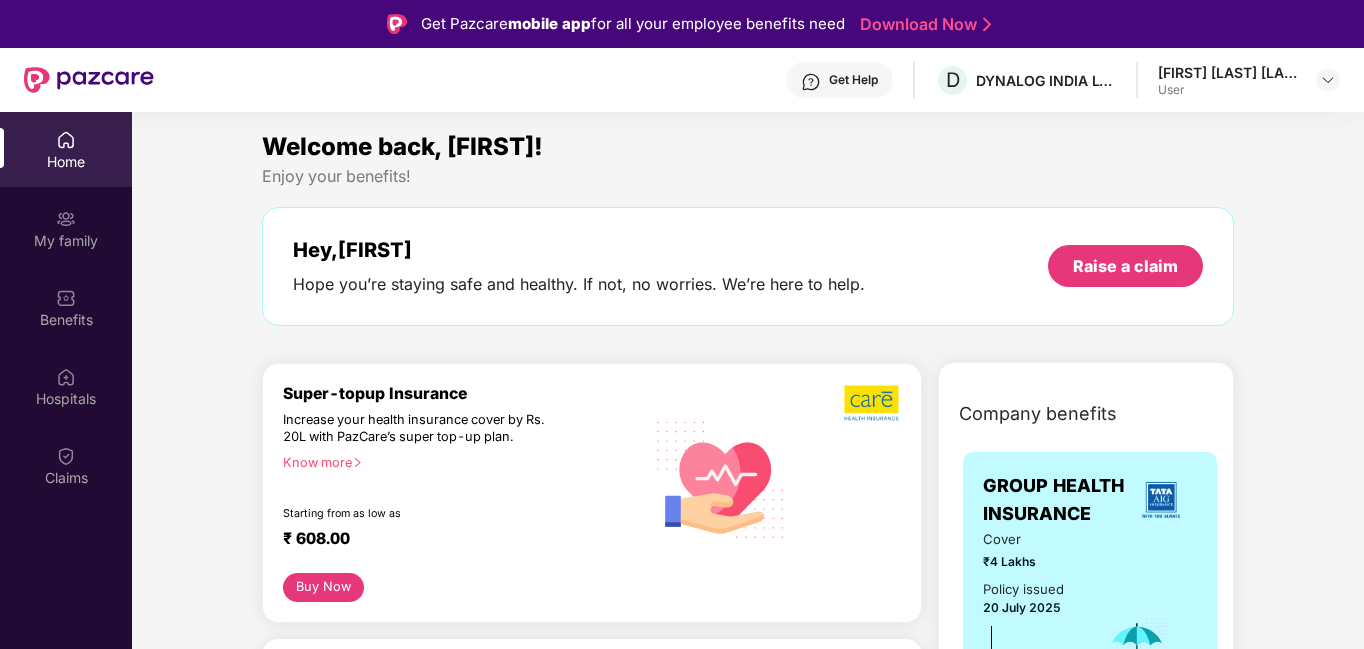 click on "[FIRST] [LAST] [LAST]" at bounding box center [1228, 72] 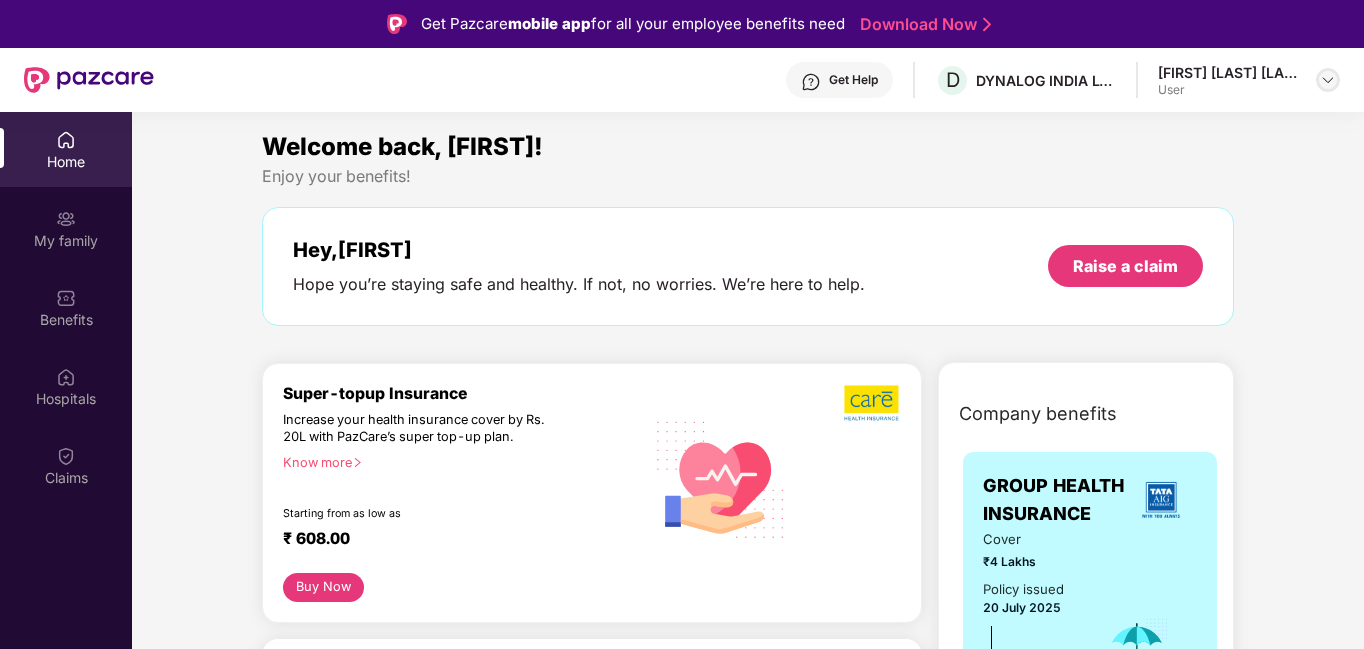 click at bounding box center [1328, 80] 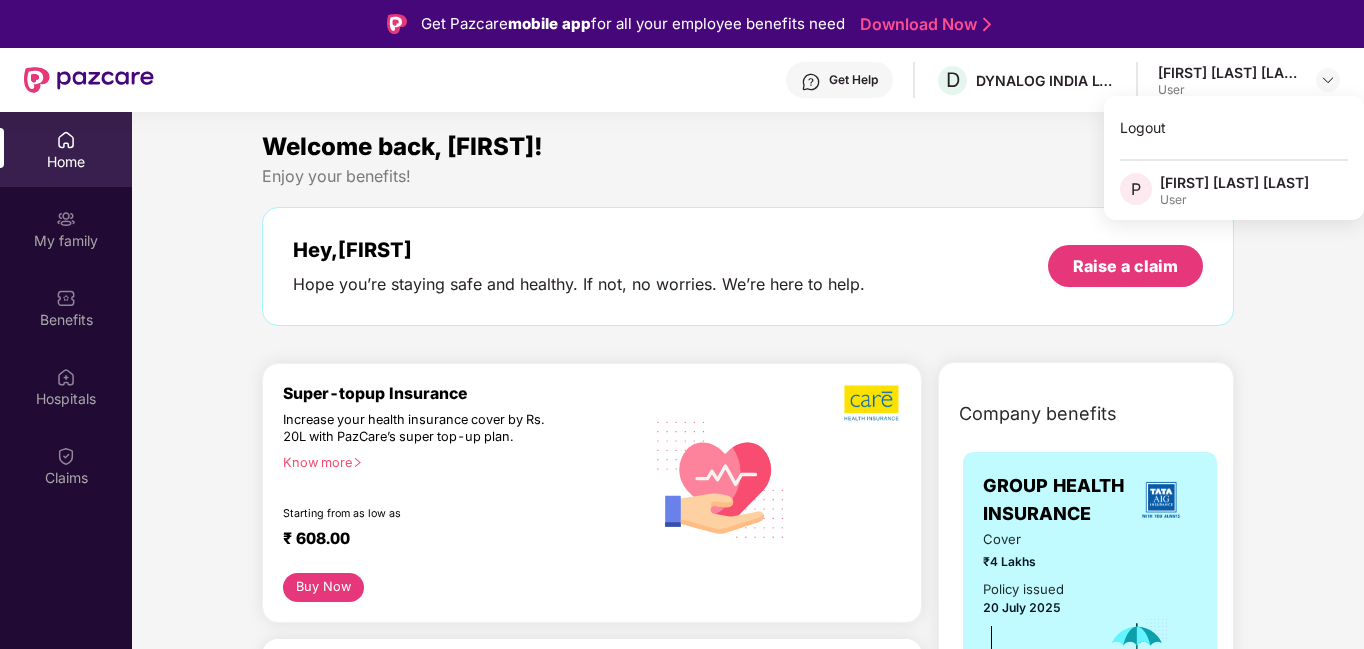 drag, startPoint x: 1201, startPoint y: 188, endPoint x: 1191, endPoint y: 187, distance: 10.049875 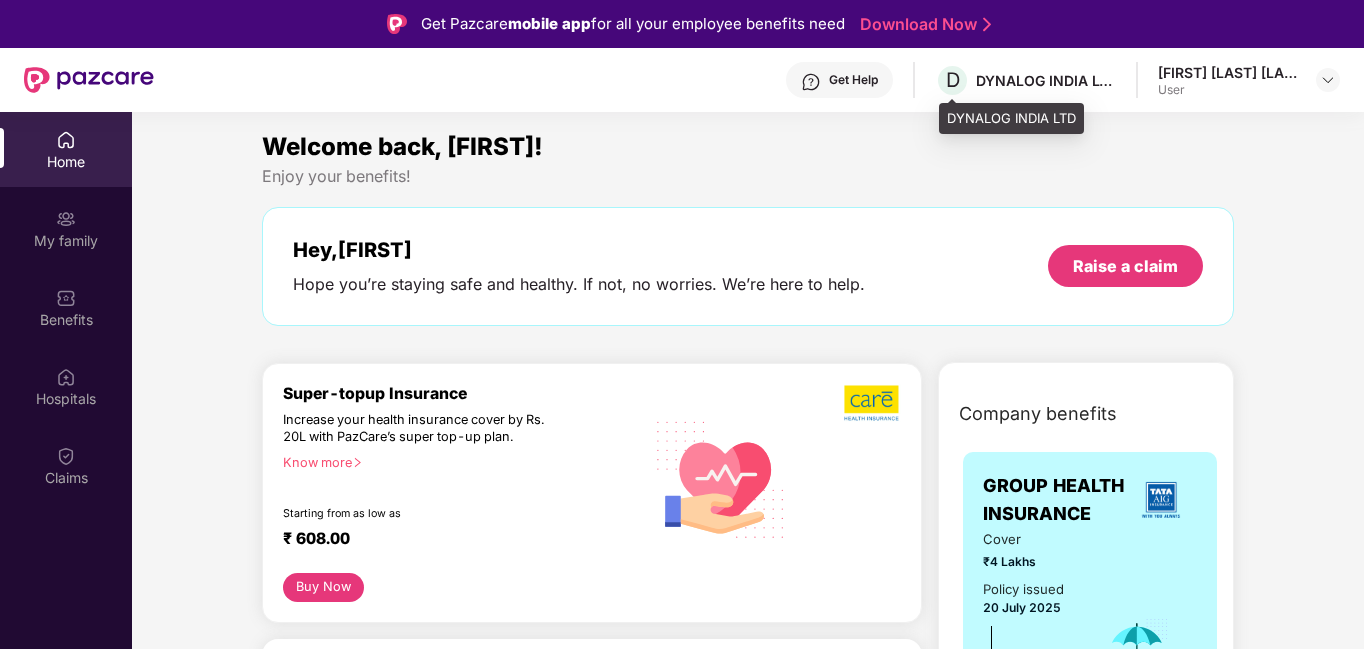 drag, startPoint x: 1003, startPoint y: 80, endPoint x: 909, endPoint y: 87, distance: 94.26028 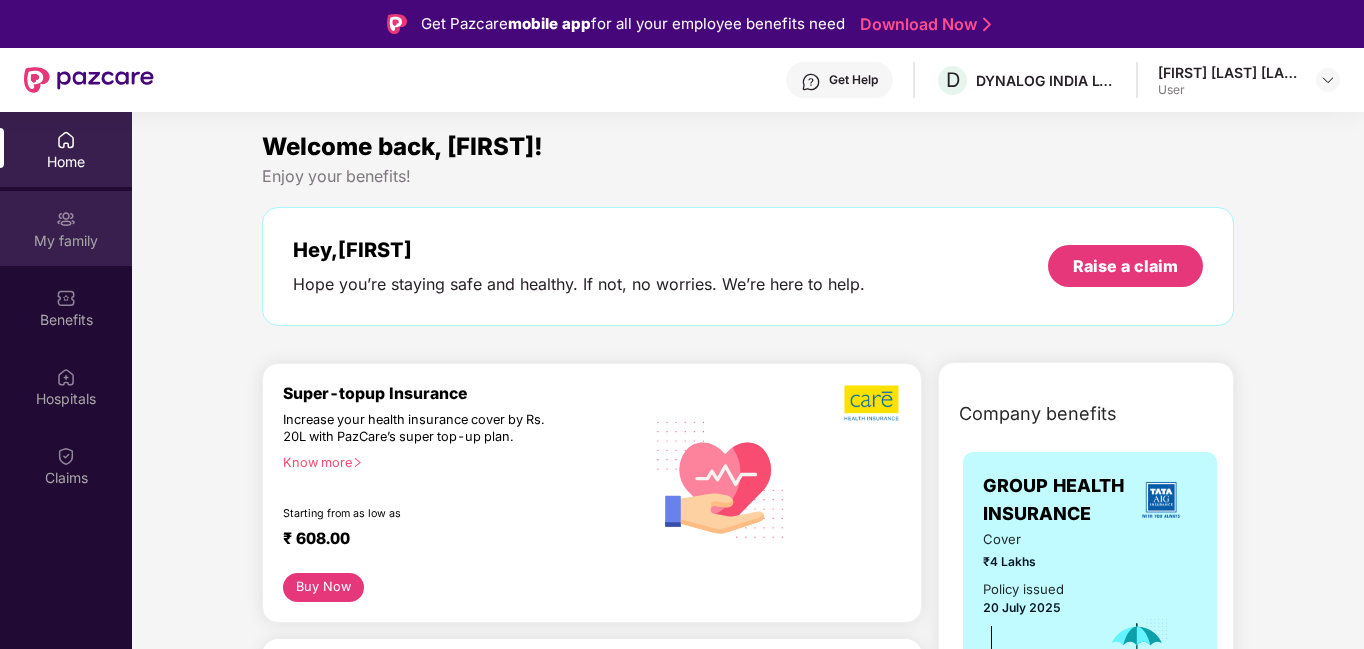 click at bounding box center [66, 219] 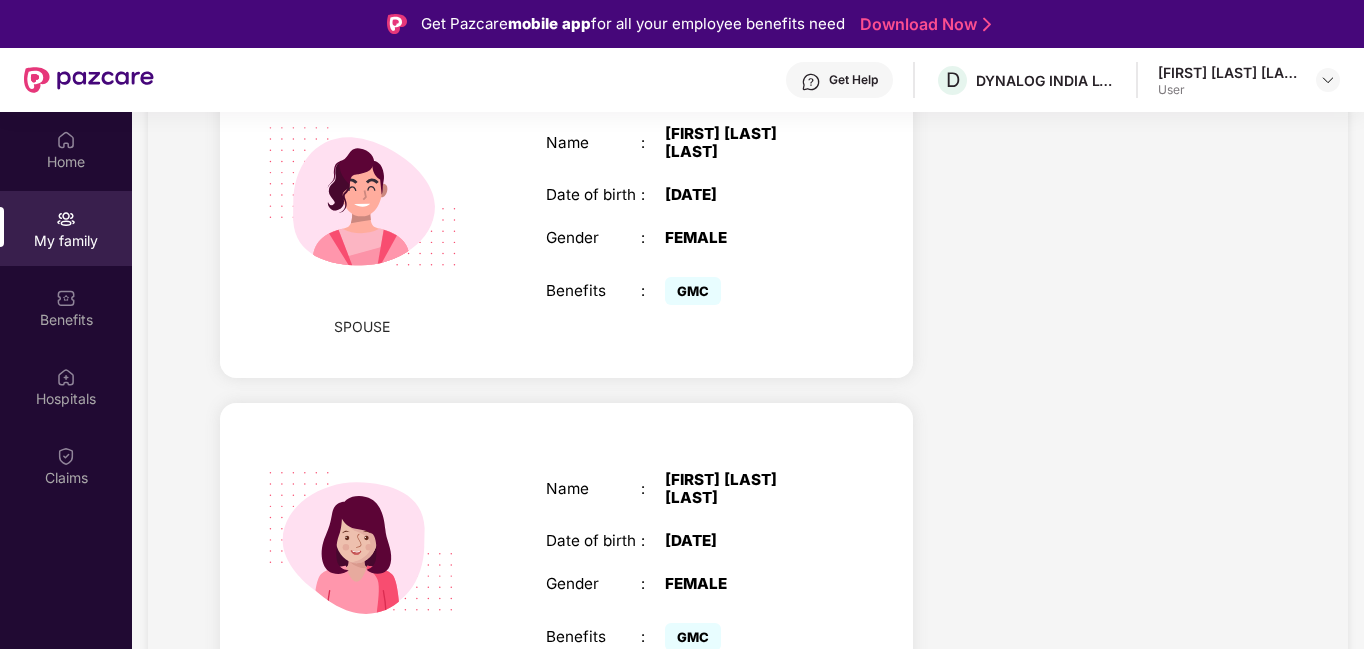 scroll, scrollTop: 610, scrollLeft: 0, axis: vertical 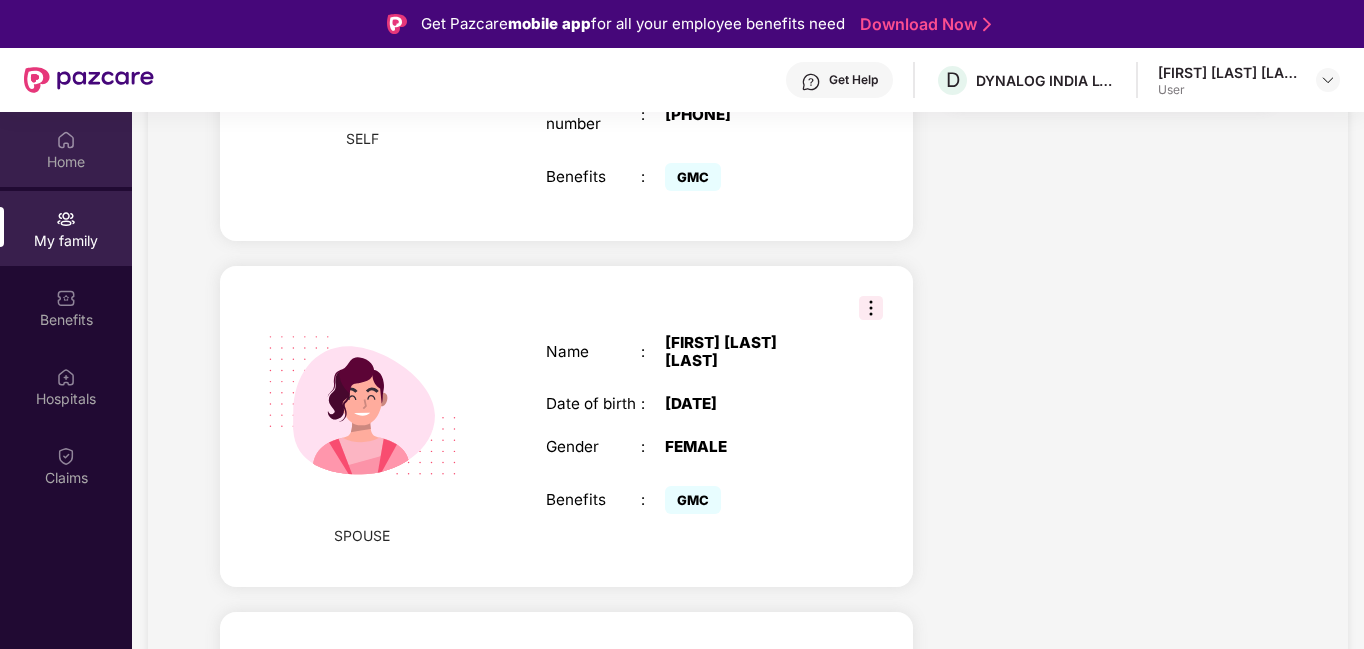 click at bounding box center [66, 140] 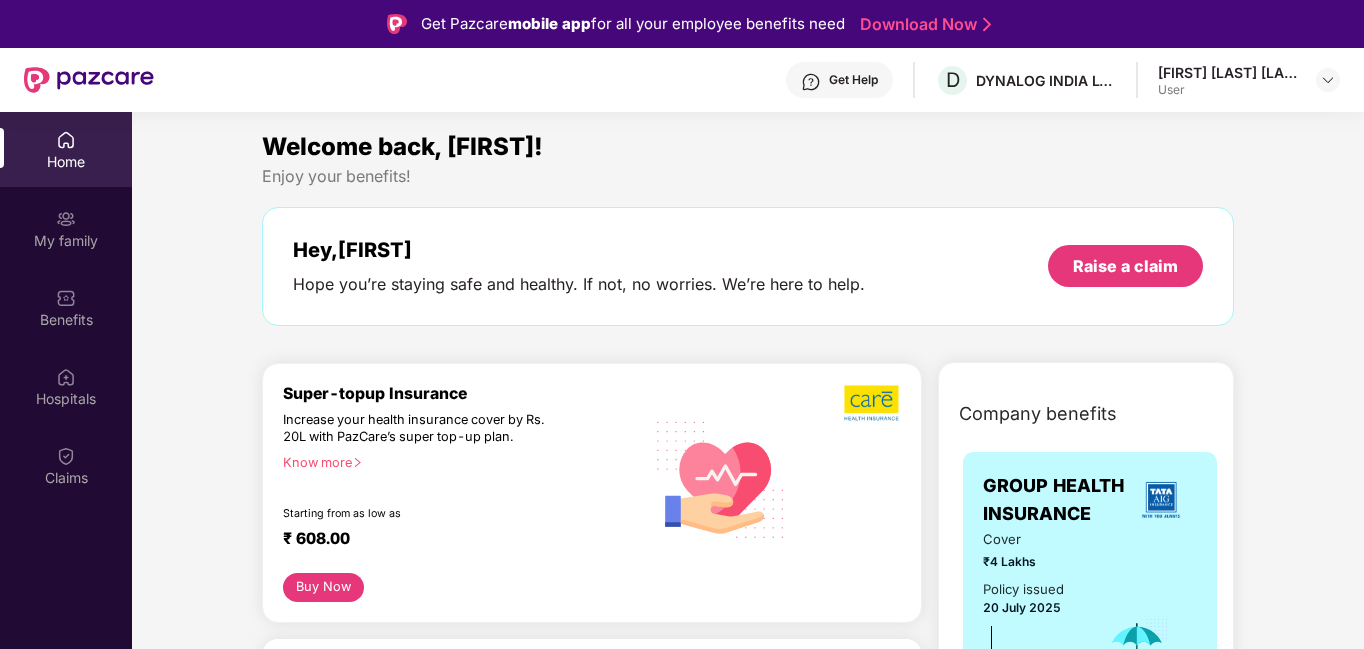 drag, startPoint x: 1321, startPoint y: 81, endPoint x: 1313, endPoint y: 94, distance: 15.264338 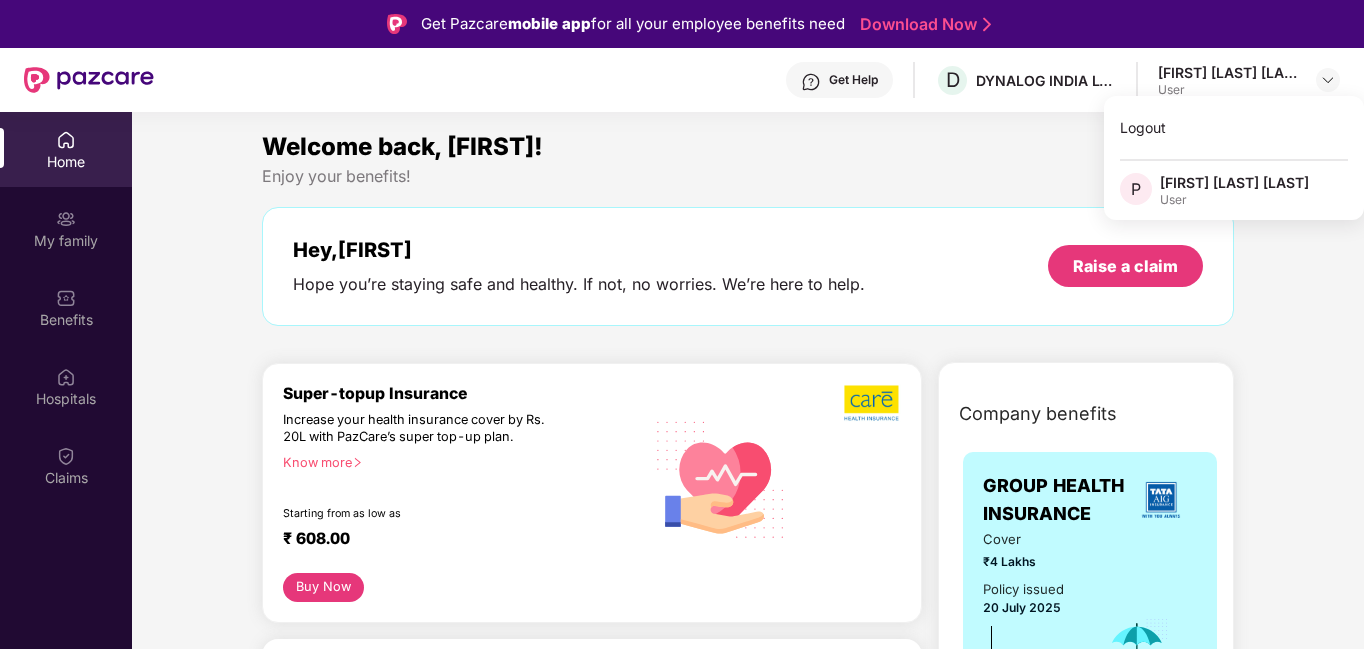 drag, startPoint x: 1131, startPoint y: 124, endPoint x: 1149, endPoint y: 202, distance: 80.04999 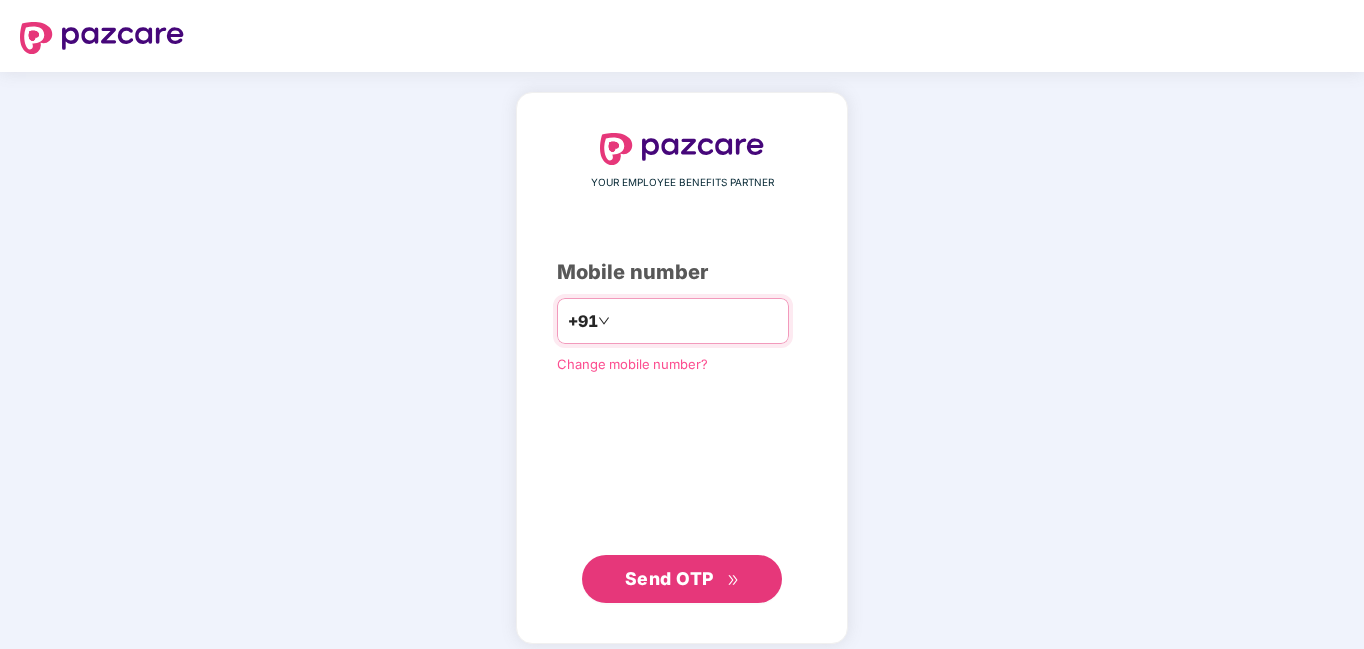 click at bounding box center [696, 321] 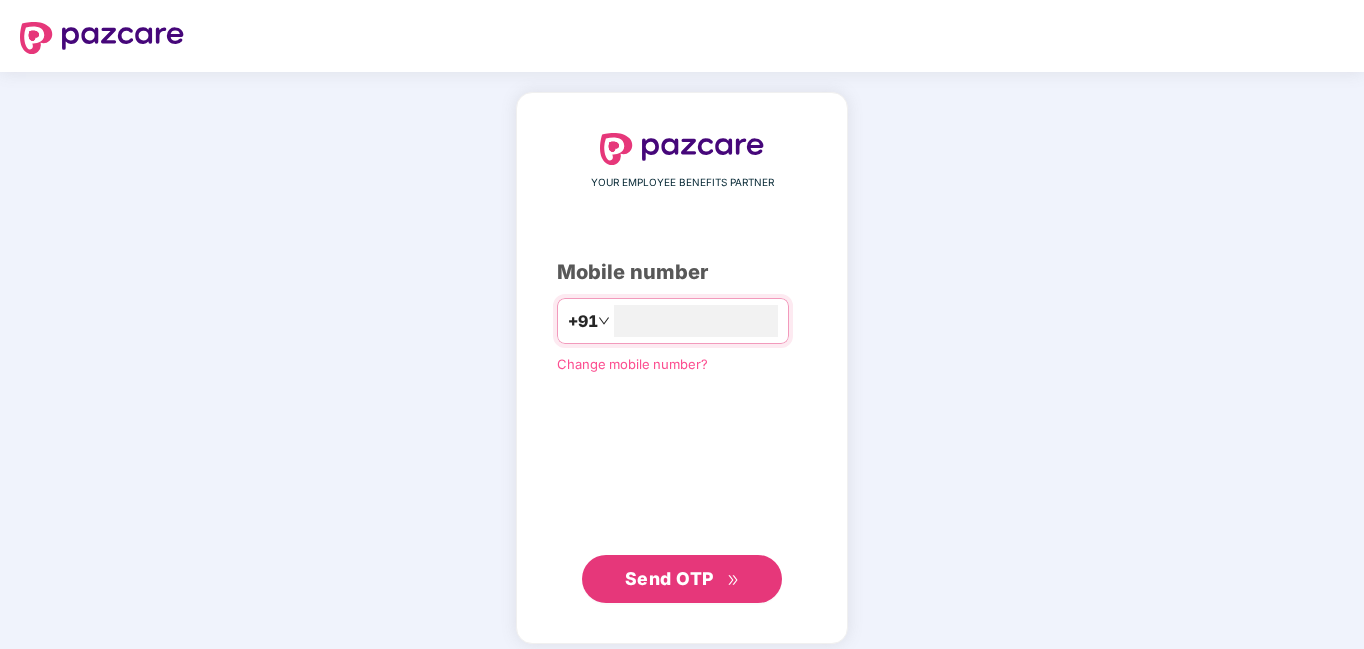 type on "**********" 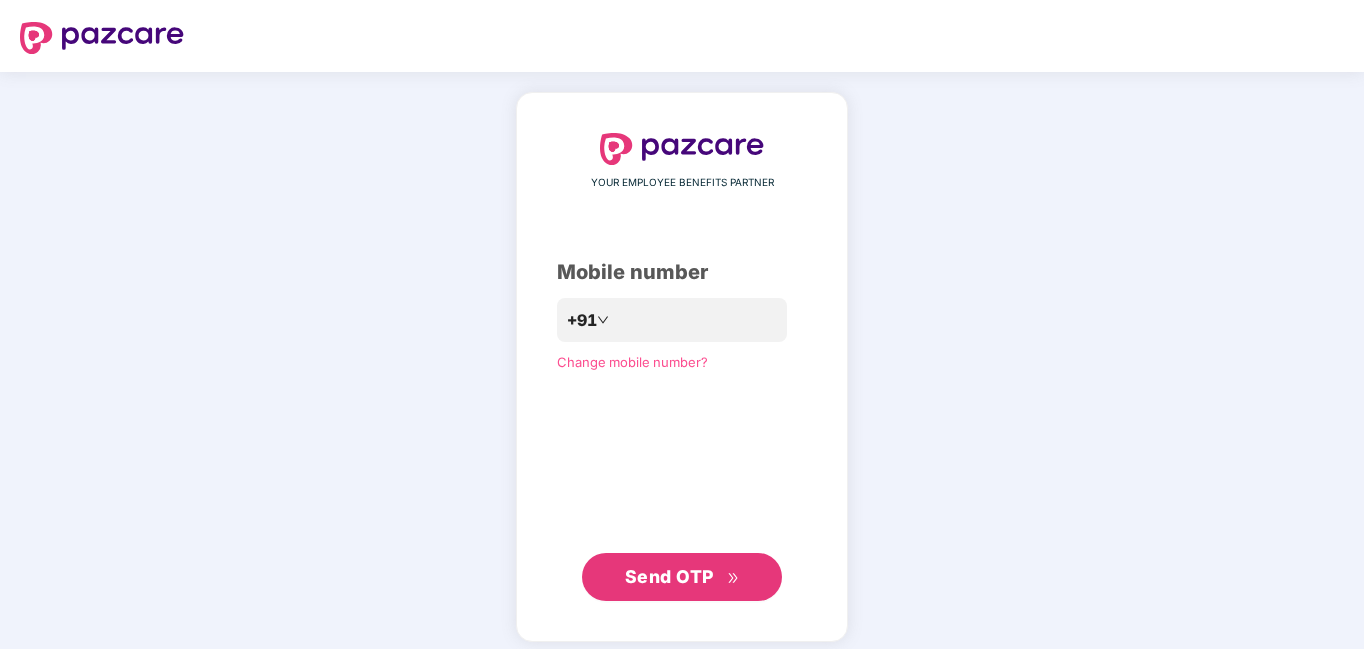 click on "Send OTP" at bounding box center (682, 577) 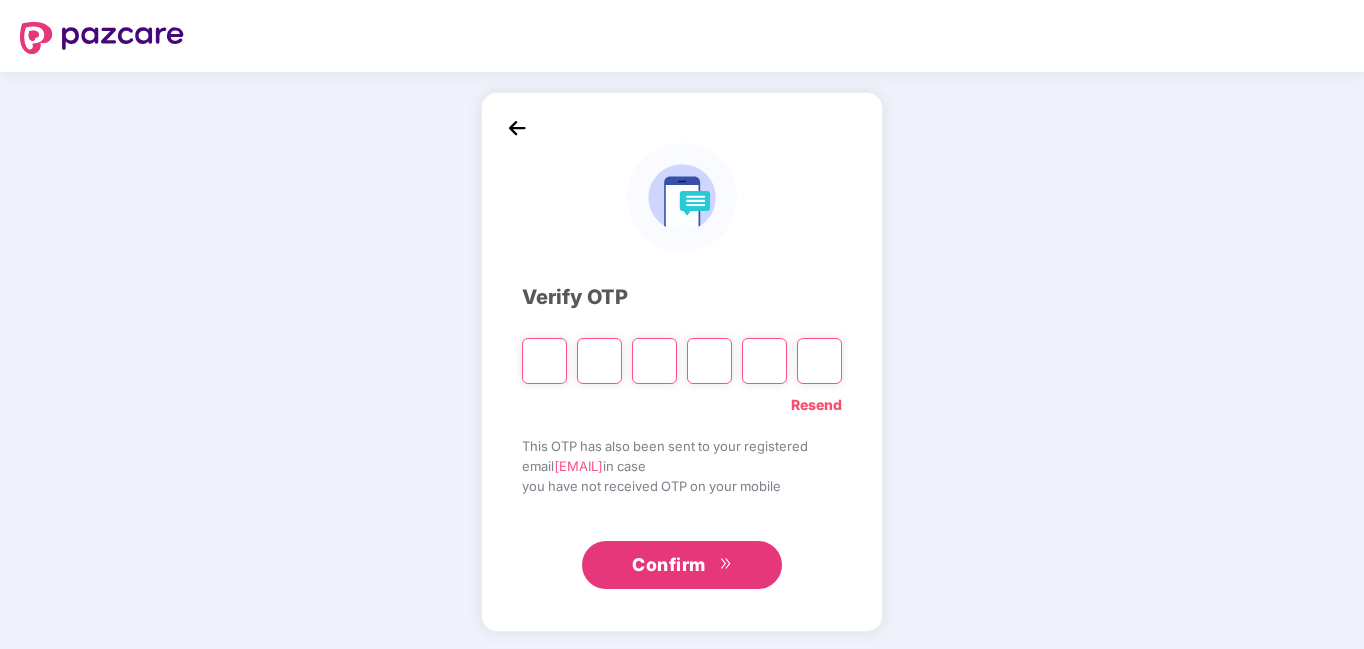 type on "*" 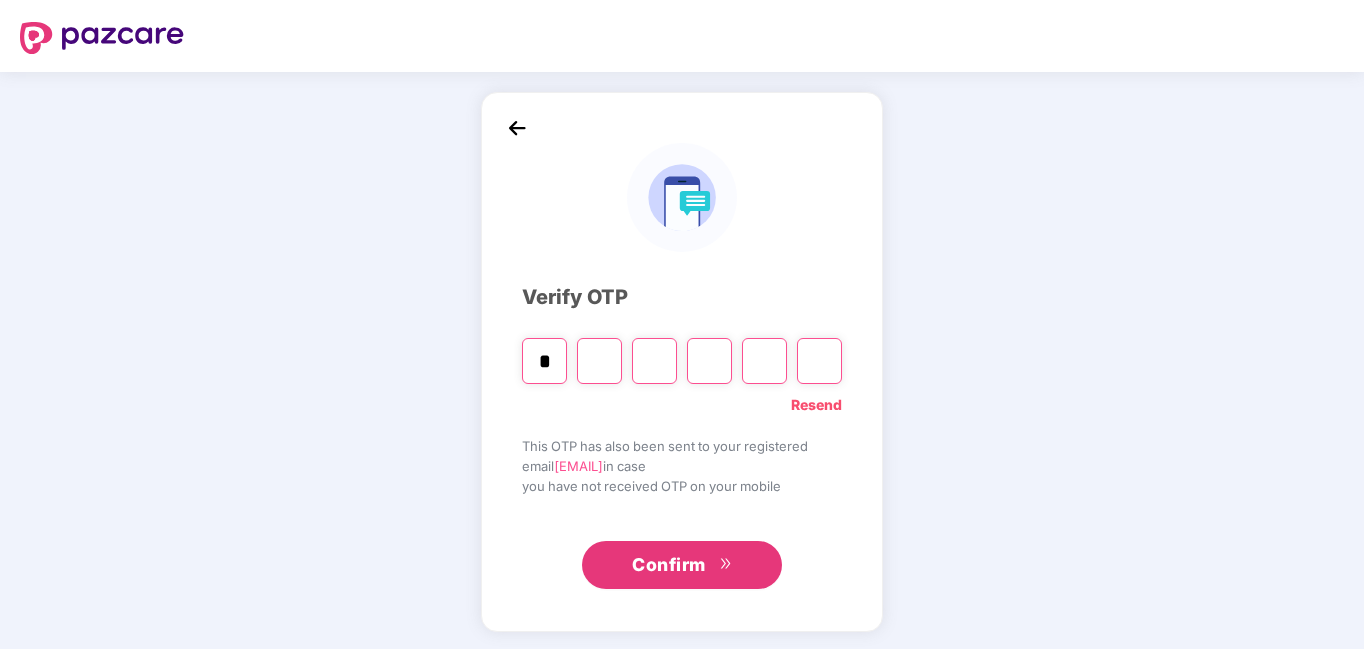 type on "*" 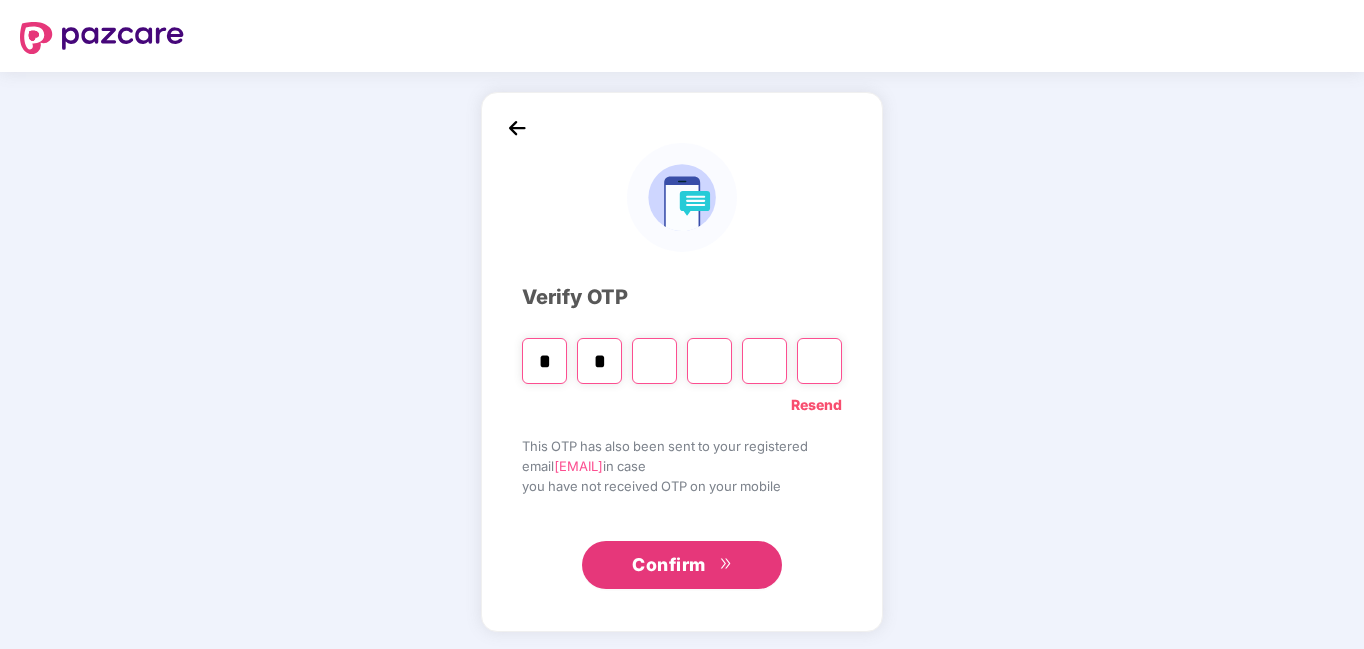 type on "*" 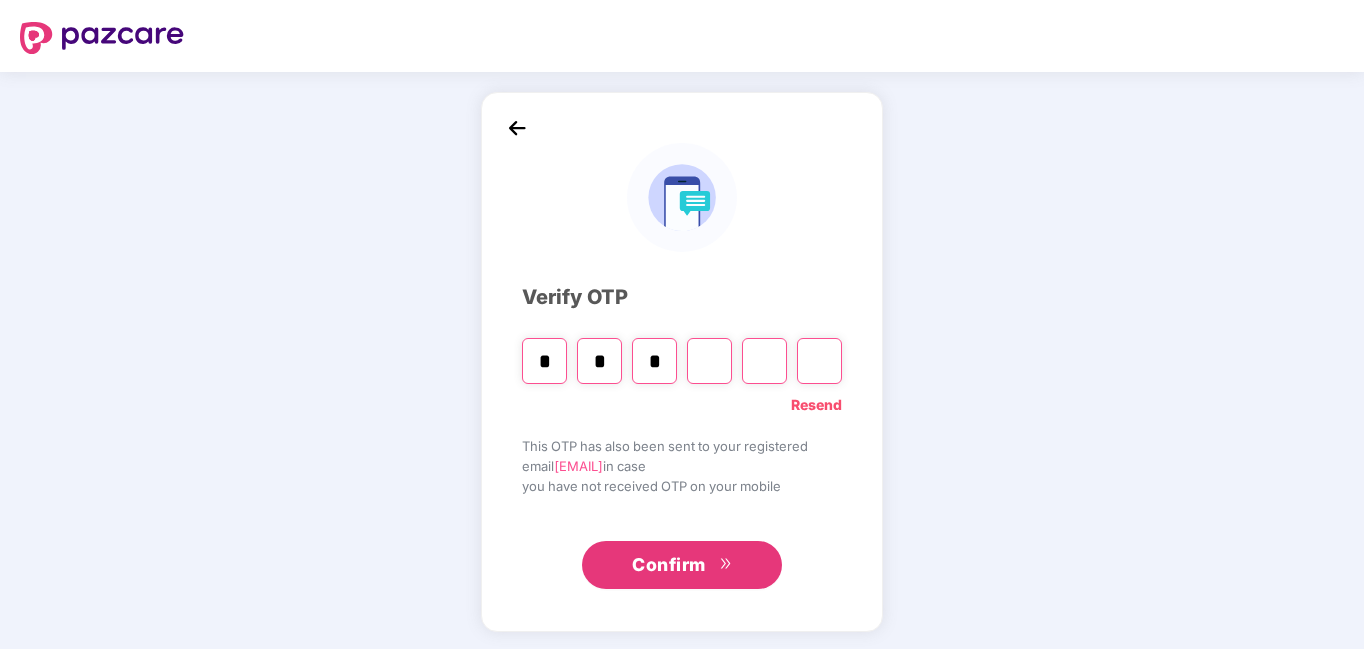 type on "*" 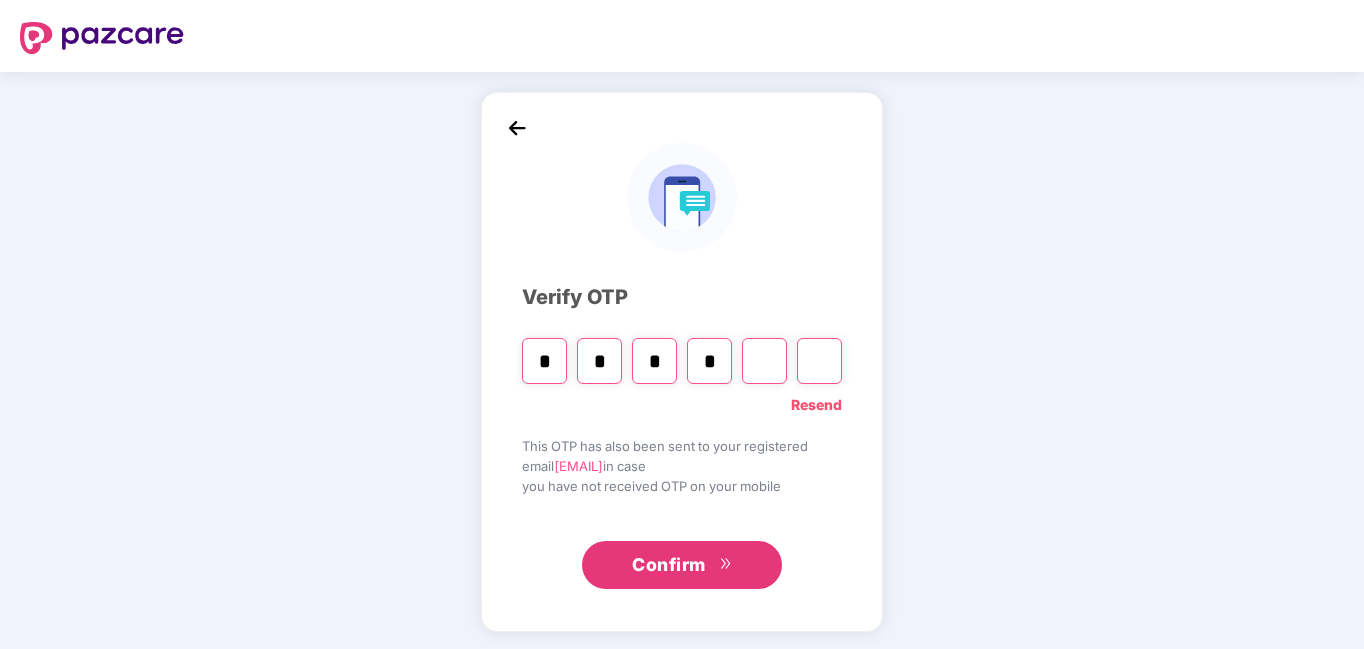 type on "*" 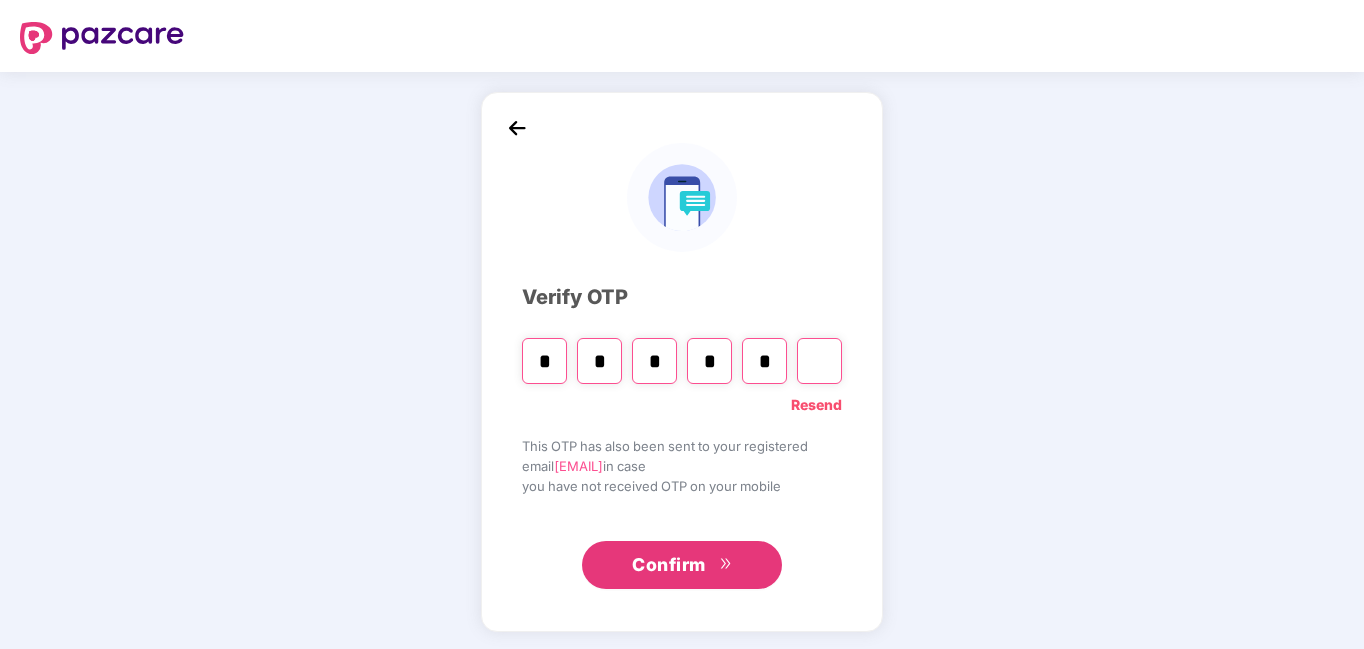 type on "*" 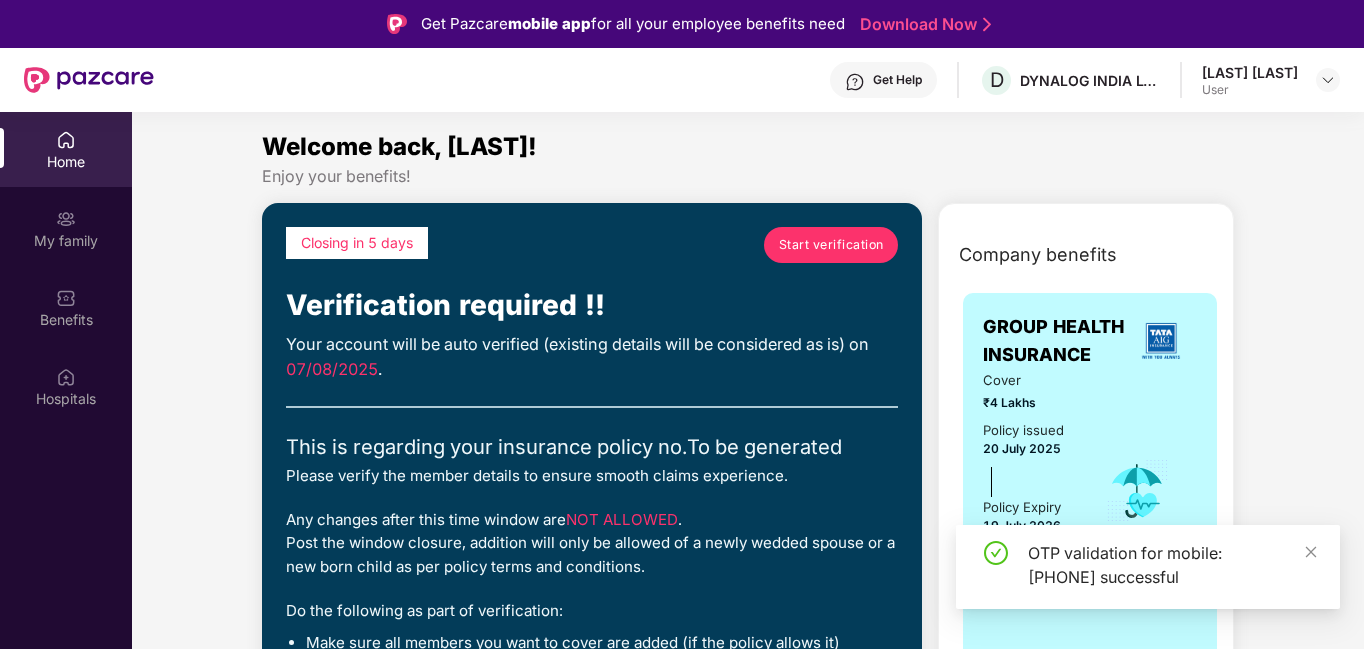 click on "Start verification" at bounding box center (831, 244) 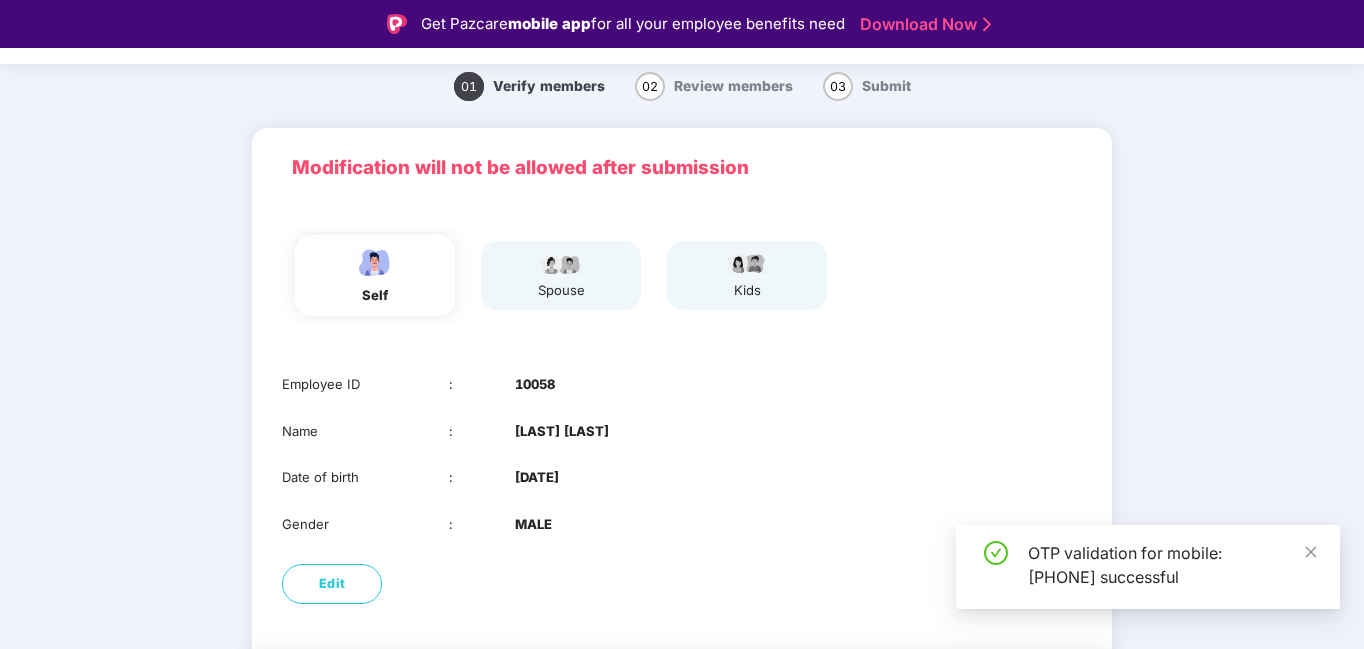 scroll, scrollTop: 142, scrollLeft: 0, axis: vertical 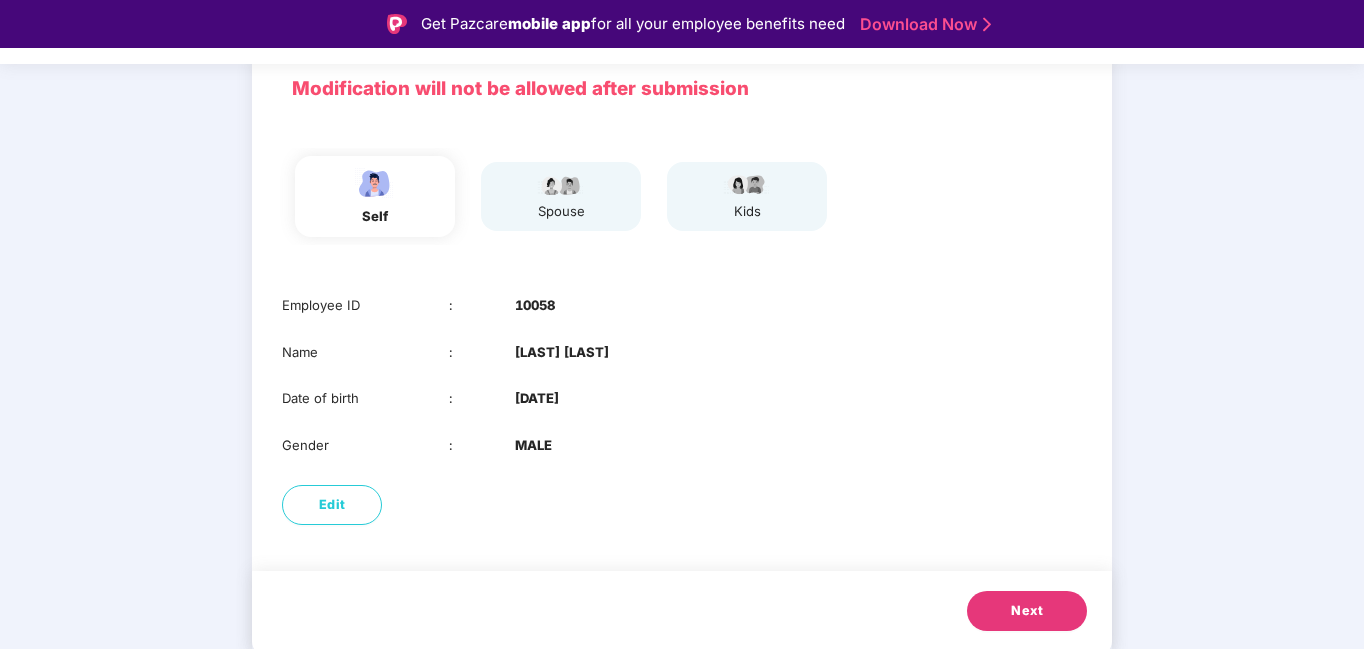 drag, startPoint x: 1040, startPoint y: 612, endPoint x: 962, endPoint y: 612, distance: 78 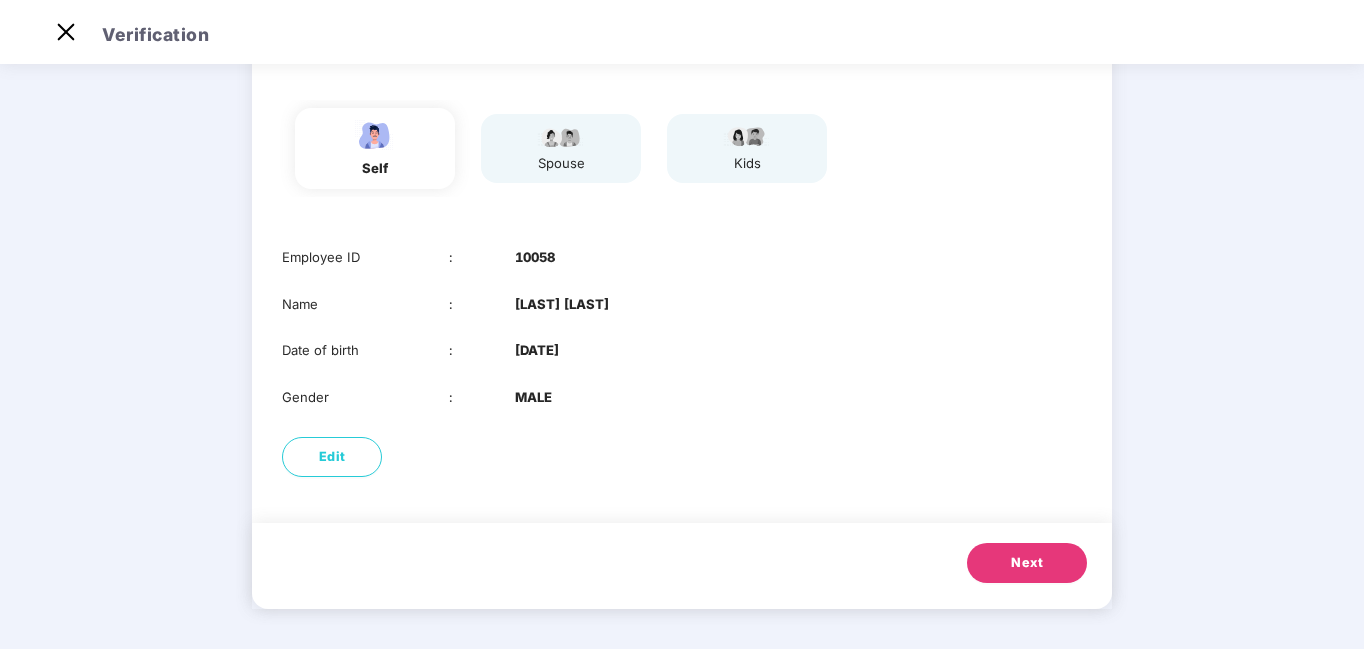 scroll, scrollTop: 96, scrollLeft: 0, axis: vertical 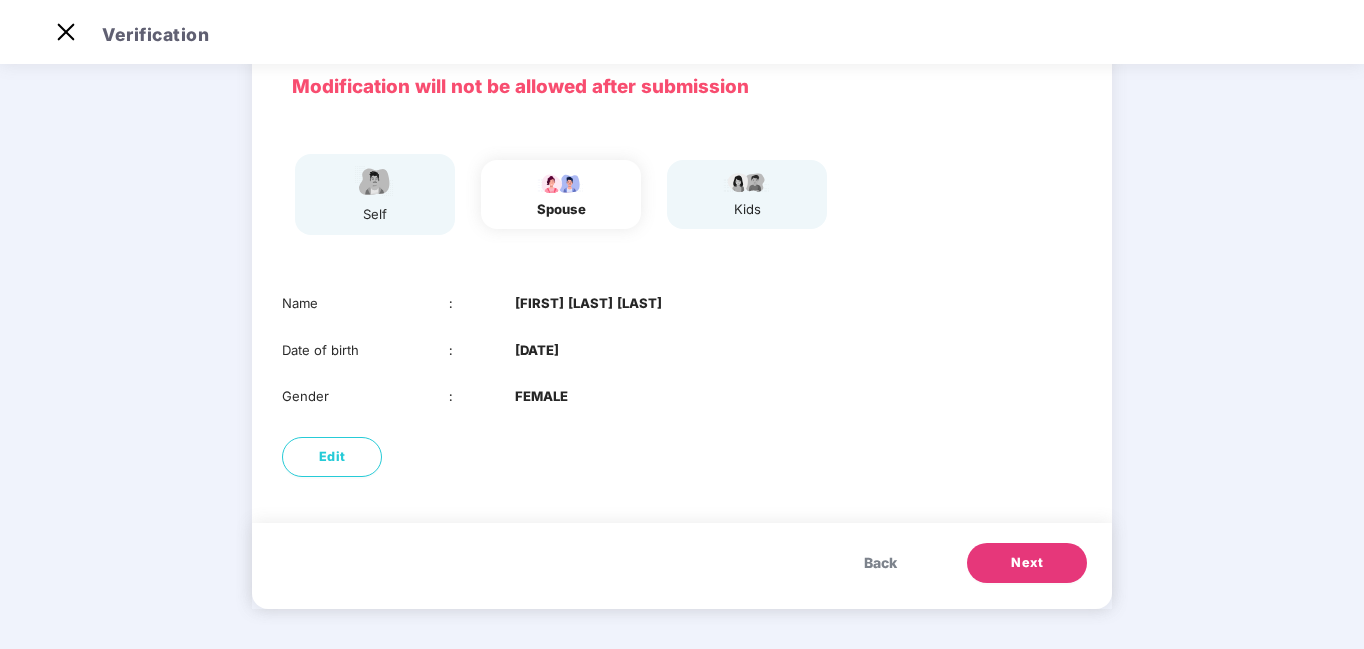 click on "Next" at bounding box center [1027, 563] 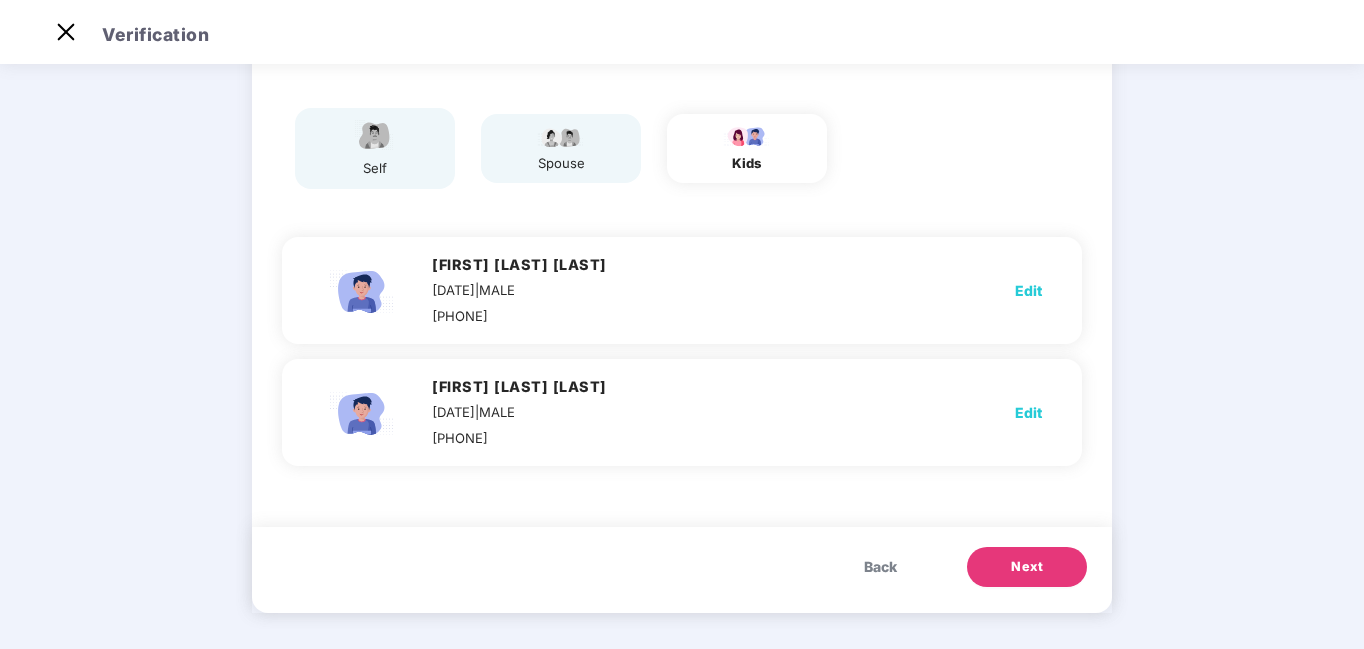 click on "Next" at bounding box center (1027, 567) 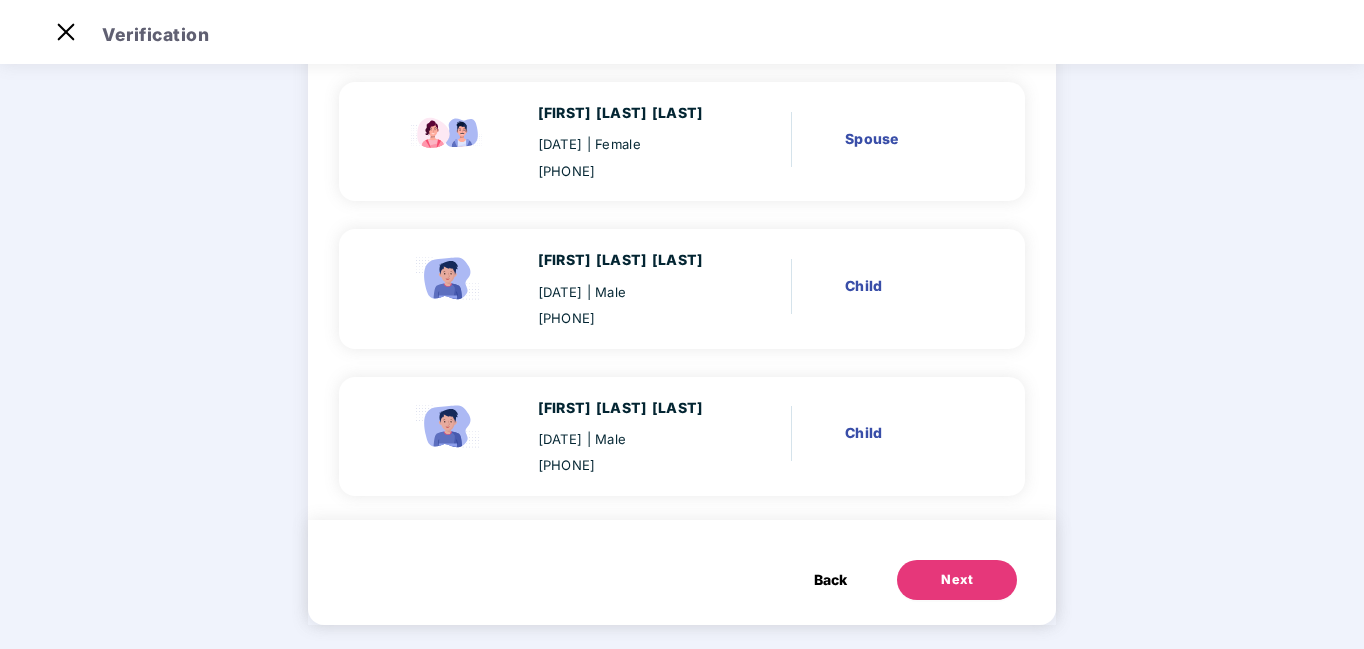 scroll, scrollTop: 345, scrollLeft: 0, axis: vertical 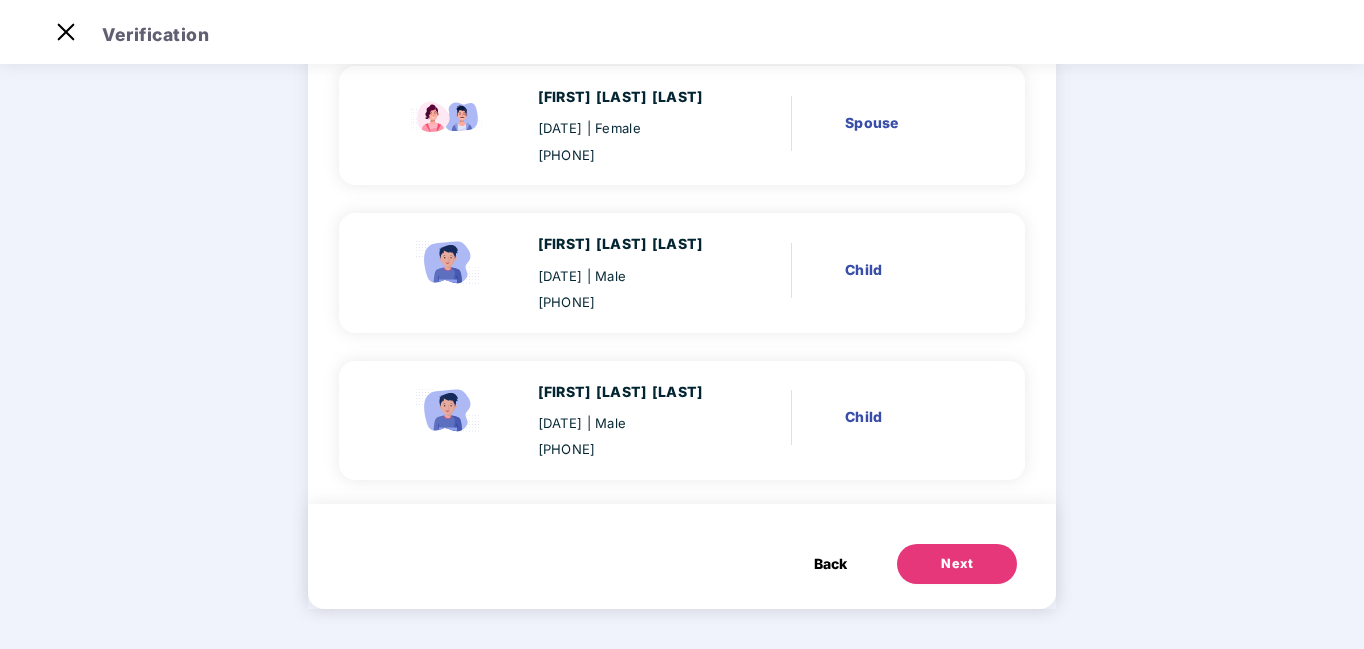 click on "Next" at bounding box center [957, 564] 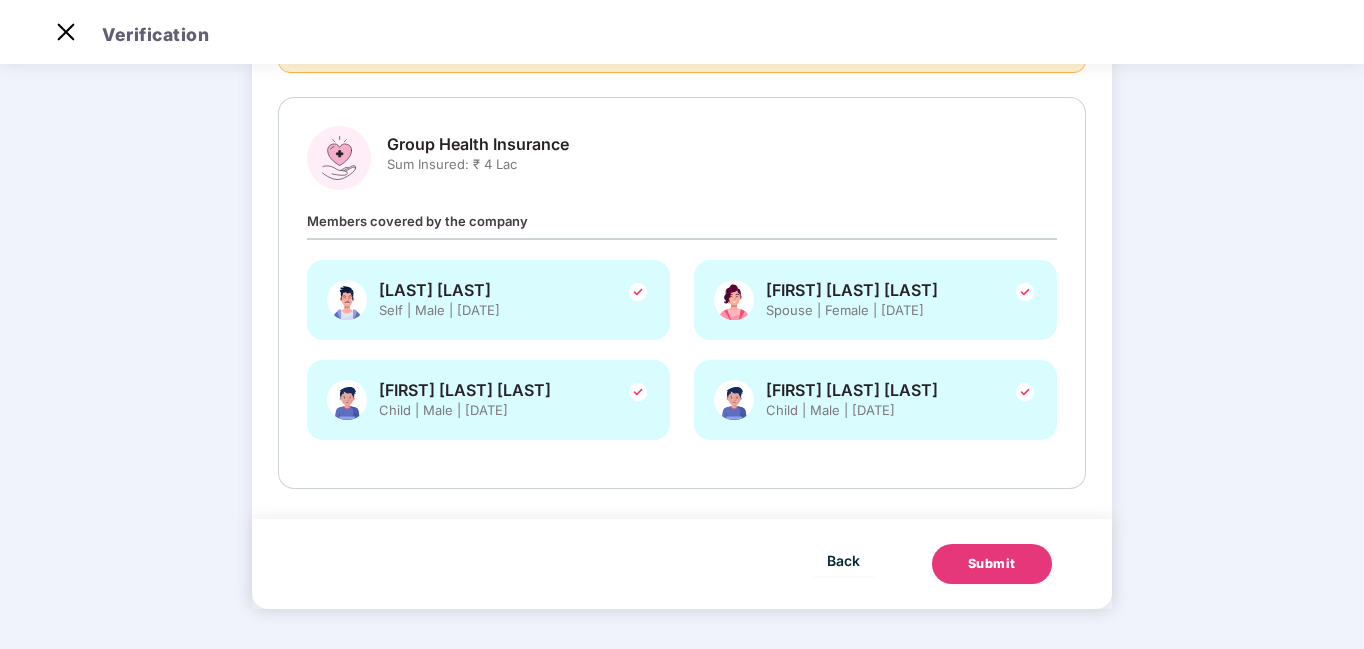 scroll, scrollTop: 0, scrollLeft: 0, axis: both 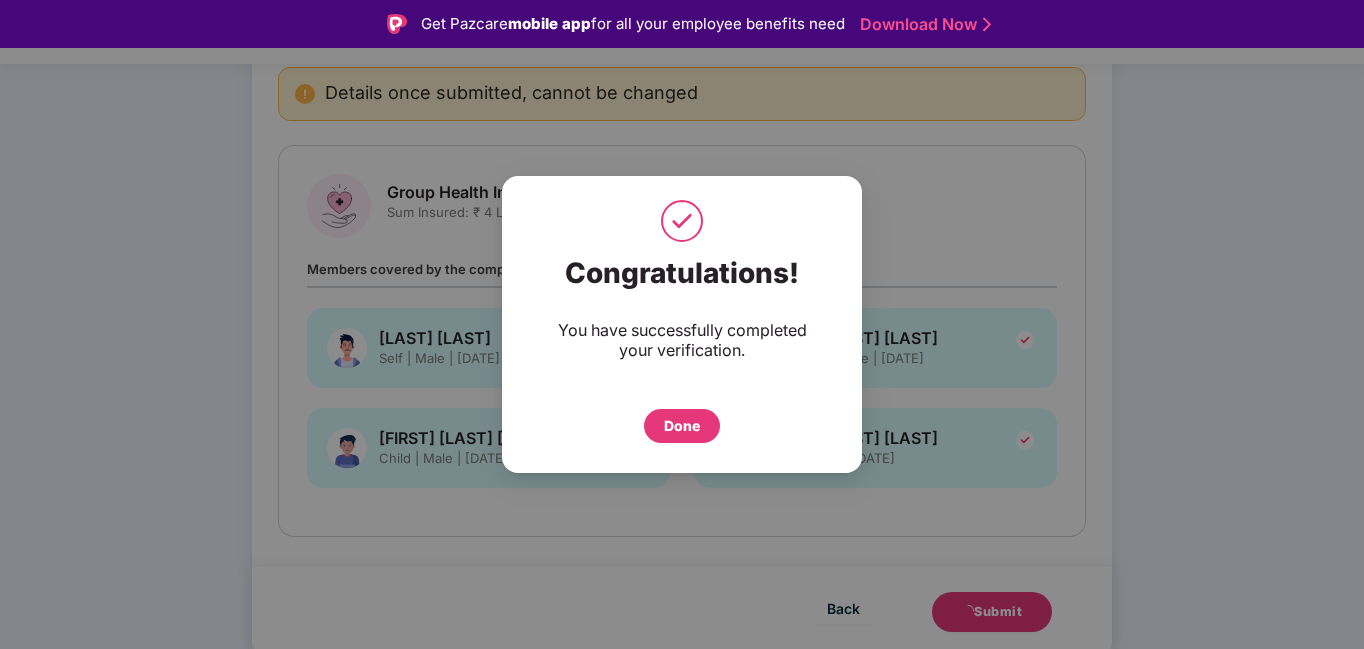 click on "Done" at bounding box center (682, 426) 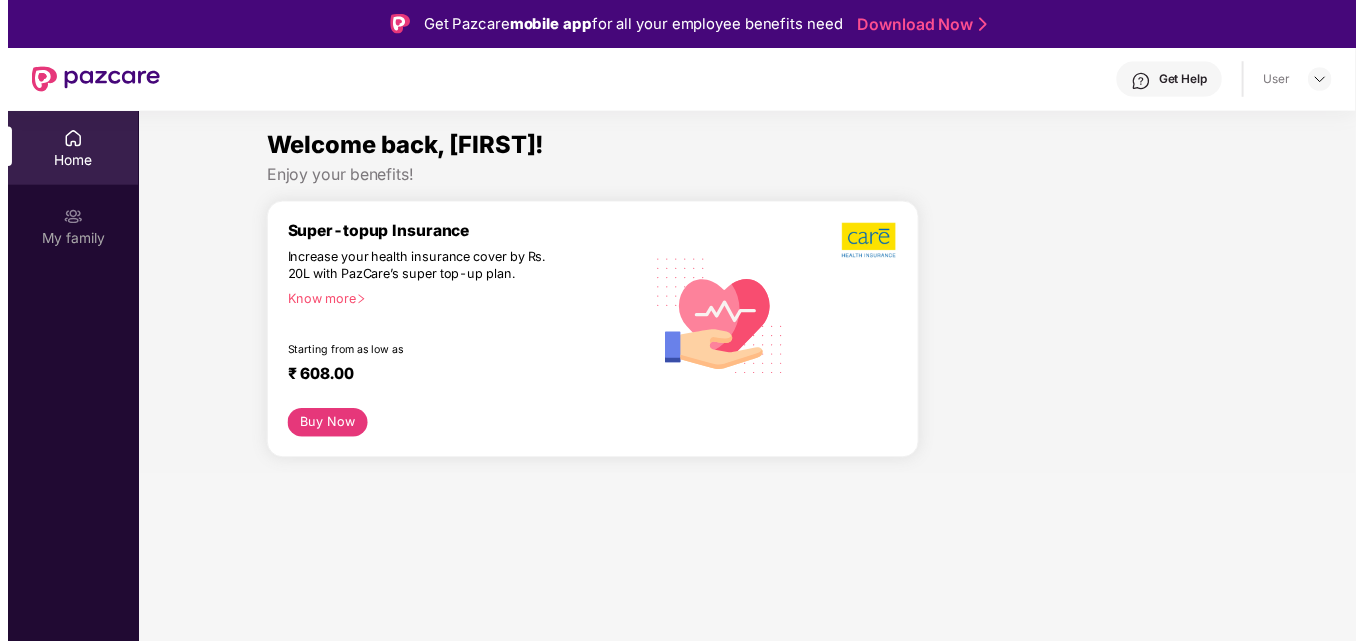 scroll, scrollTop: 0, scrollLeft: 0, axis: both 